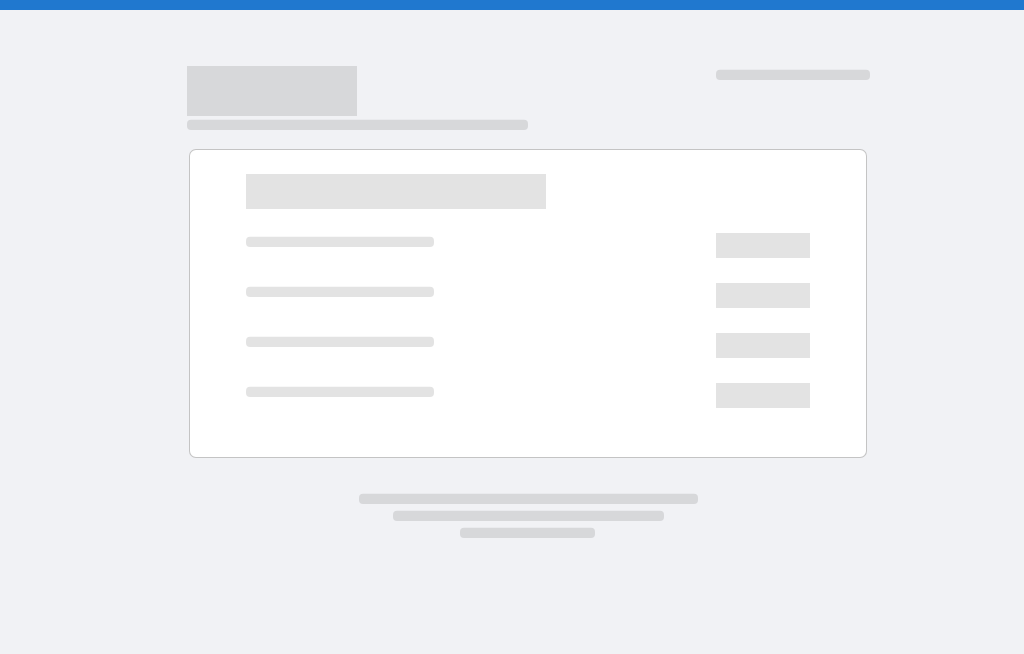 scroll, scrollTop: 0, scrollLeft: 0, axis: both 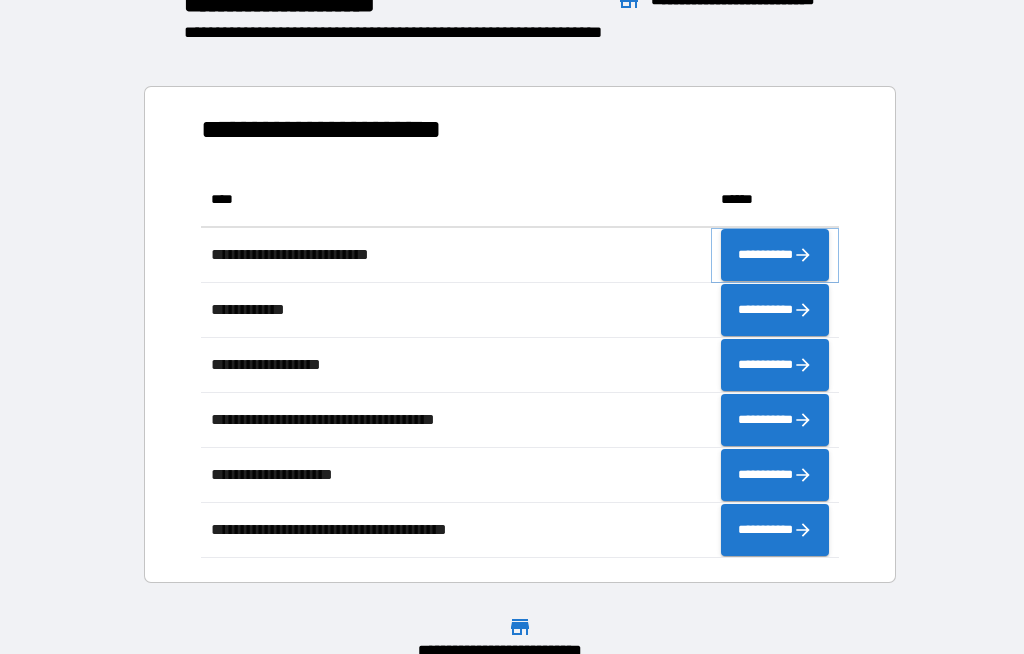 click 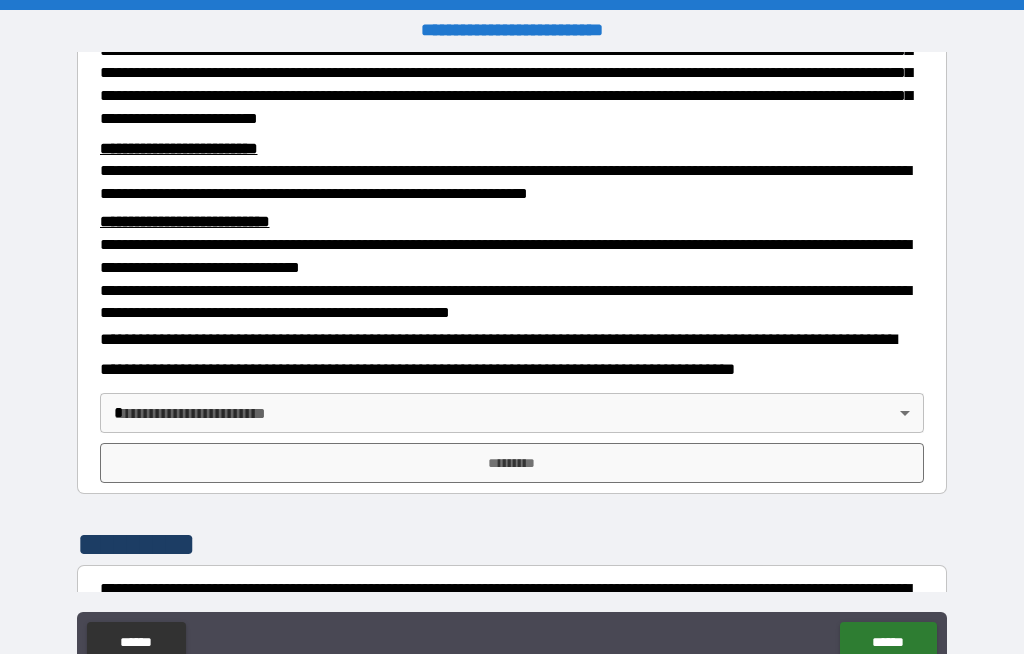 scroll, scrollTop: 526, scrollLeft: 0, axis: vertical 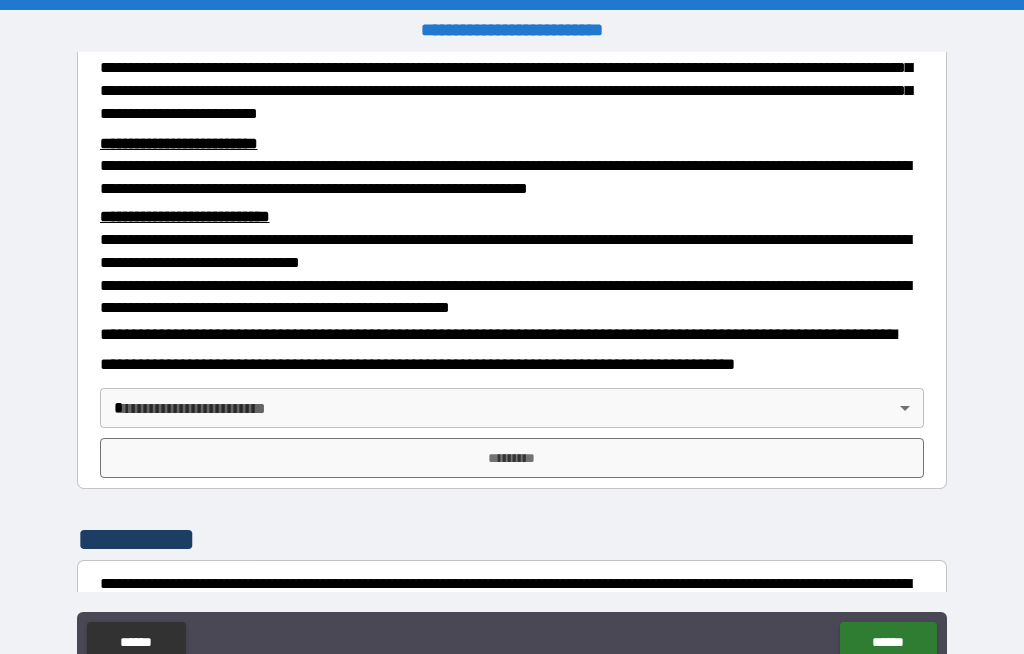 click on "**********" at bounding box center (512, 361) 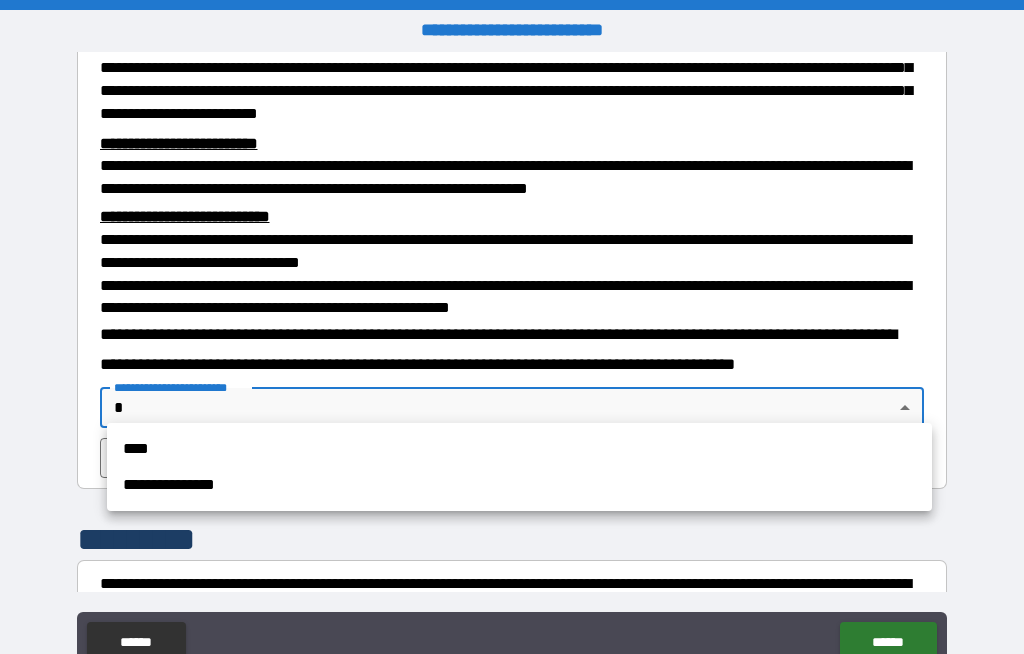 click at bounding box center (512, 327) 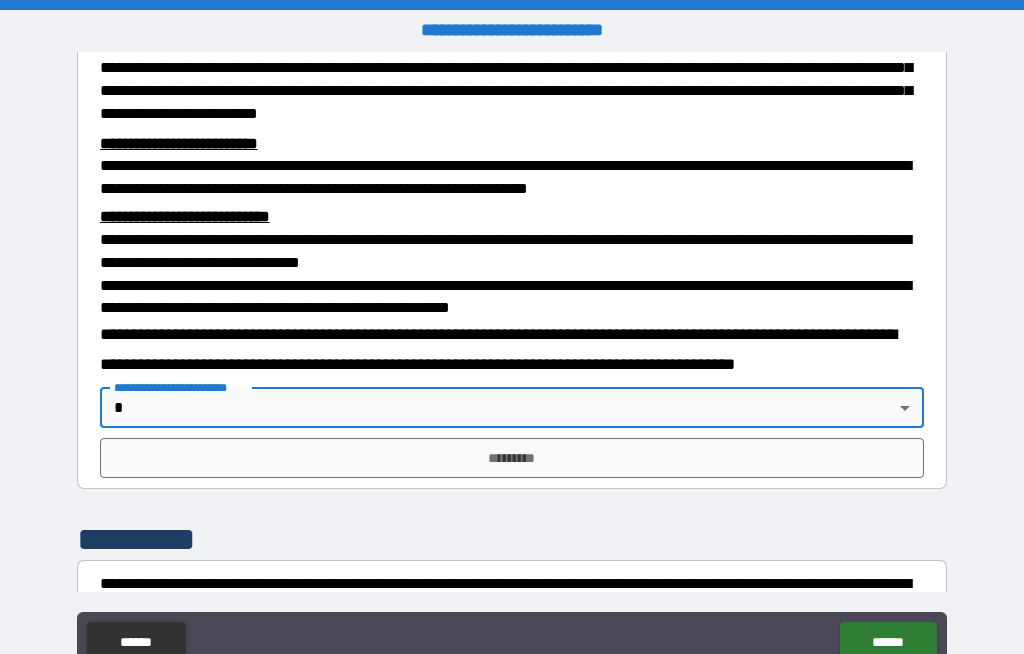 click on "**********" at bounding box center [512, 361] 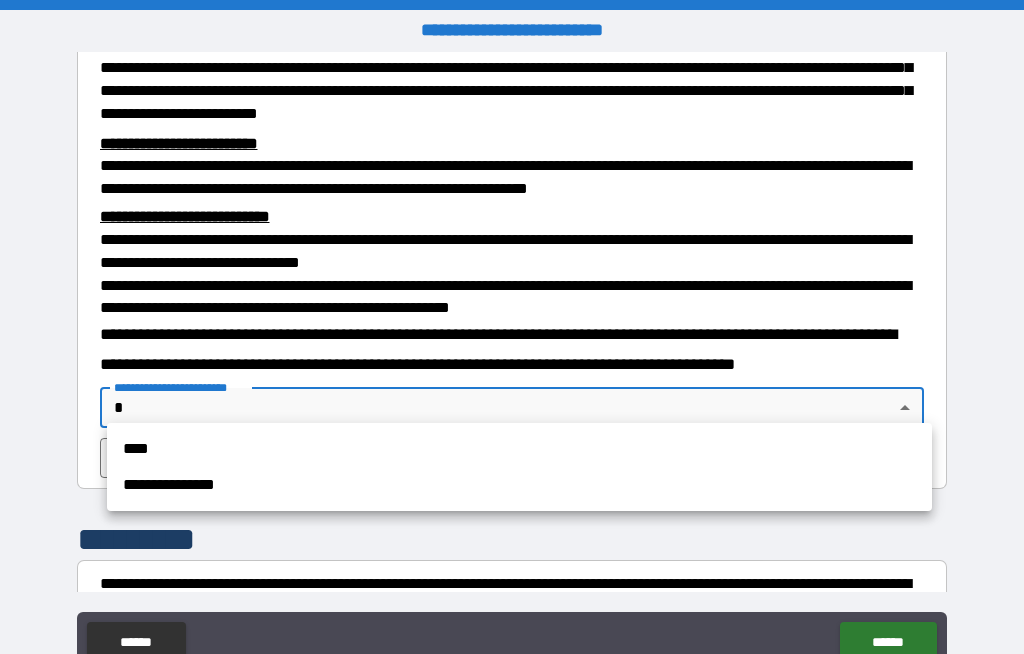 click on "**********" at bounding box center [519, 485] 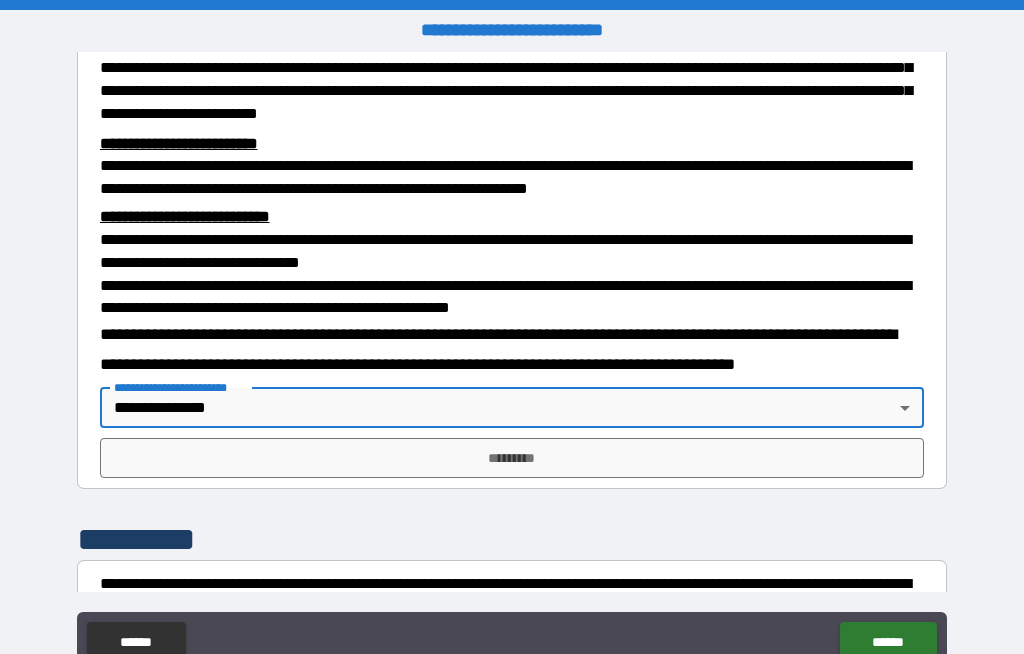 scroll, scrollTop: 553, scrollLeft: 0, axis: vertical 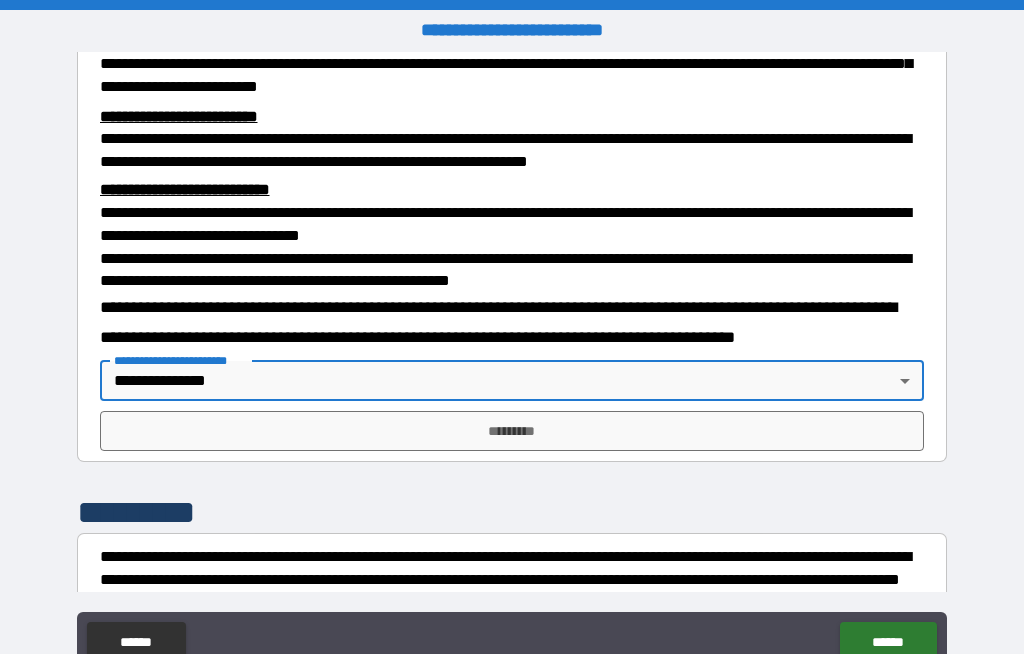 click on "*********" at bounding box center [512, 431] 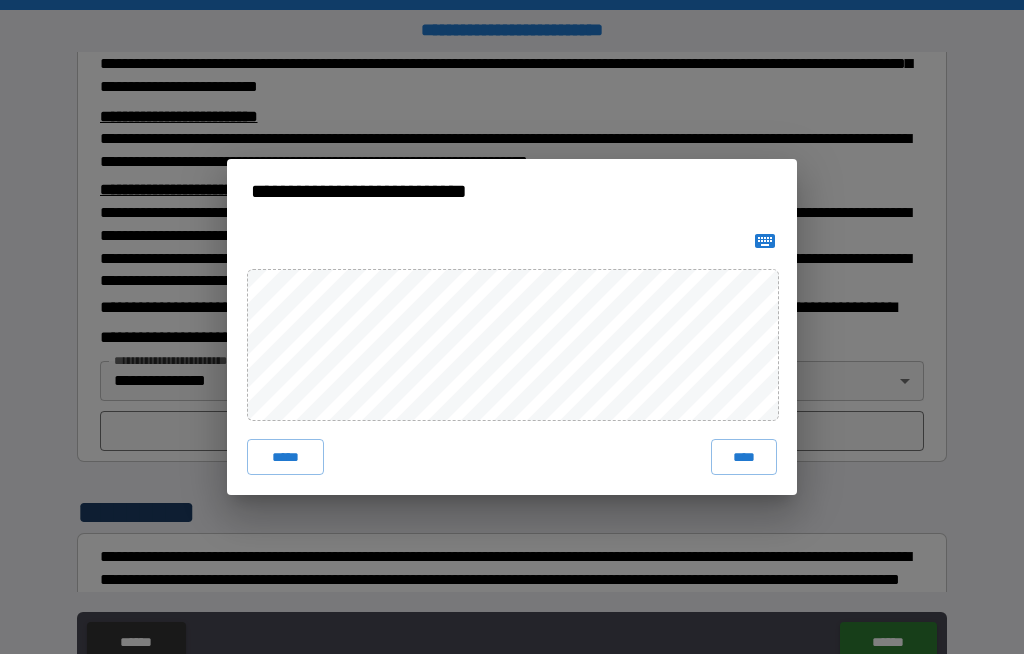 click on "****" at bounding box center (744, 457) 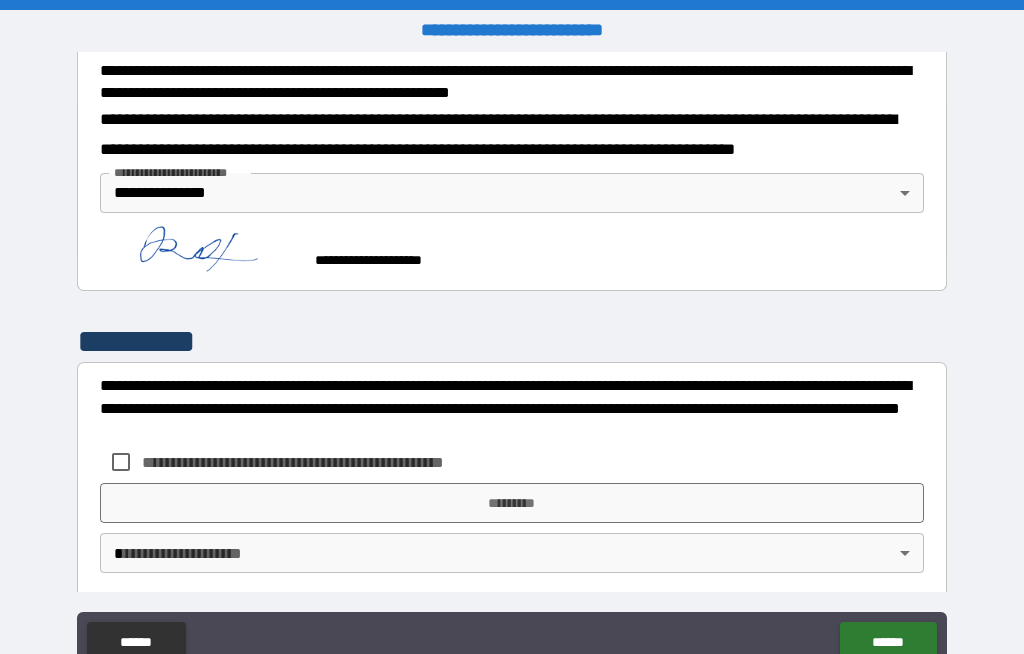 scroll, scrollTop: 740, scrollLeft: 0, axis: vertical 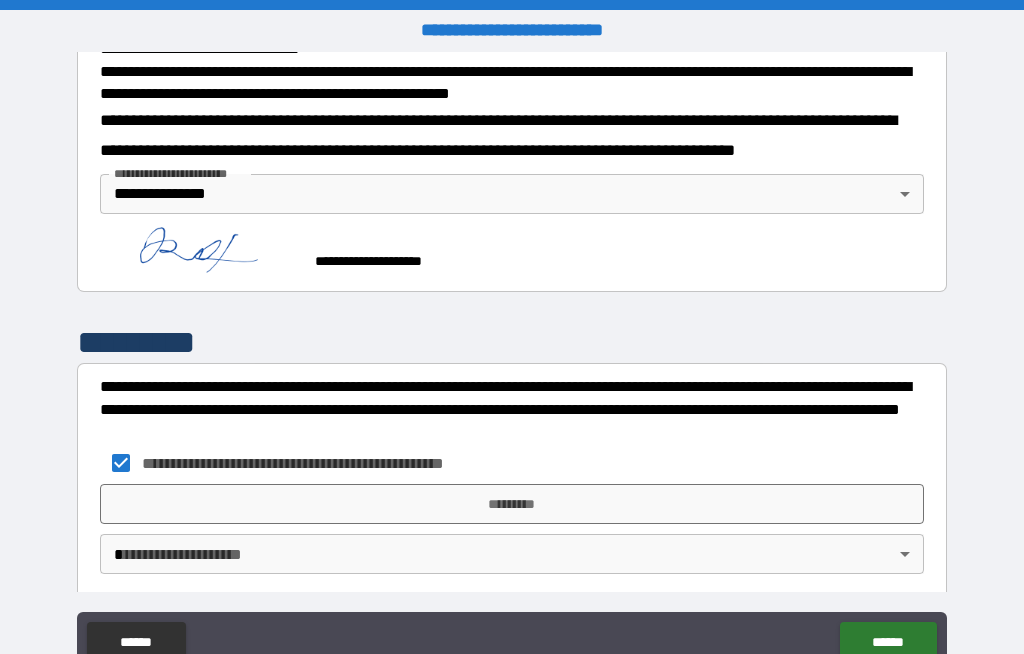 click on "*********" at bounding box center (512, 504) 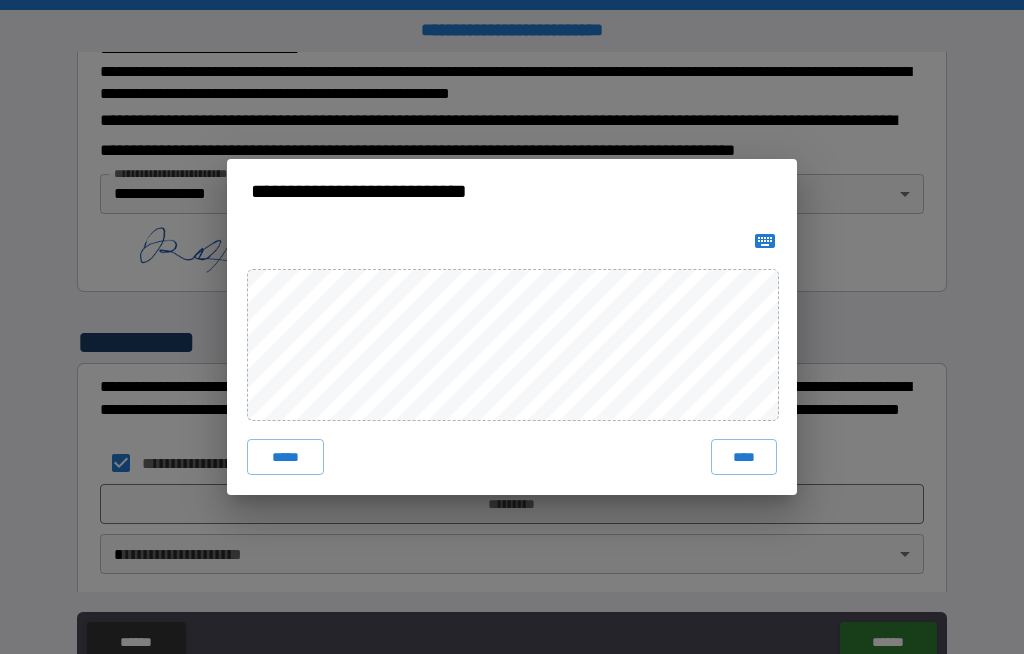 click on "***** ****" at bounding box center [512, 359] 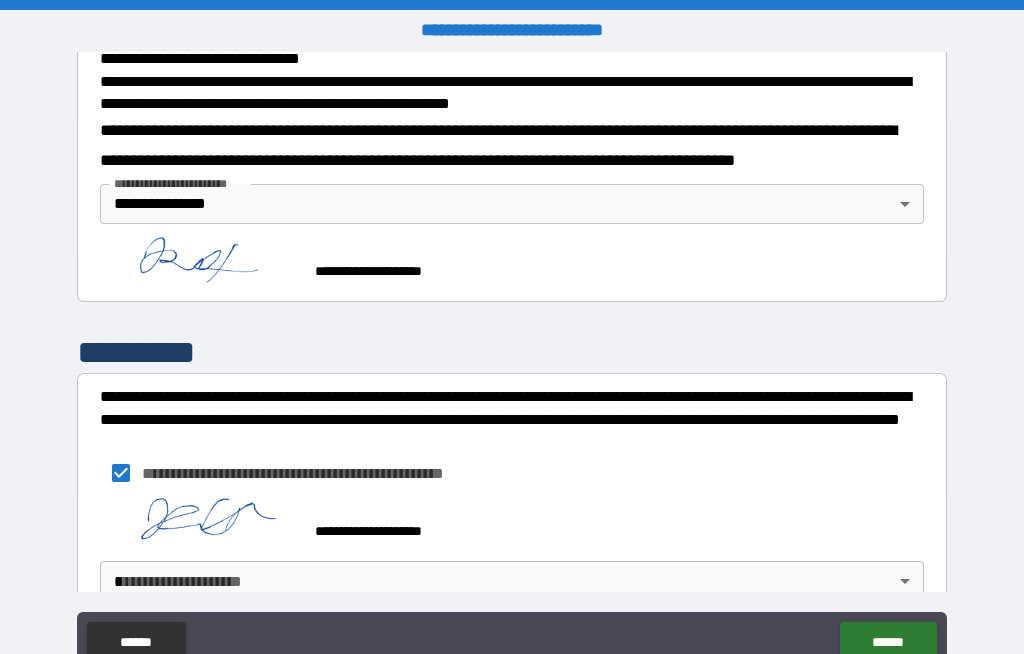click on "**********" at bounding box center [512, 522] 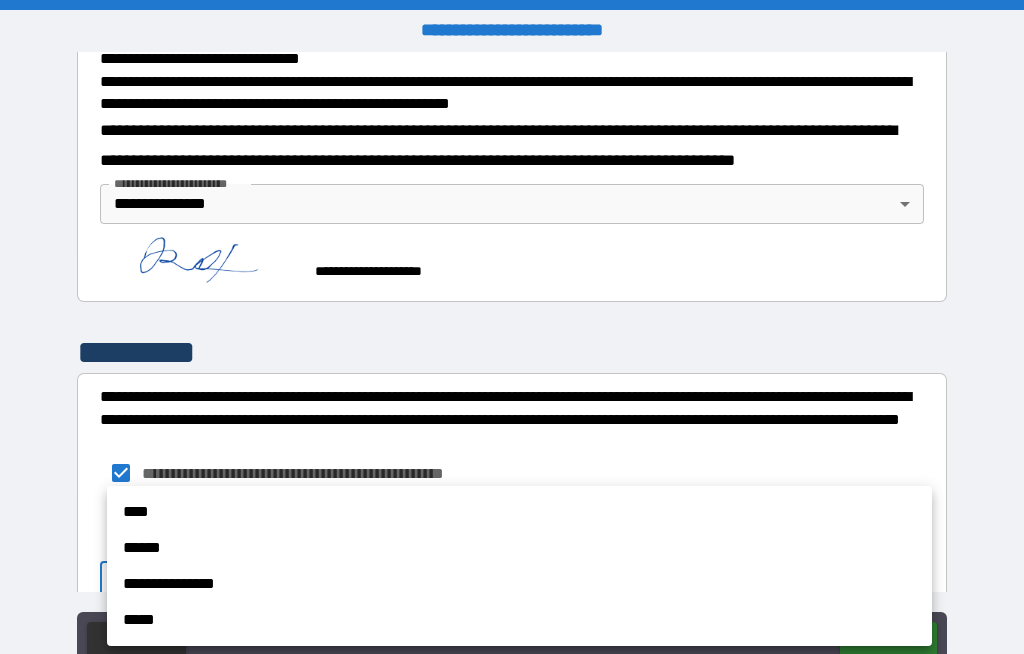click on "**********" at bounding box center (519, 584) 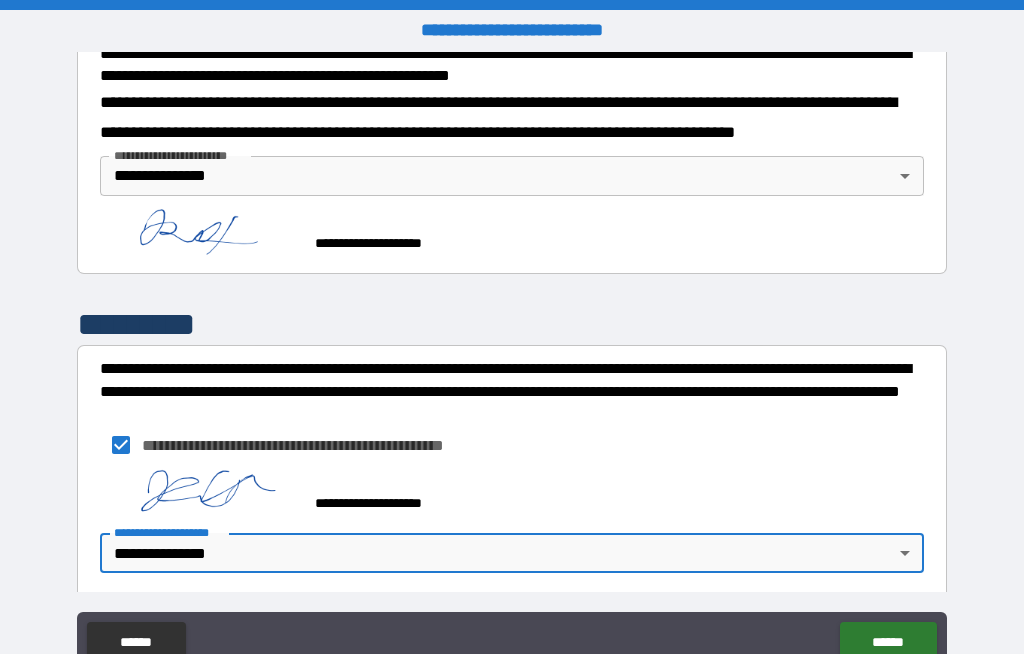 scroll, scrollTop: 757, scrollLeft: 0, axis: vertical 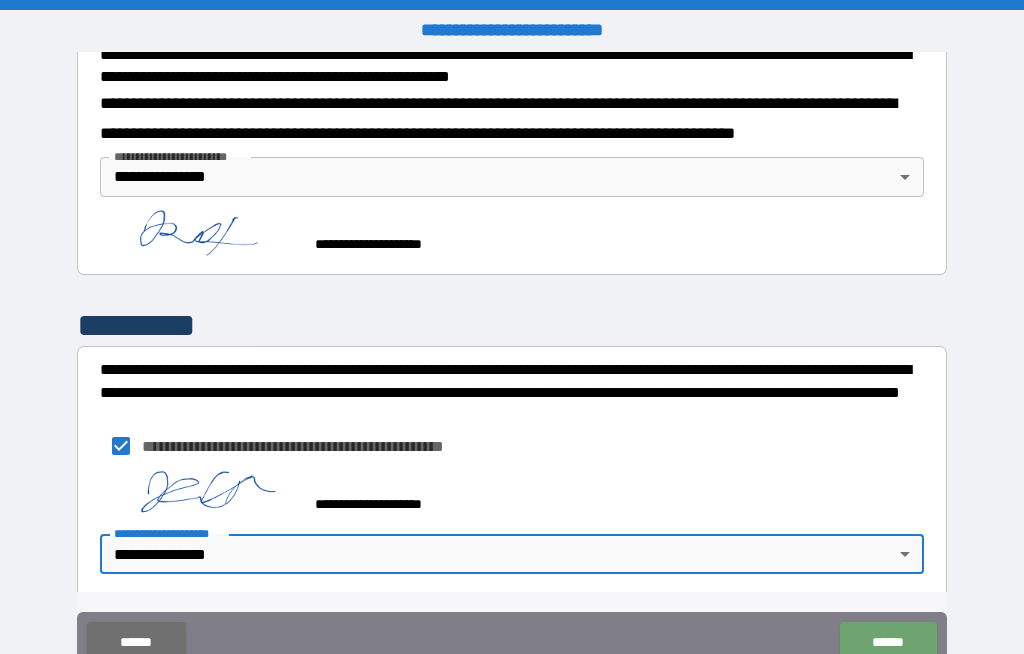 click on "******" at bounding box center (888, 642) 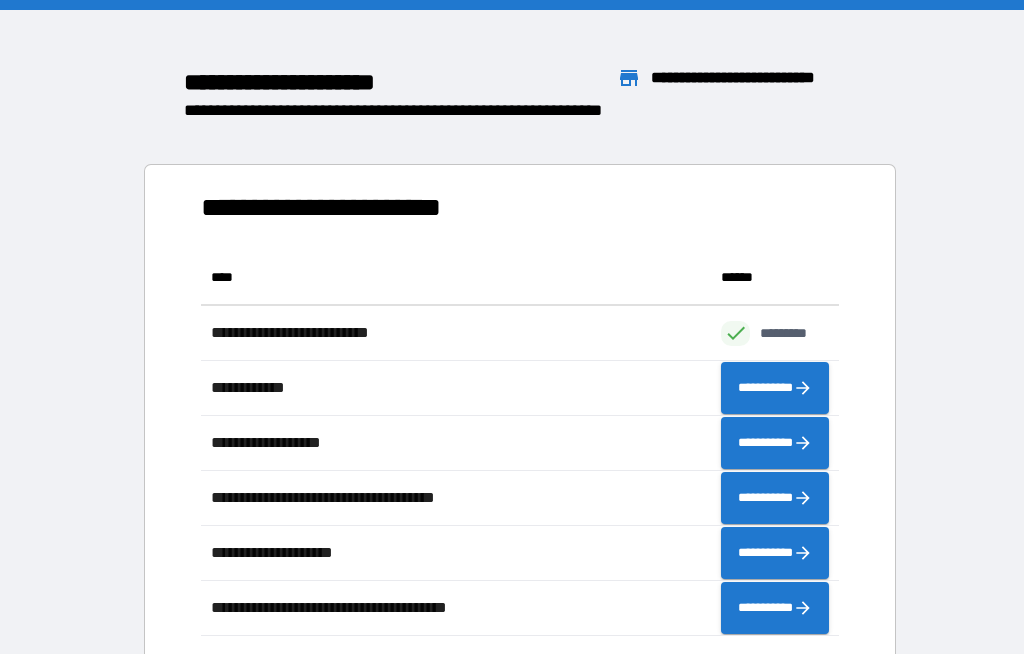 scroll, scrollTop: 1, scrollLeft: 1, axis: both 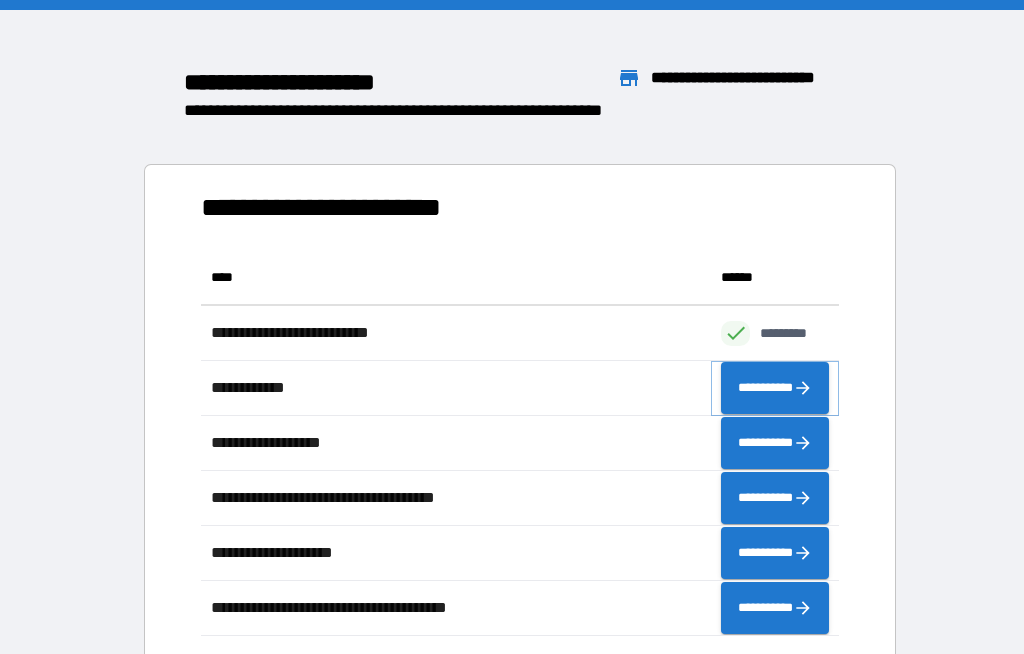 click 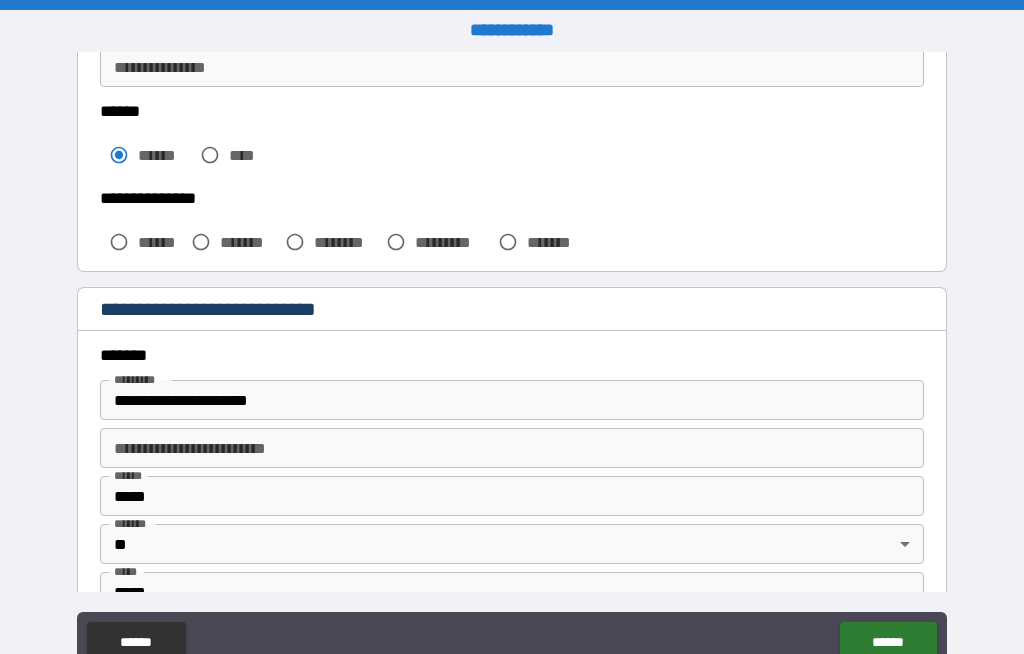 scroll, scrollTop: 570, scrollLeft: 0, axis: vertical 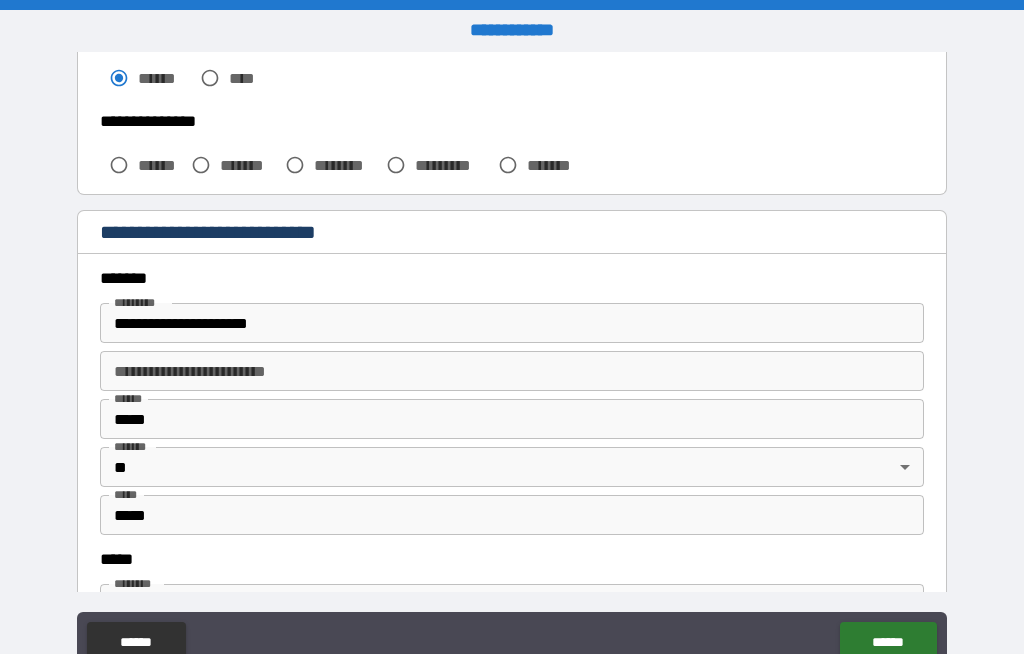 click on "**********" at bounding box center [512, 323] 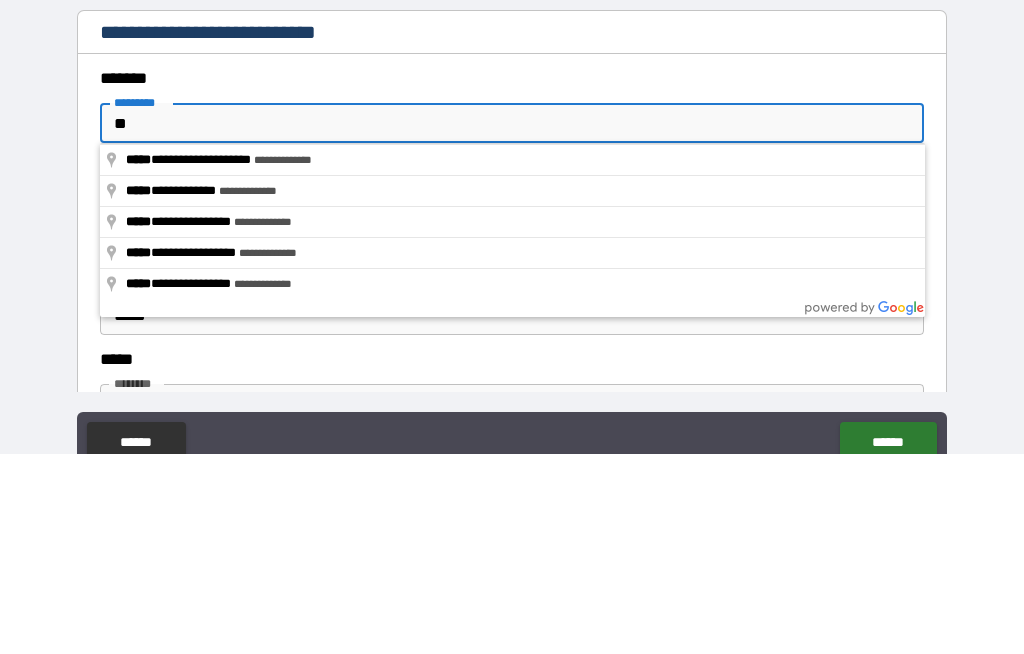 type on "*" 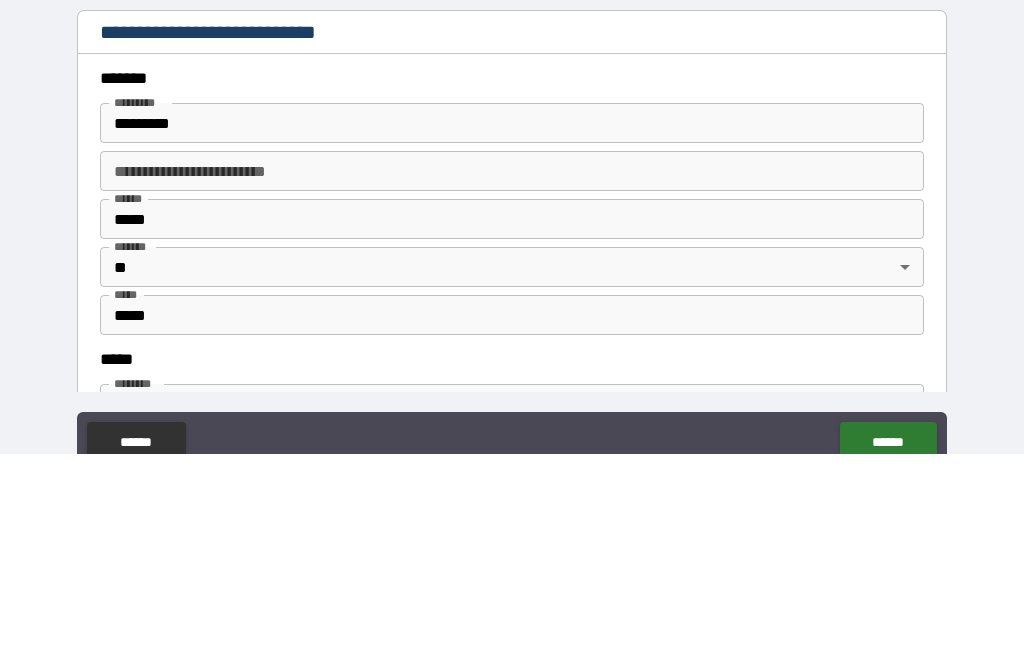 type on "**********" 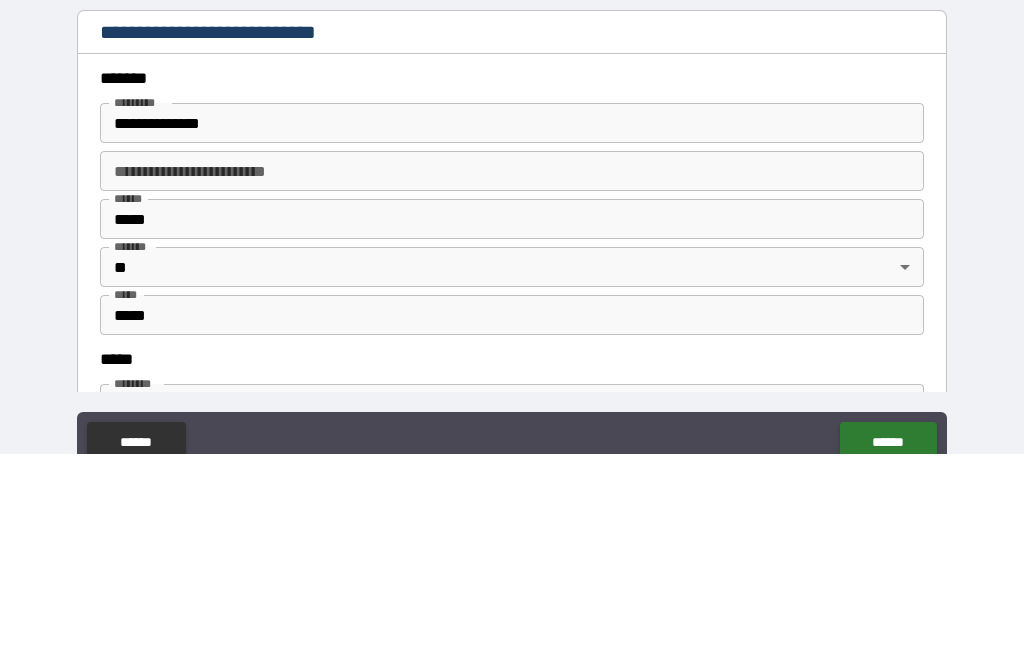 scroll, scrollTop: 69, scrollLeft: 0, axis: vertical 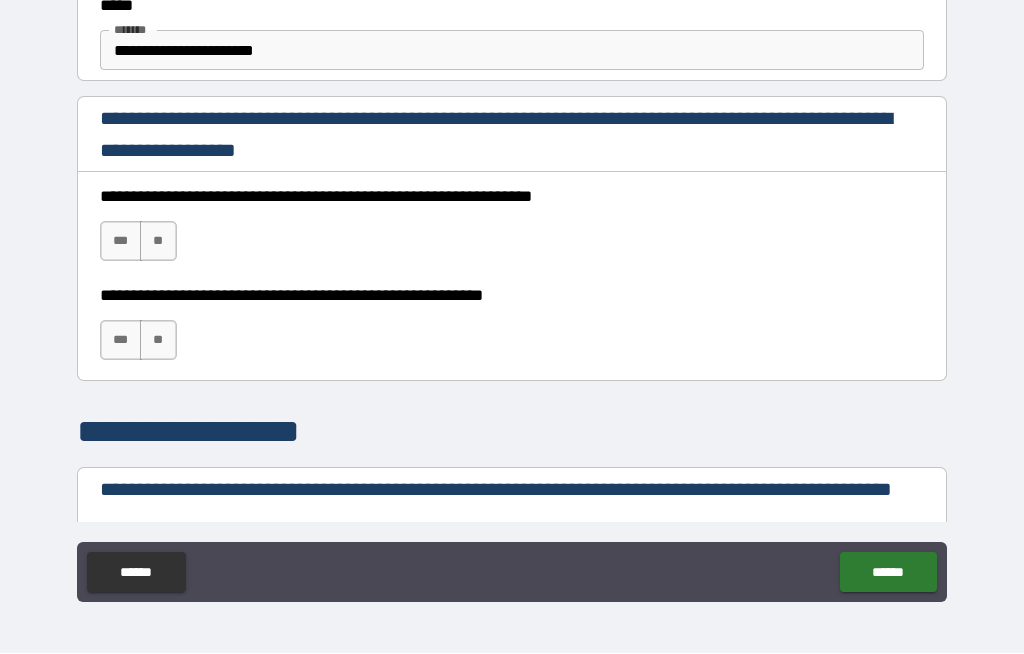 click on "***" at bounding box center [121, 242] 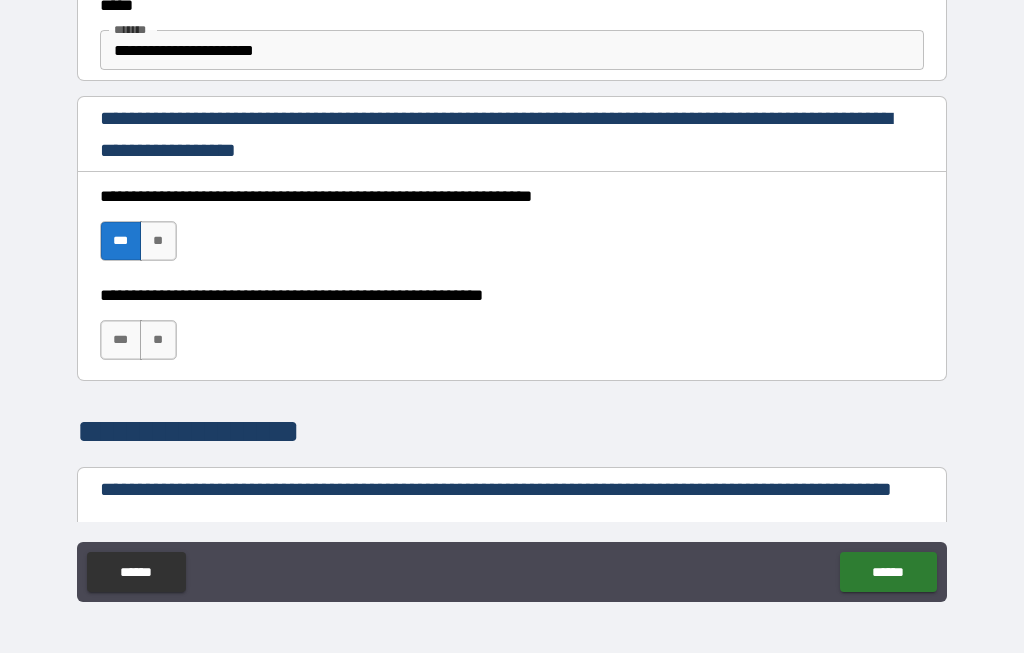click on "***" at bounding box center (121, 341) 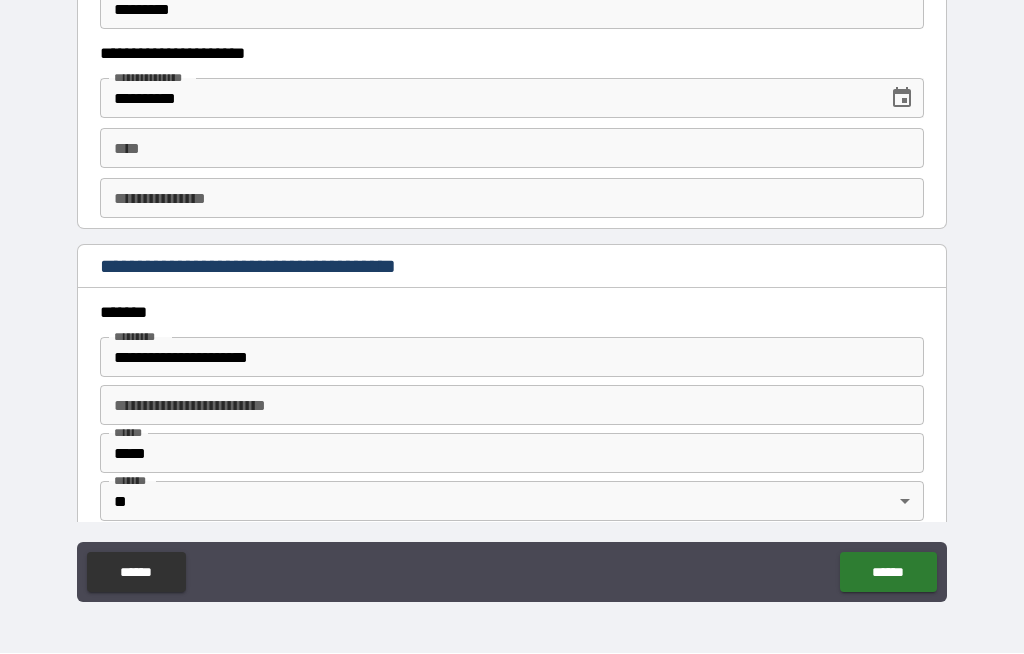 scroll, scrollTop: 2097, scrollLeft: 0, axis: vertical 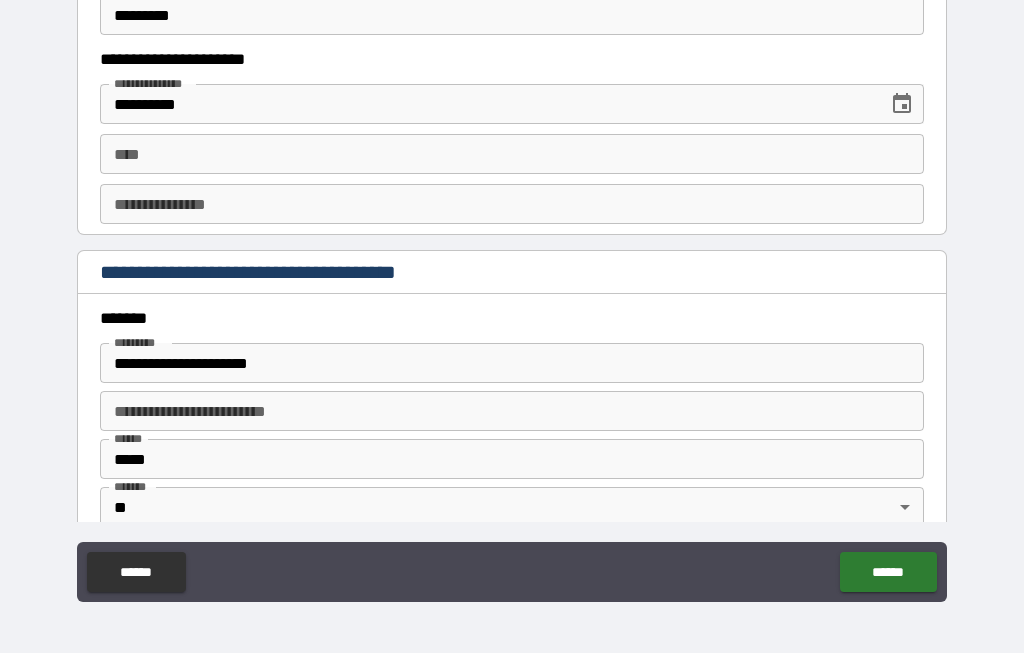 click on "**********" at bounding box center (512, 364) 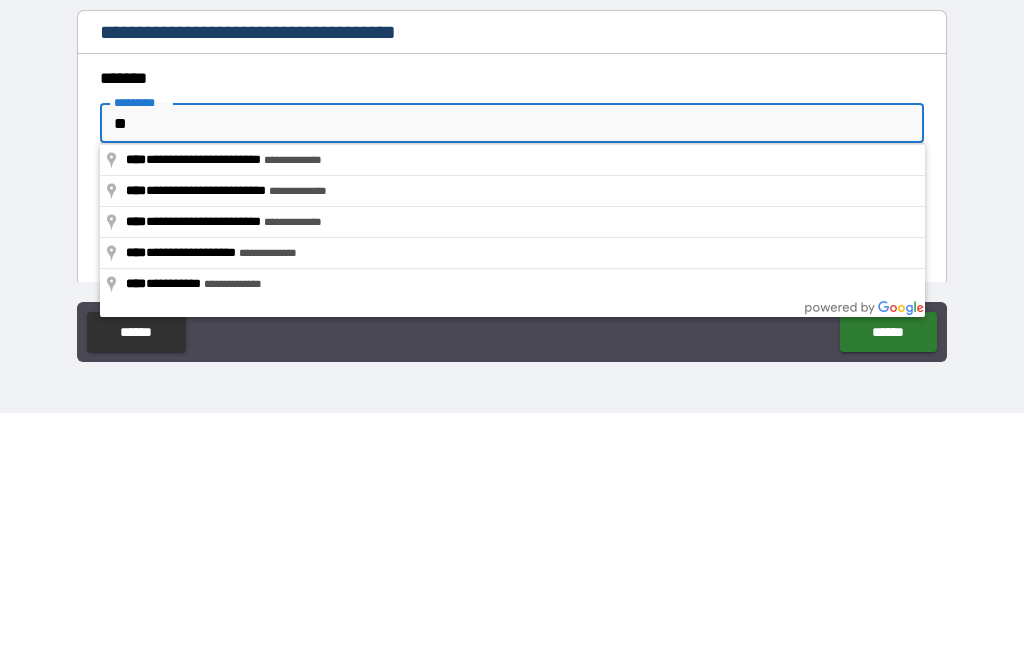 type on "*" 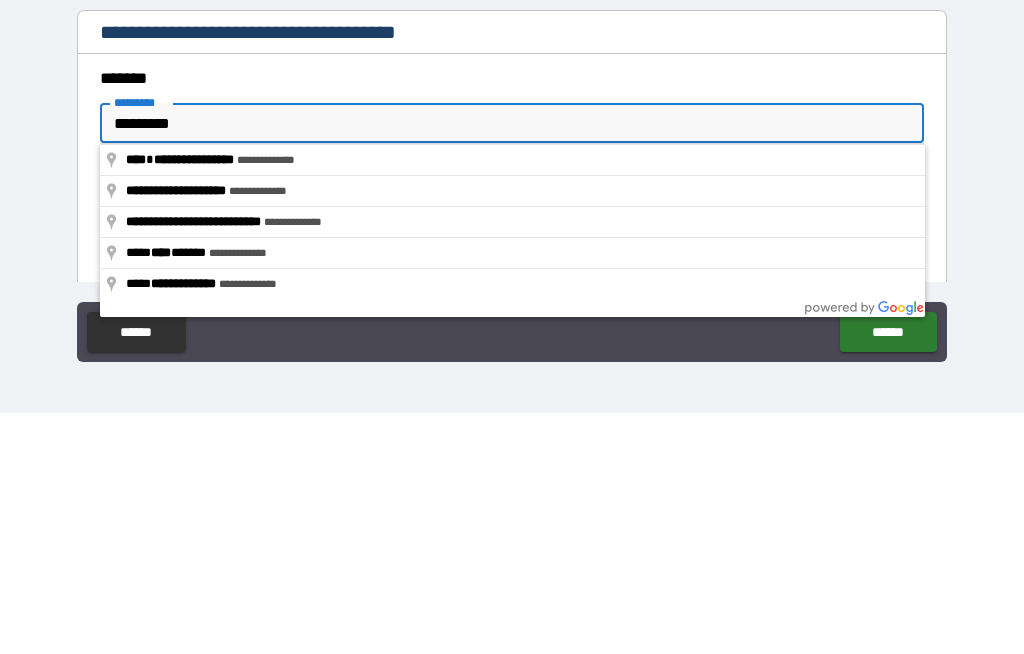 type on "**********" 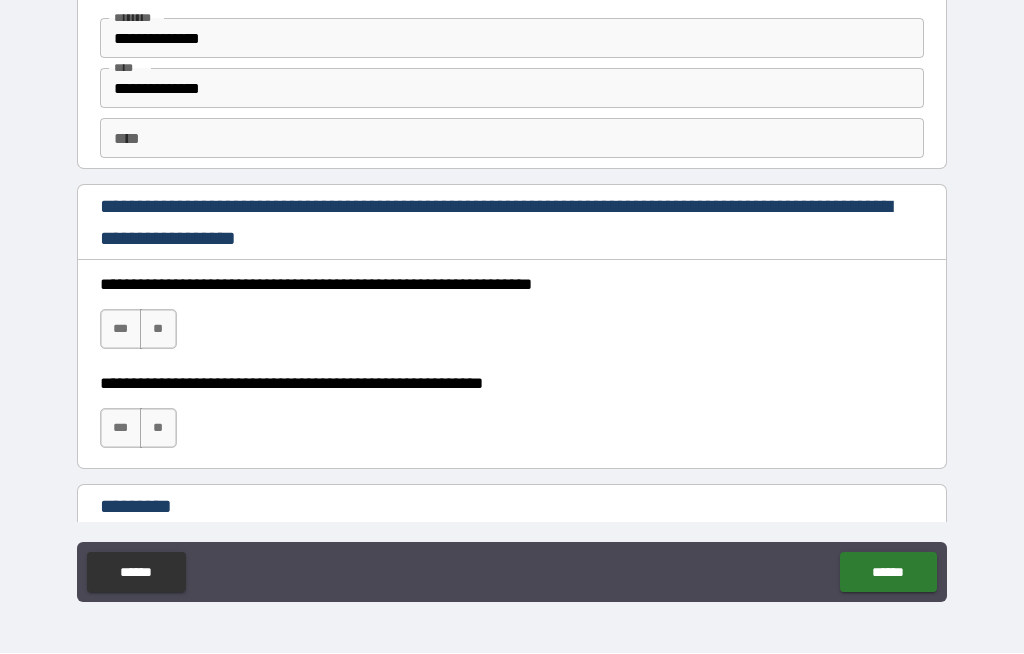 click on "***" at bounding box center [121, 330] 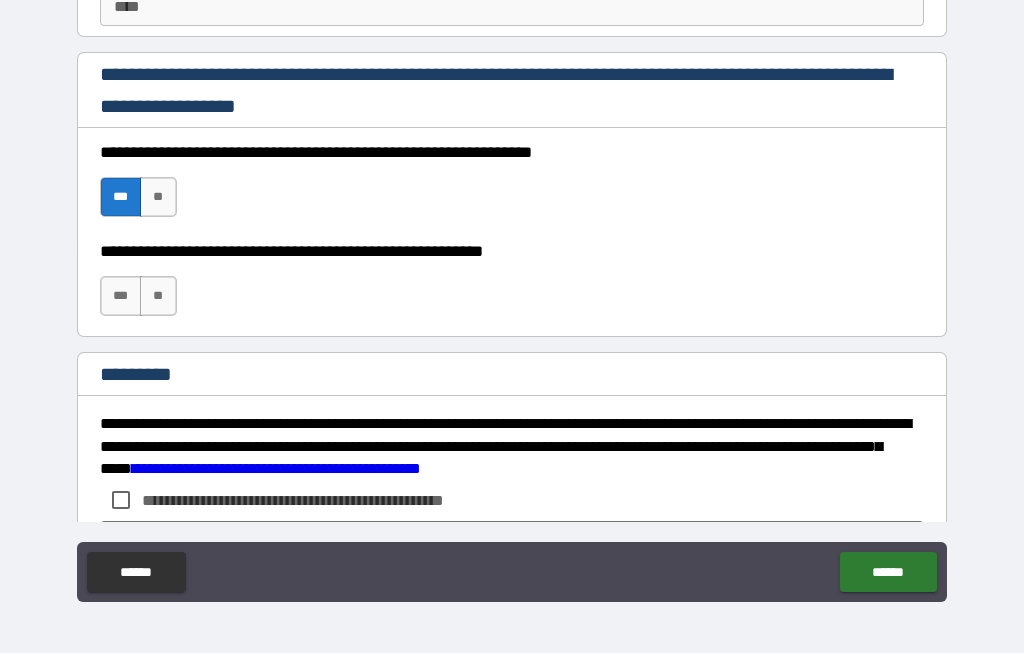click on "***" at bounding box center (121, 297) 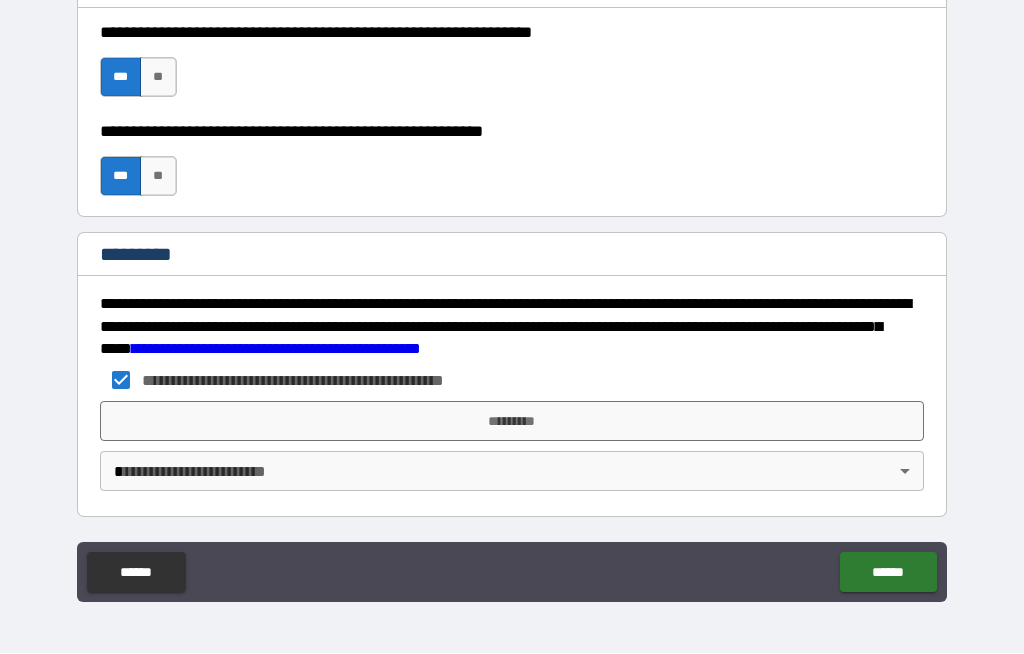 scroll, scrollTop: 3044, scrollLeft: 0, axis: vertical 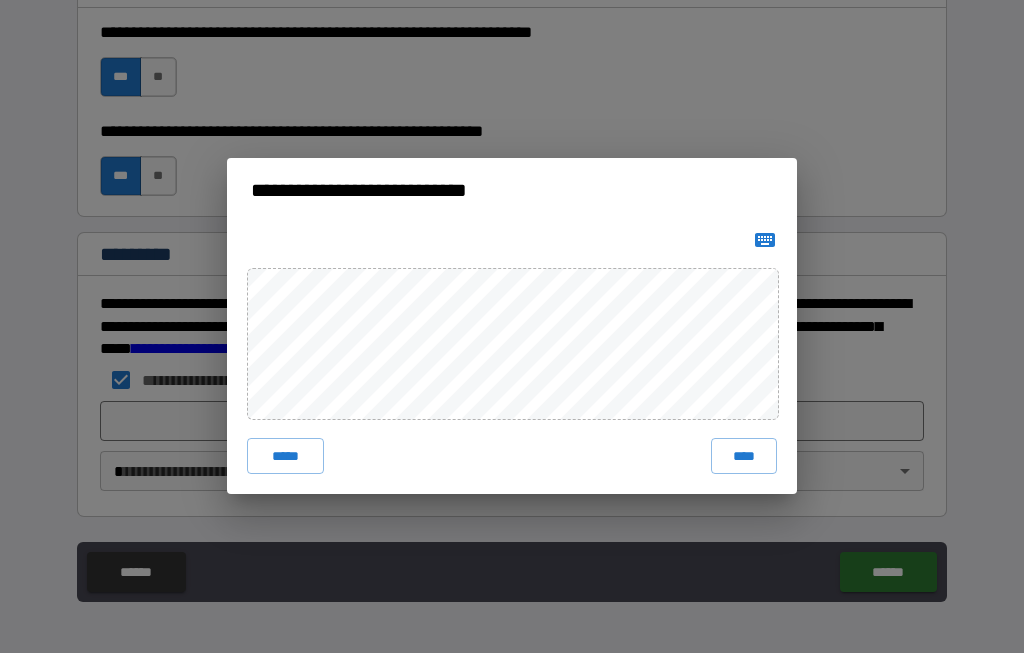 click on "****" at bounding box center (744, 457) 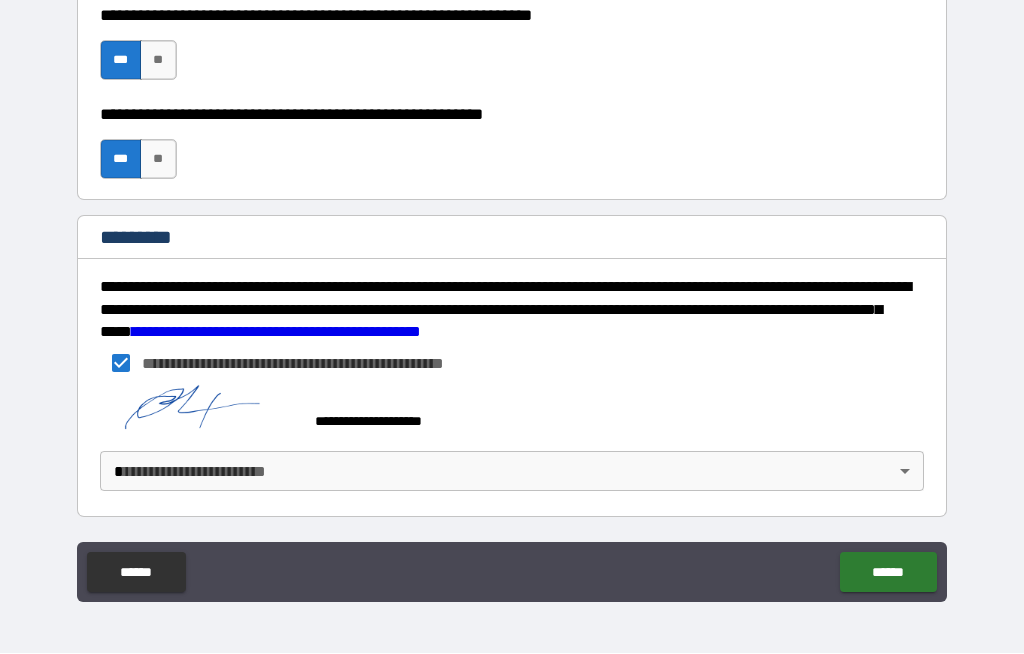 scroll, scrollTop: 3061, scrollLeft: 0, axis: vertical 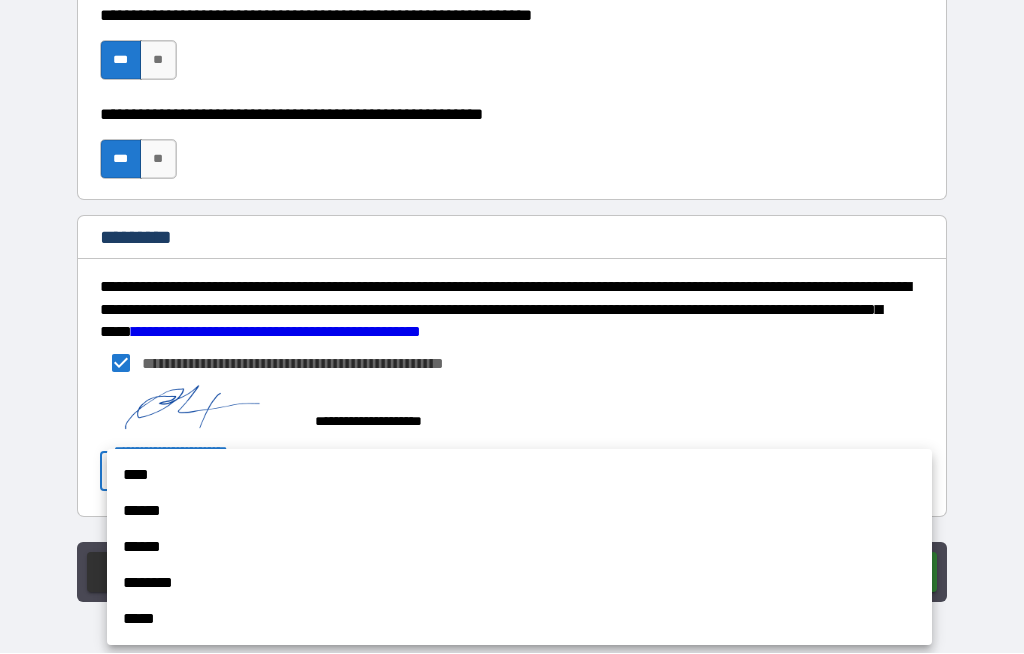 click on "******" at bounding box center (519, 512) 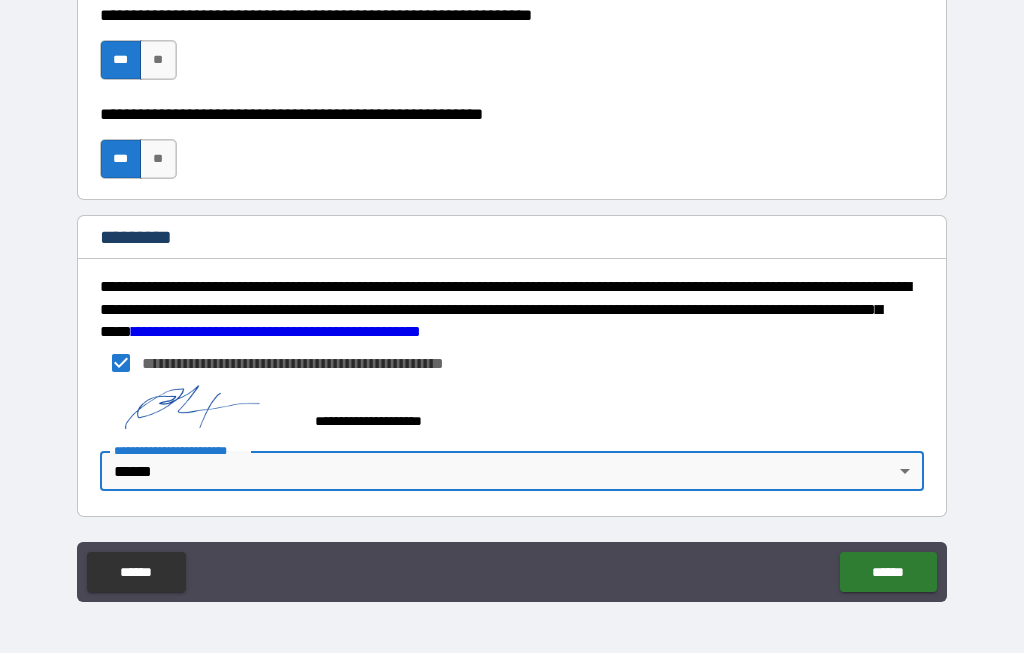 click on "******" at bounding box center (888, 573) 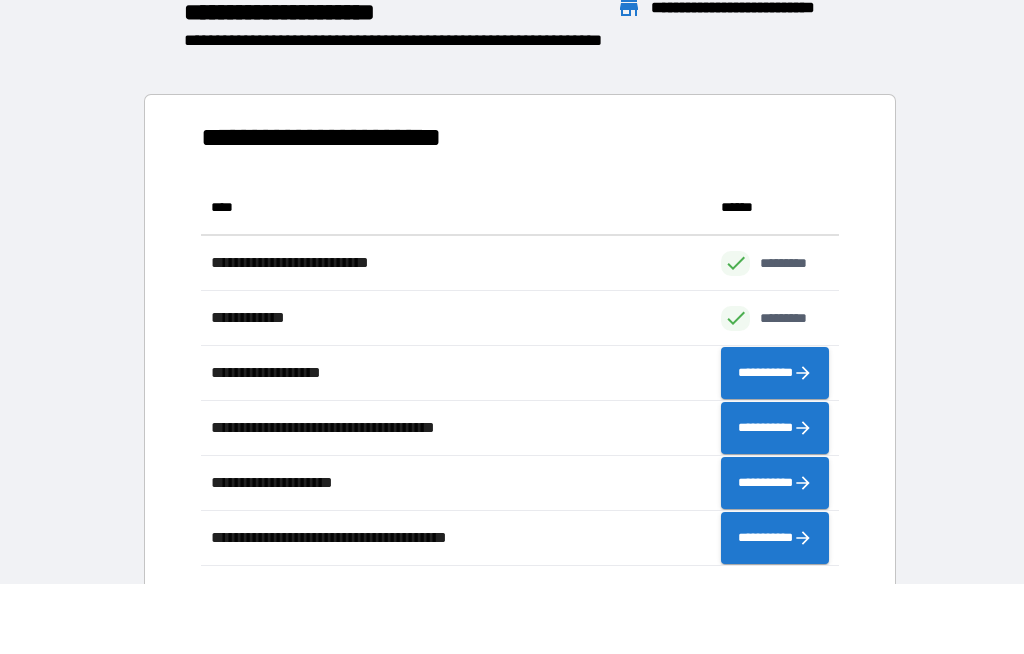 scroll, scrollTop: 1, scrollLeft: 1, axis: both 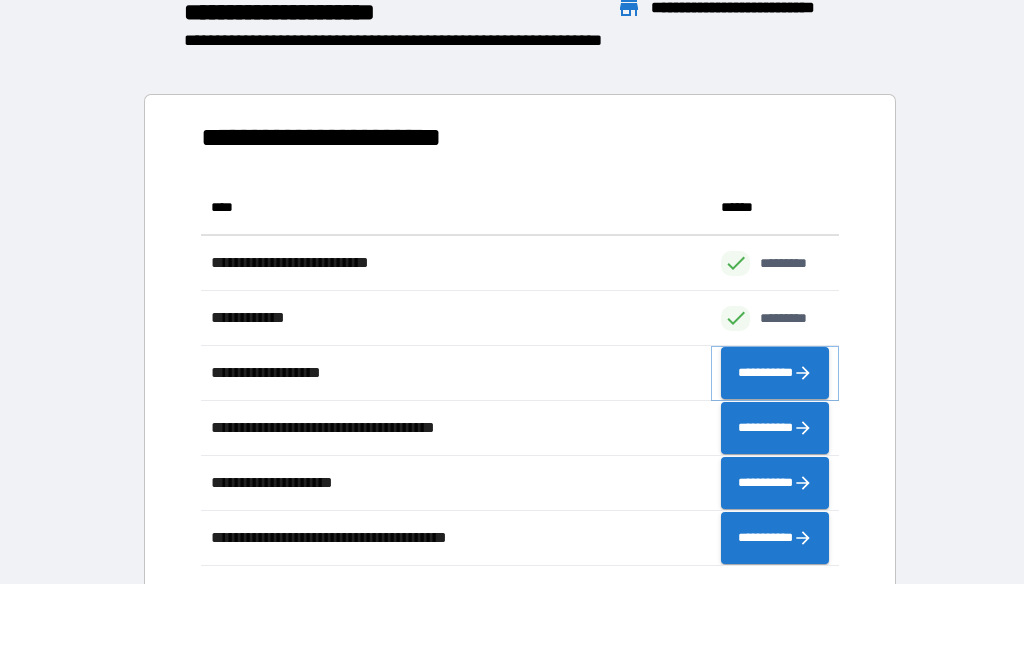 click 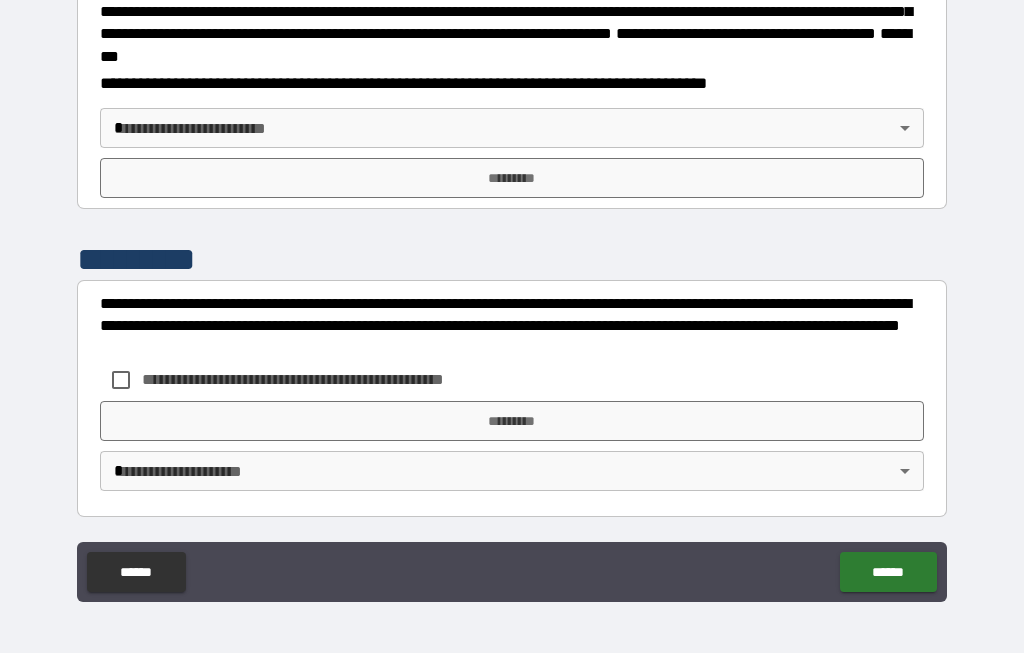 click on "**********" at bounding box center [512, 292] 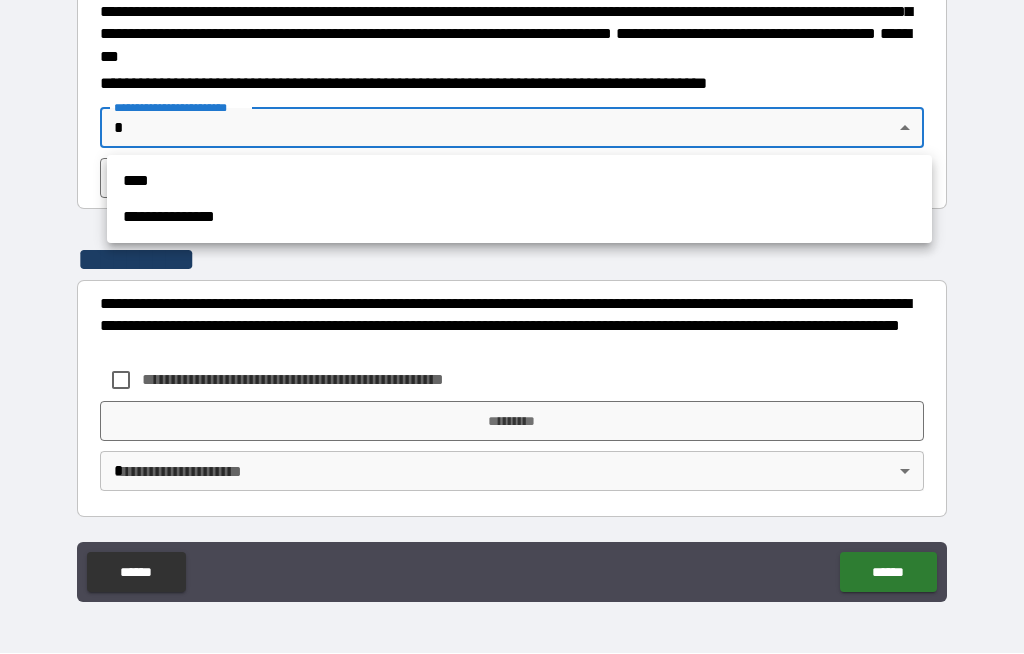 click on "**********" at bounding box center (519, 218) 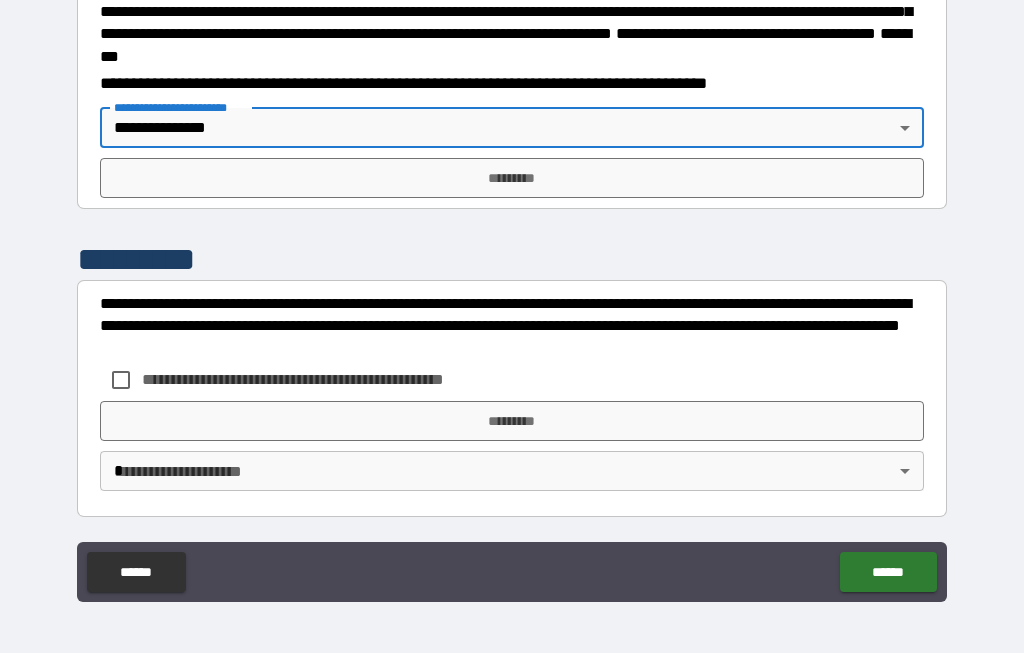 click on "*********" at bounding box center [512, 179] 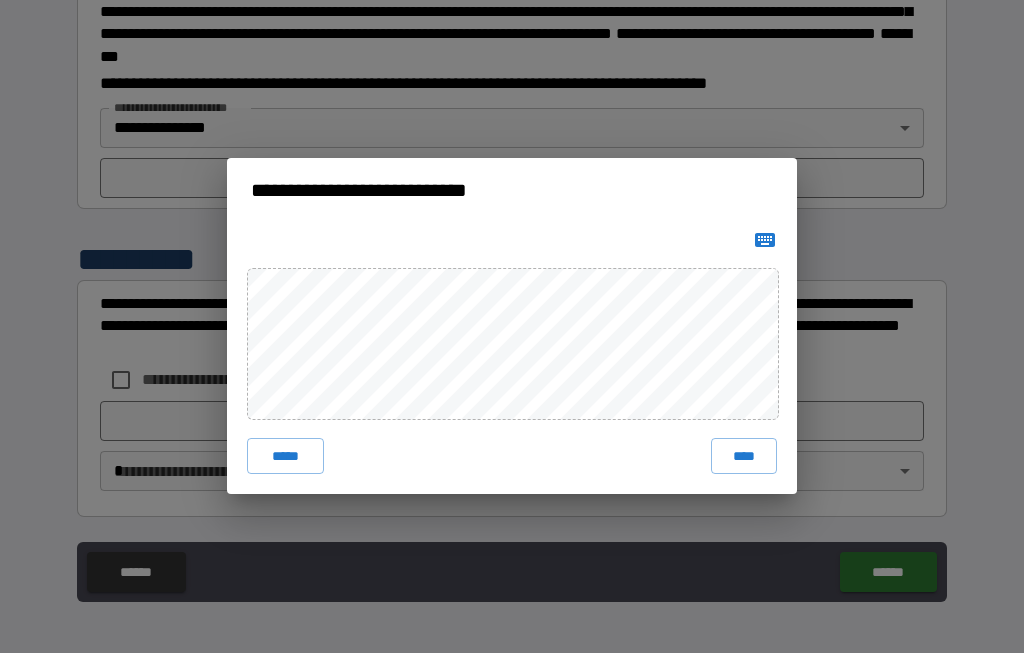 click on "****" at bounding box center (744, 457) 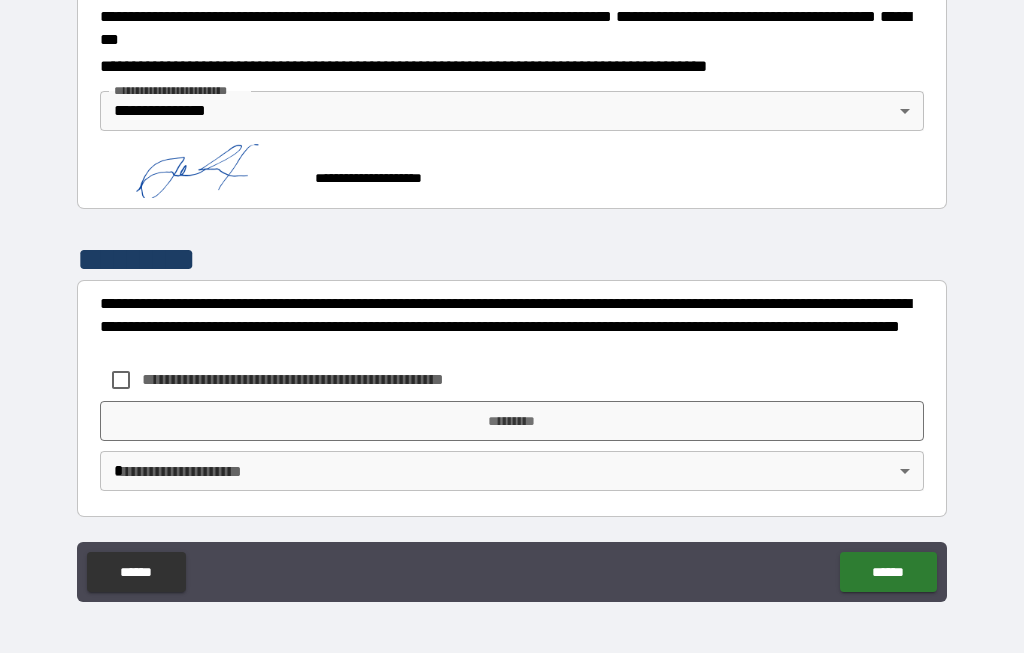 scroll, scrollTop: 2322, scrollLeft: 0, axis: vertical 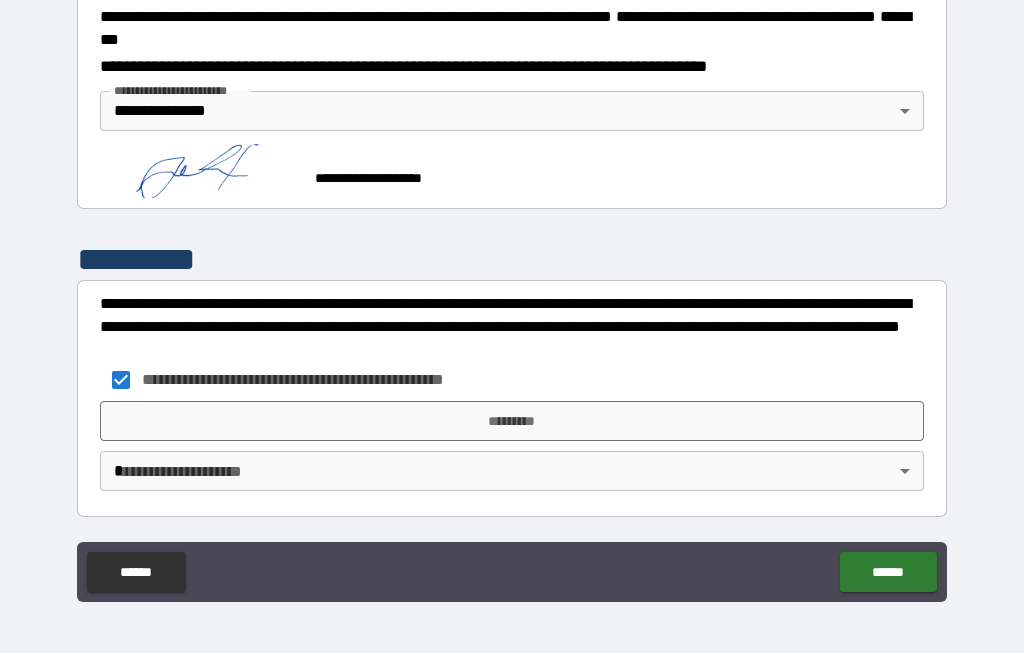 click on "*********" at bounding box center (512, 422) 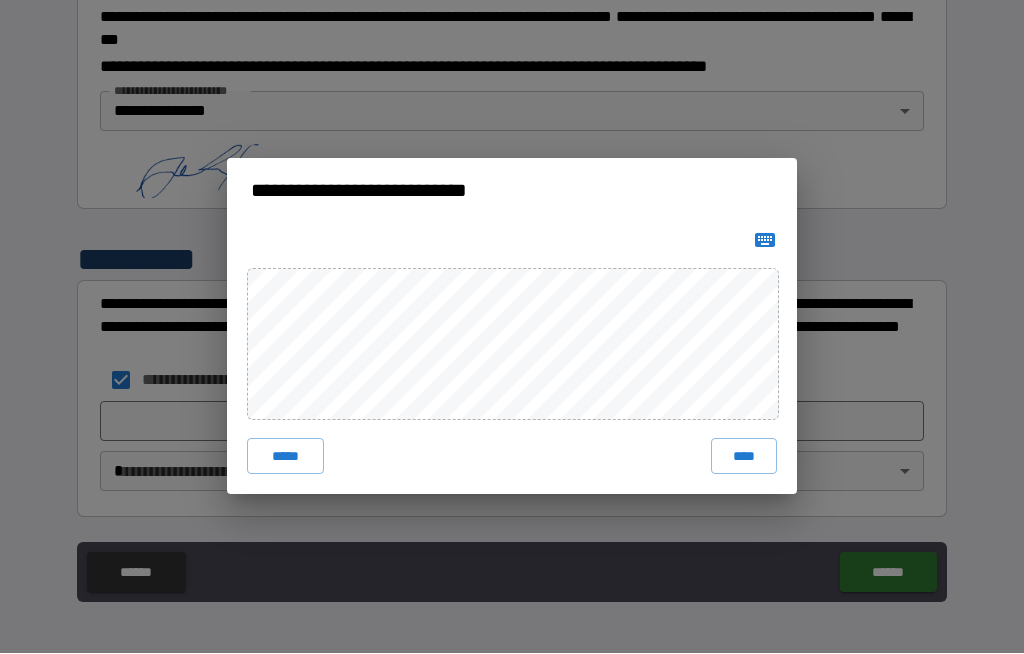 click on "****" at bounding box center [744, 457] 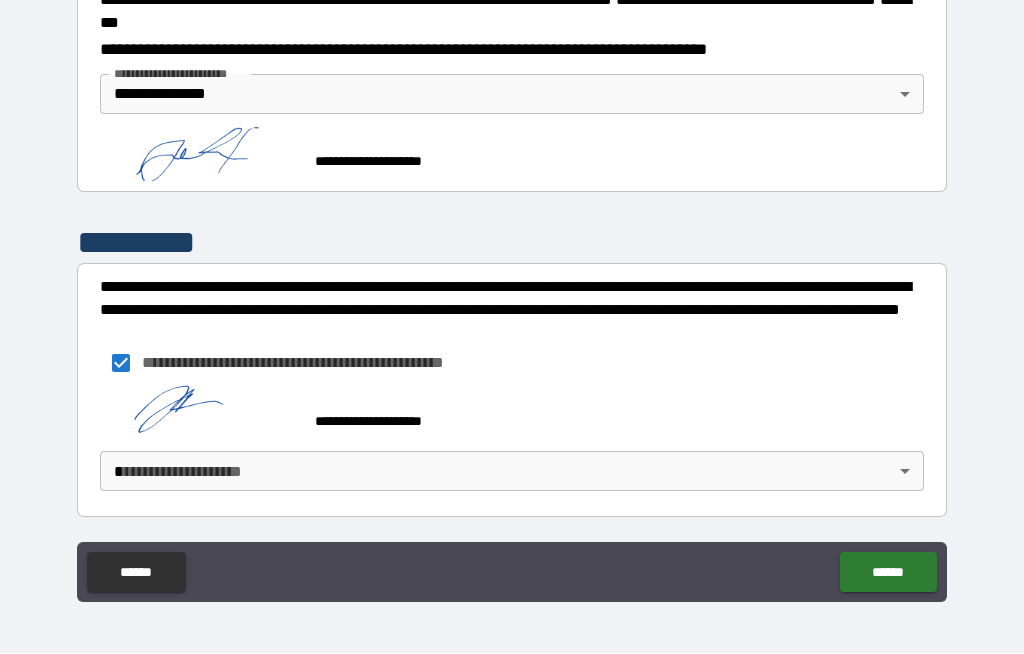 click on "**********" at bounding box center (512, 292) 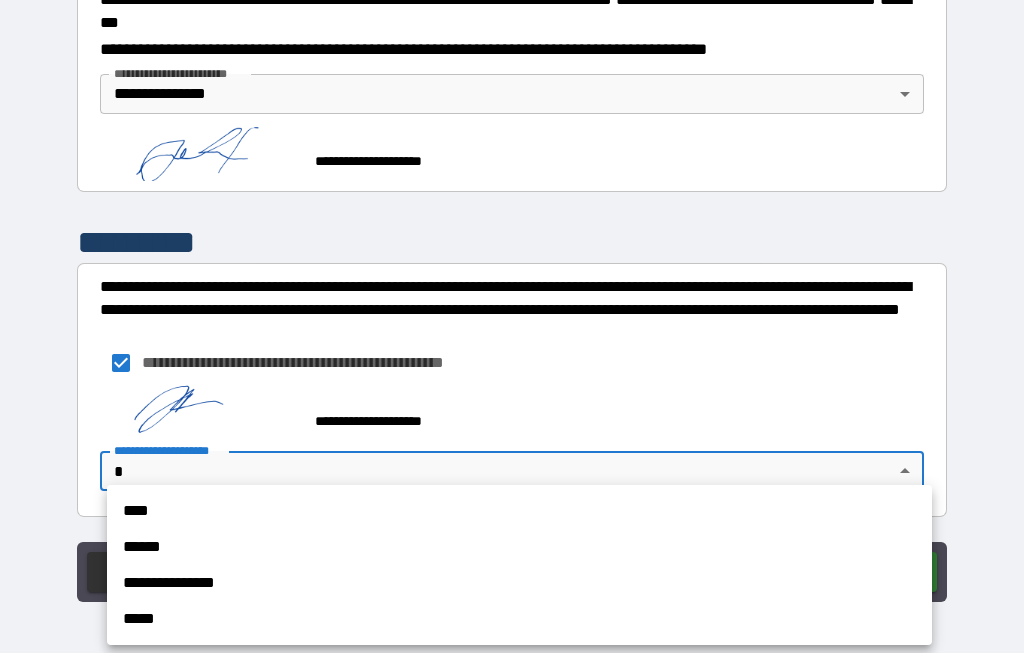 click on "**********" at bounding box center (519, 584) 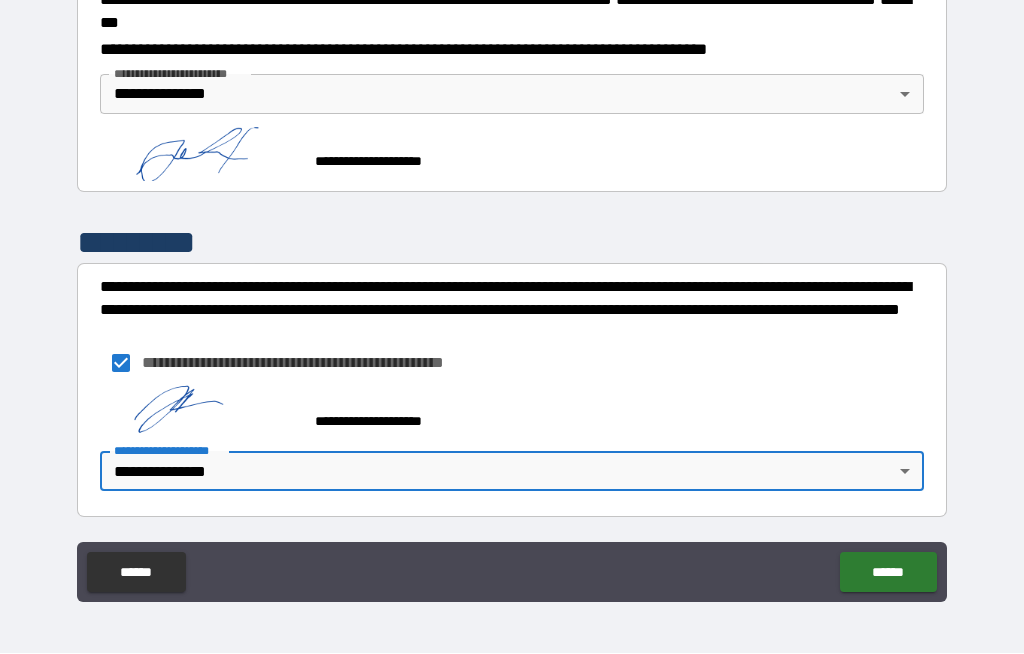 click on "******" at bounding box center [888, 573] 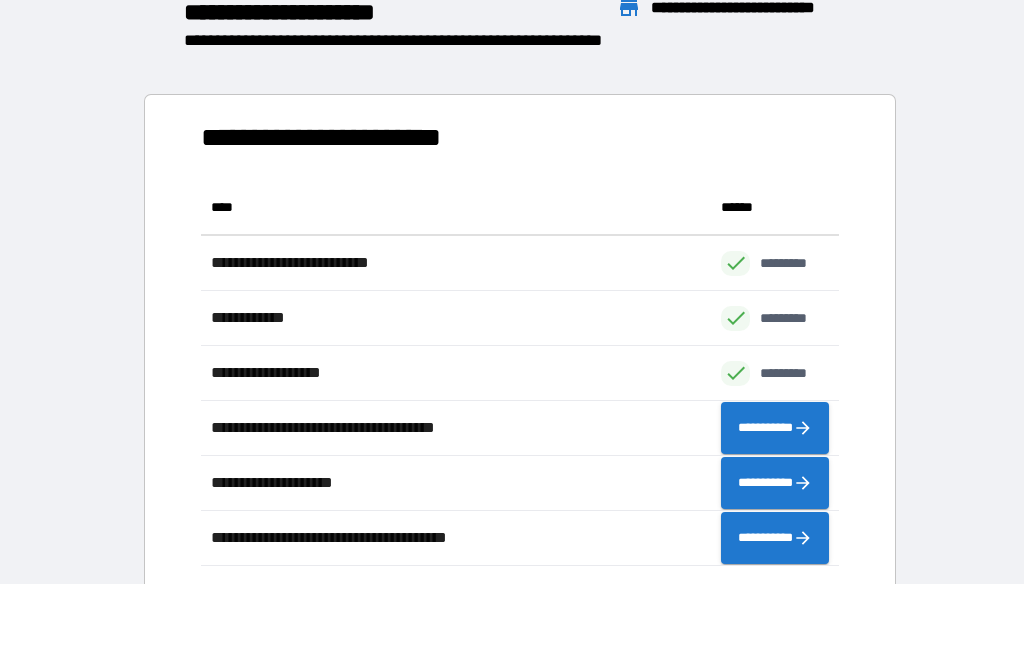 scroll, scrollTop: 1, scrollLeft: 1, axis: both 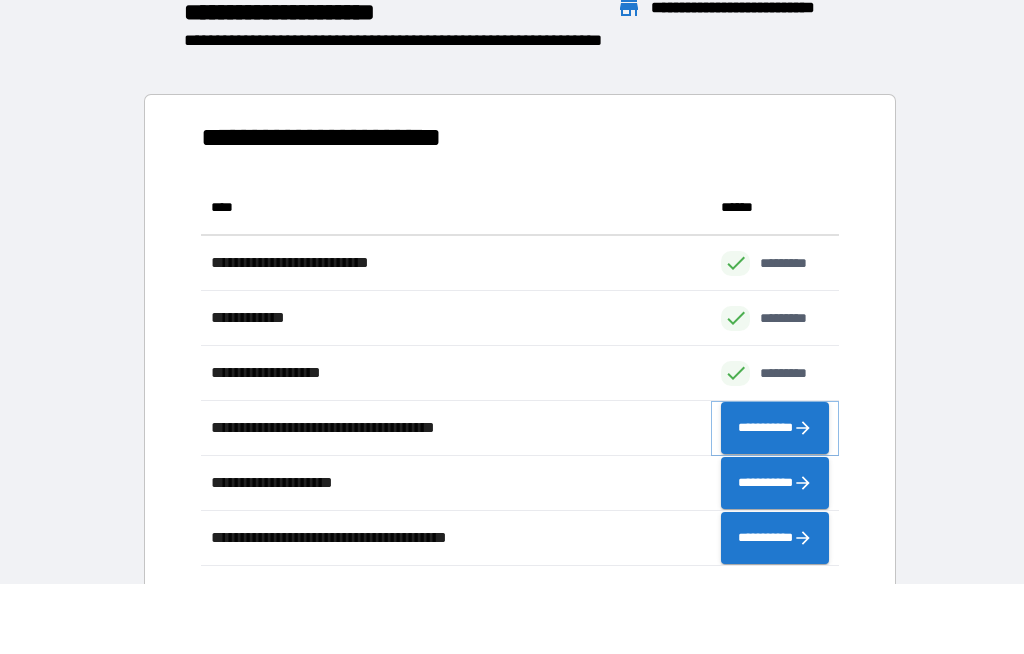 click on "**********" at bounding box center (775, 429) 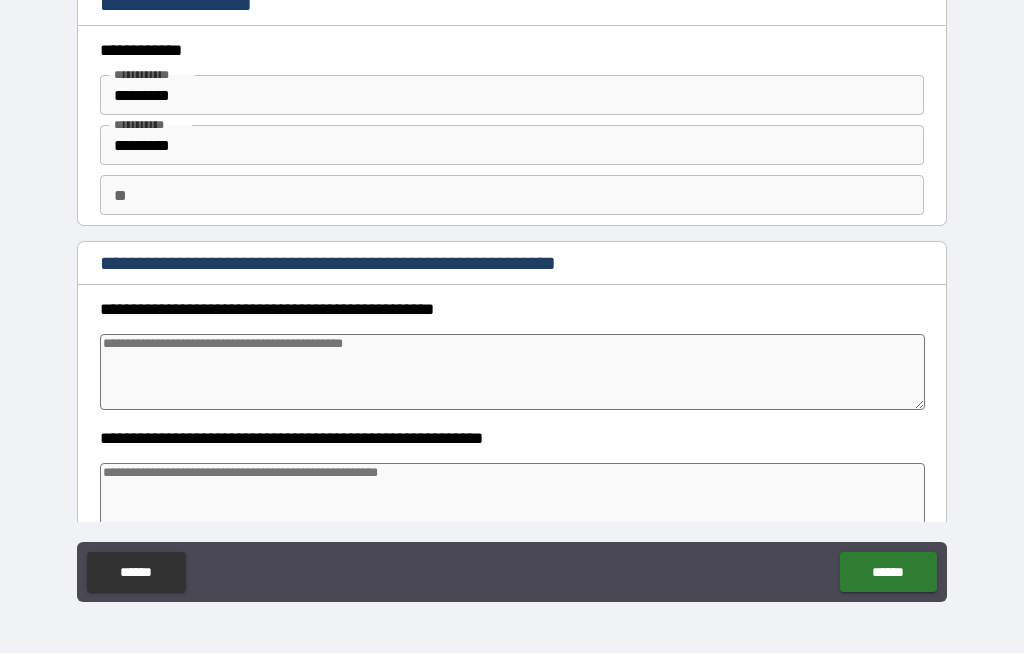 type on "*" 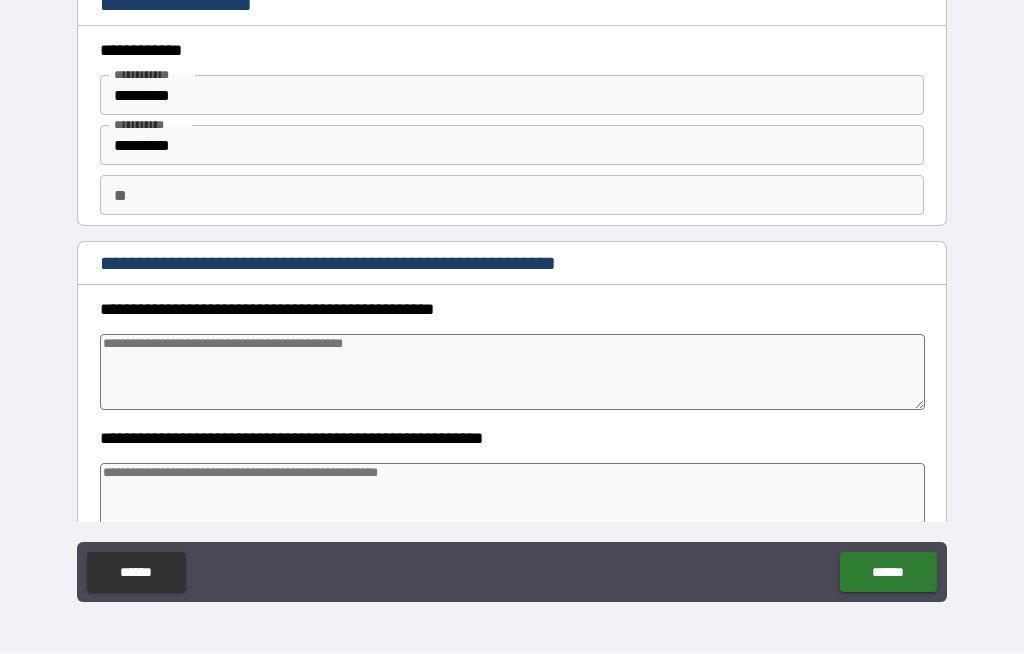 type on "*" 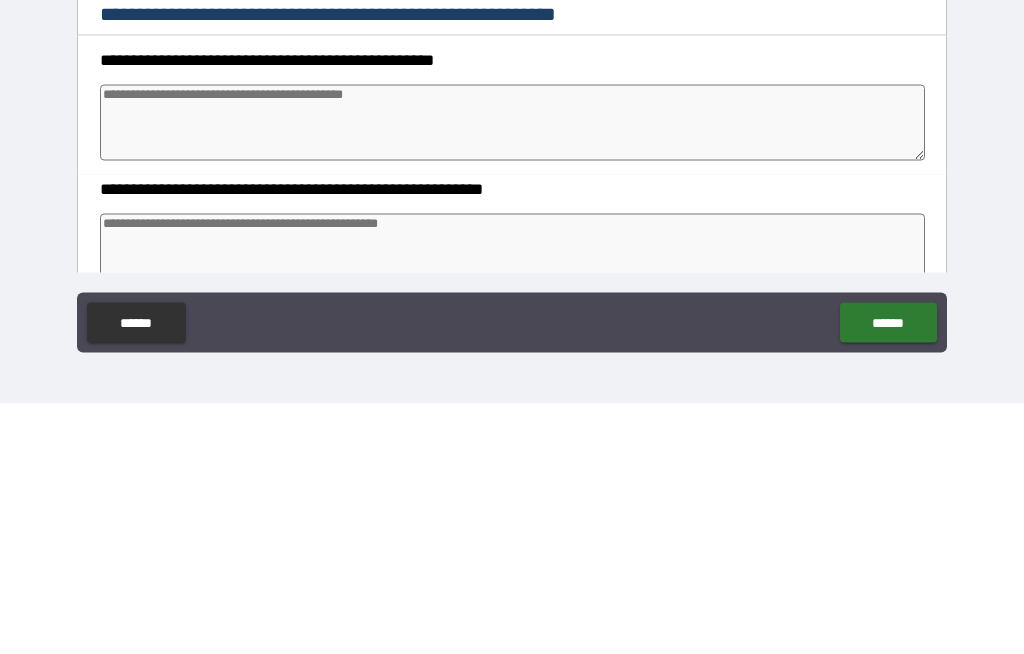 type on "*" 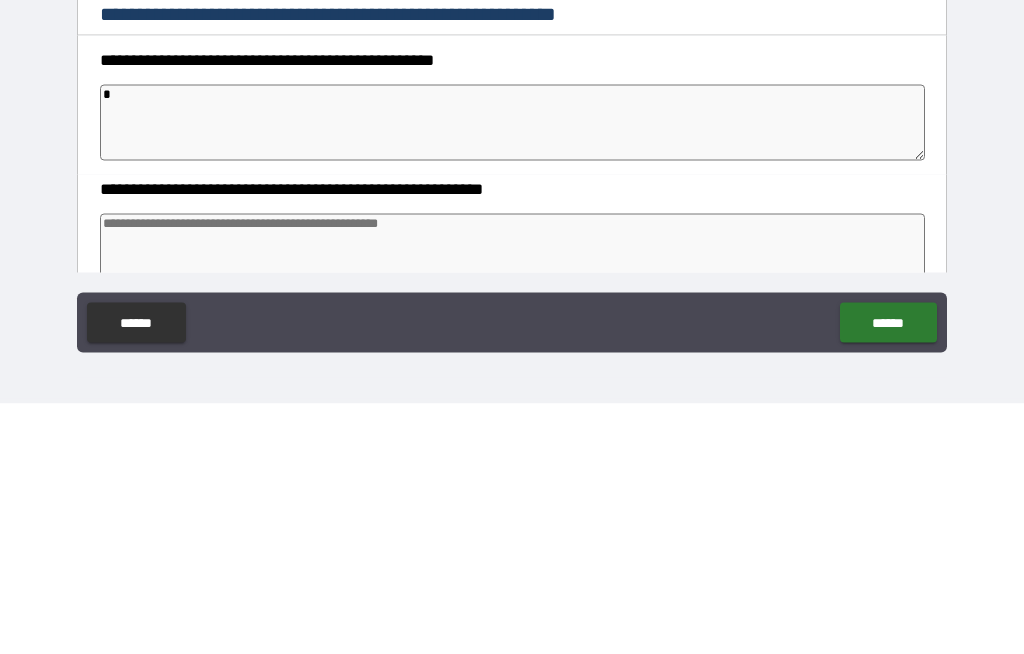 type on "*" 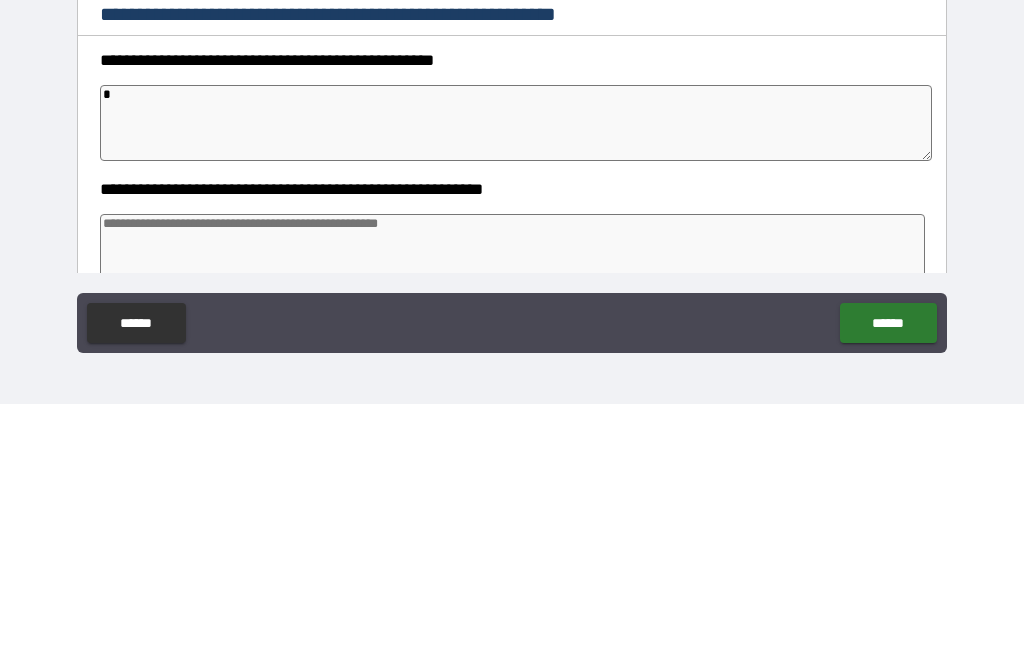 type on "**" 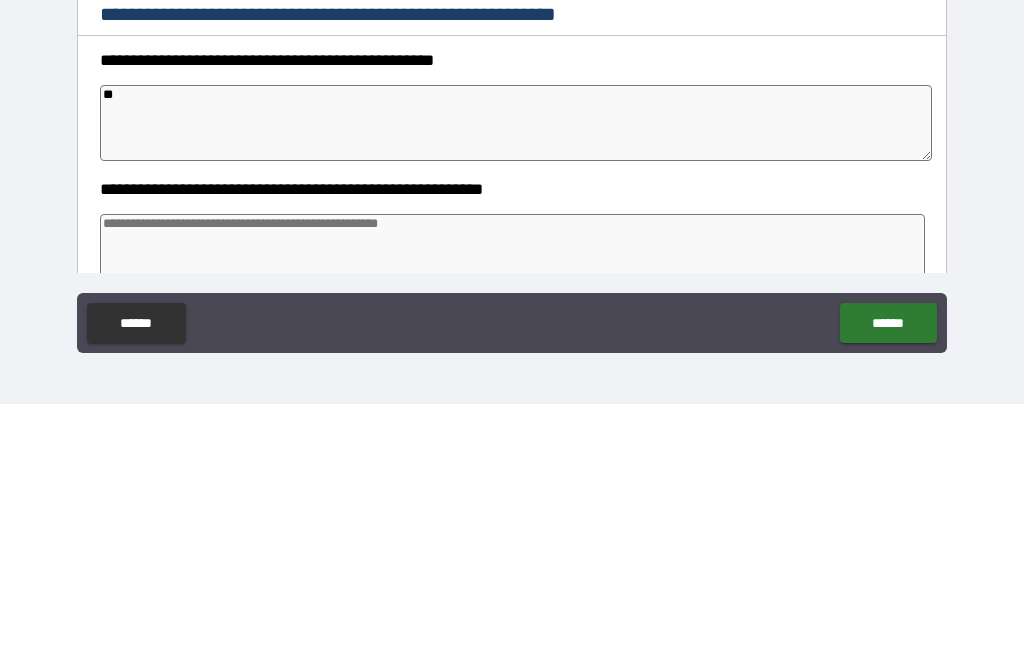 type on "*" 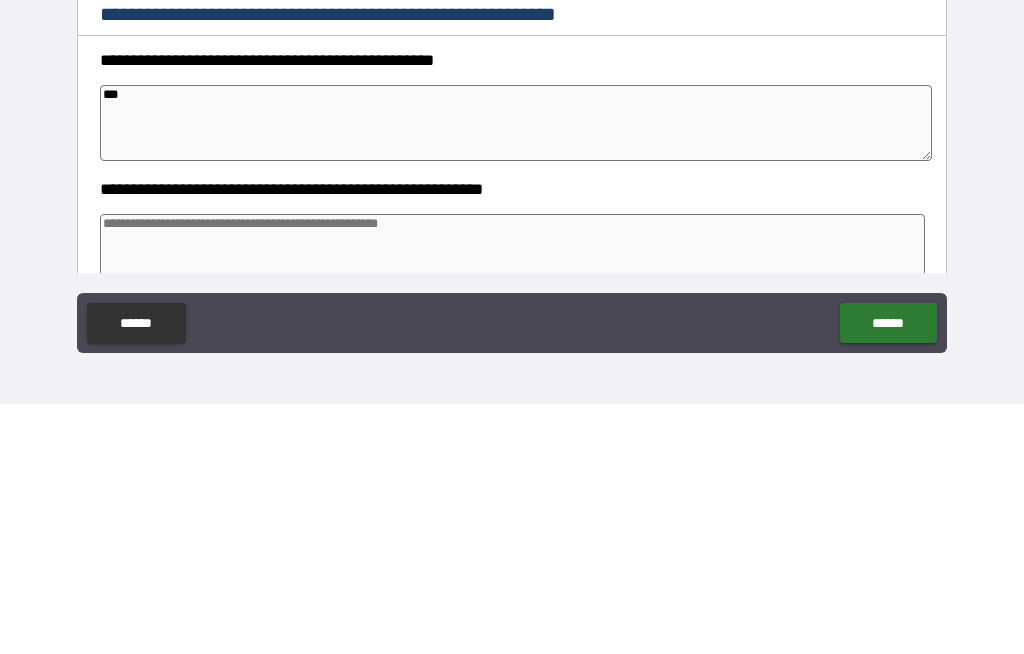 type on "*" 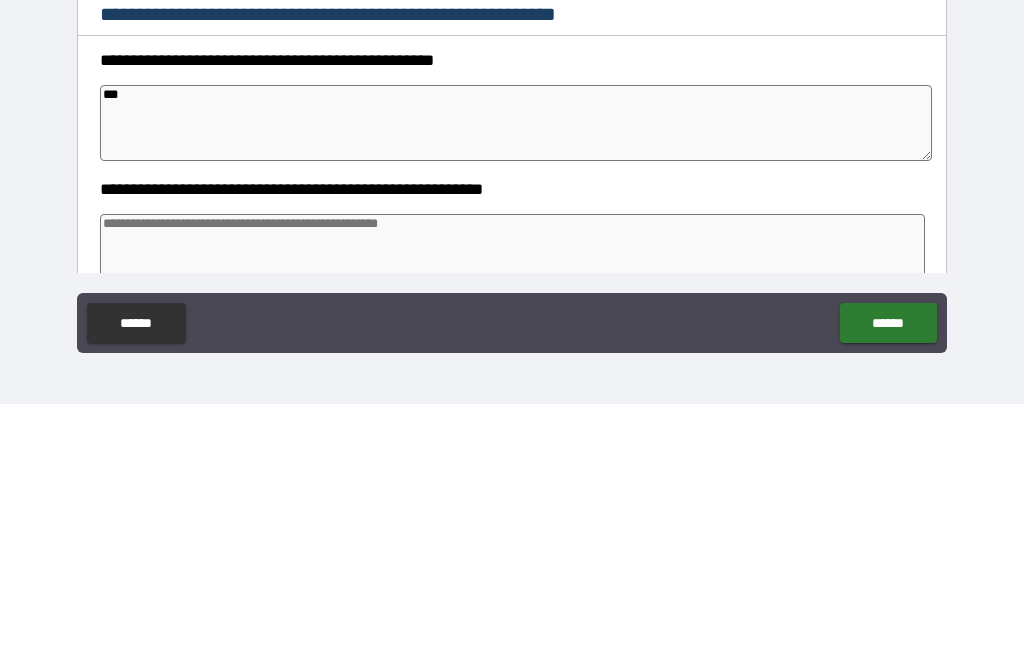 type on "****" 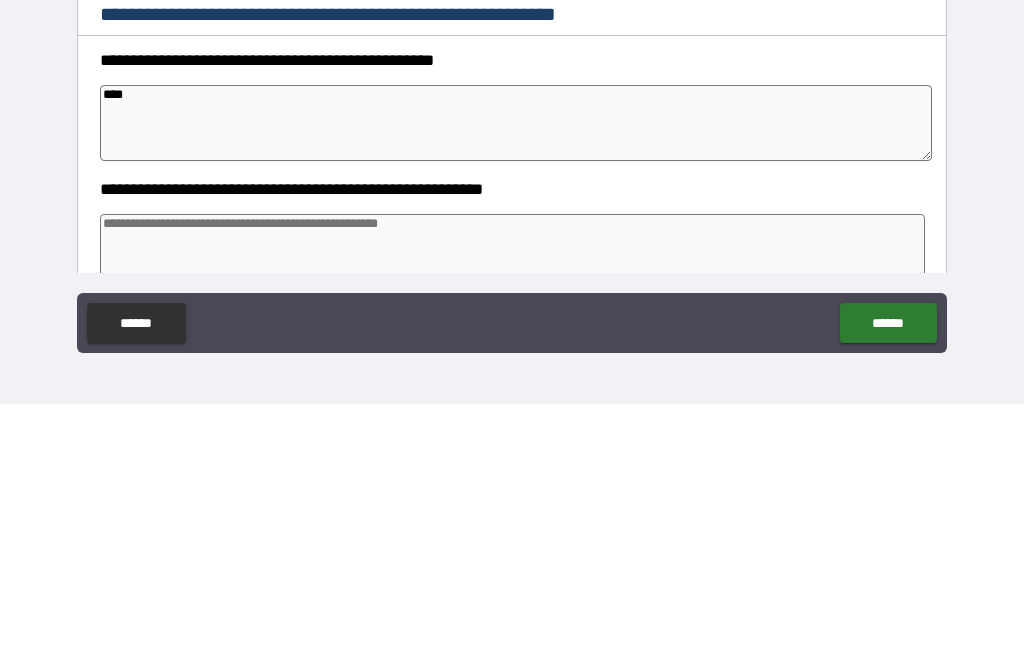 type on "*" 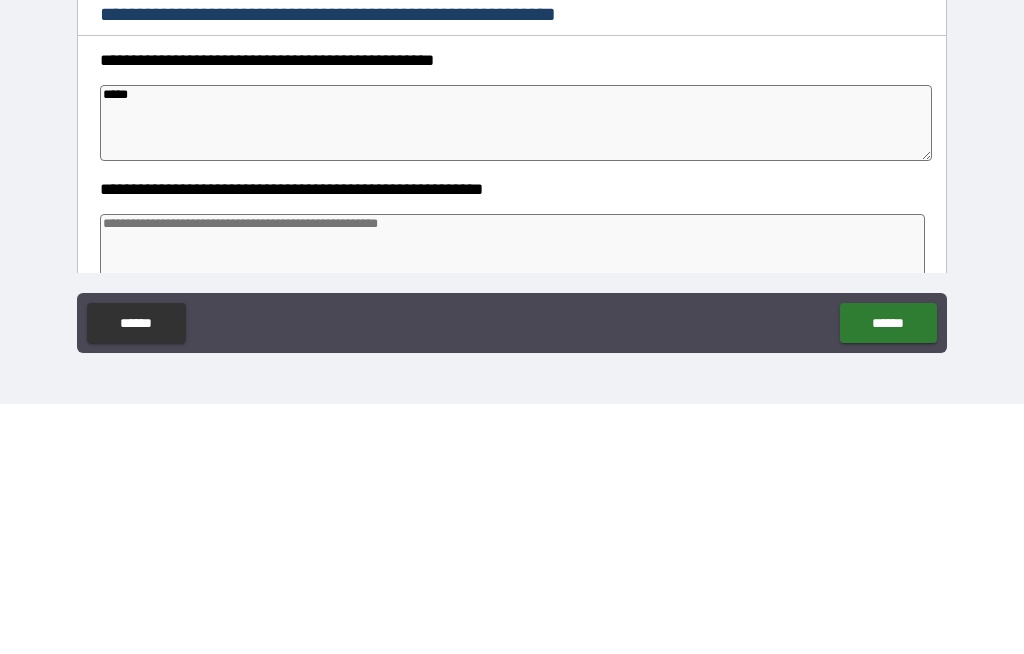 type on "******" 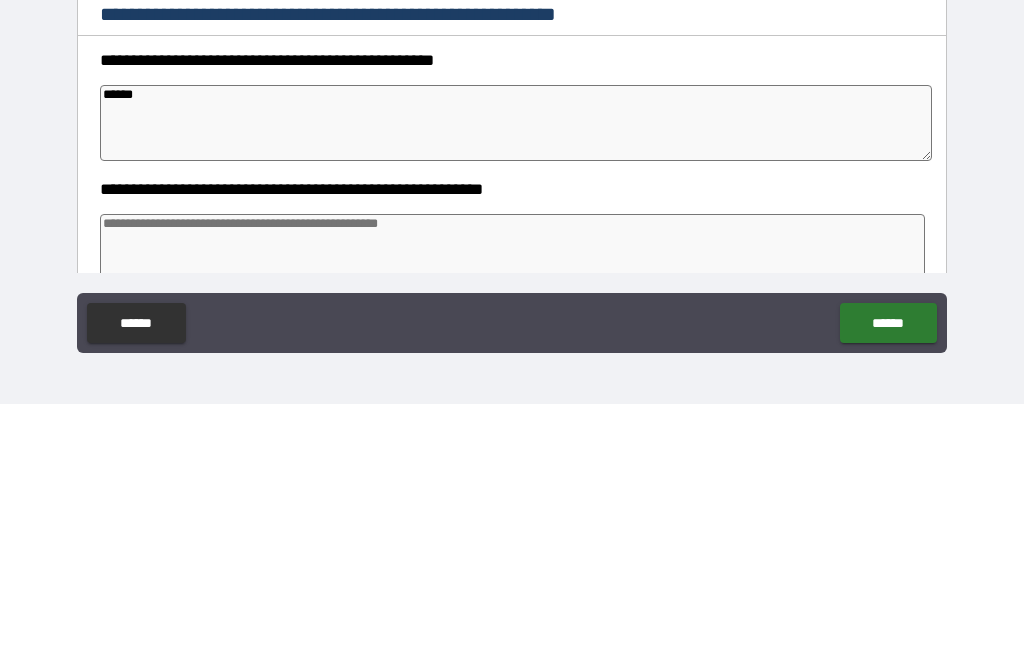 type on "*" 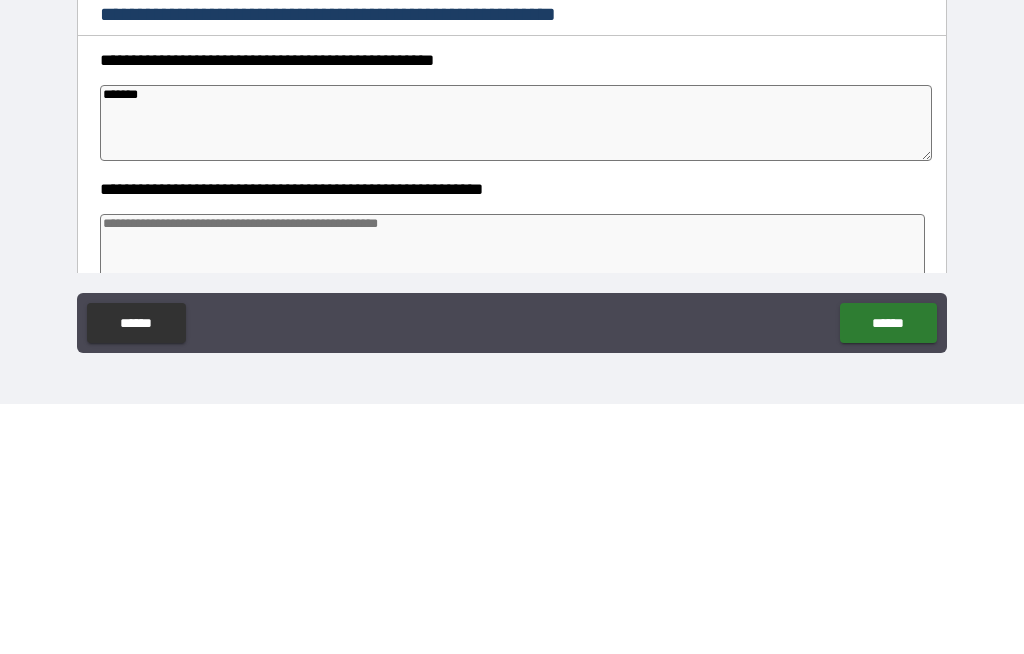 type on "*" 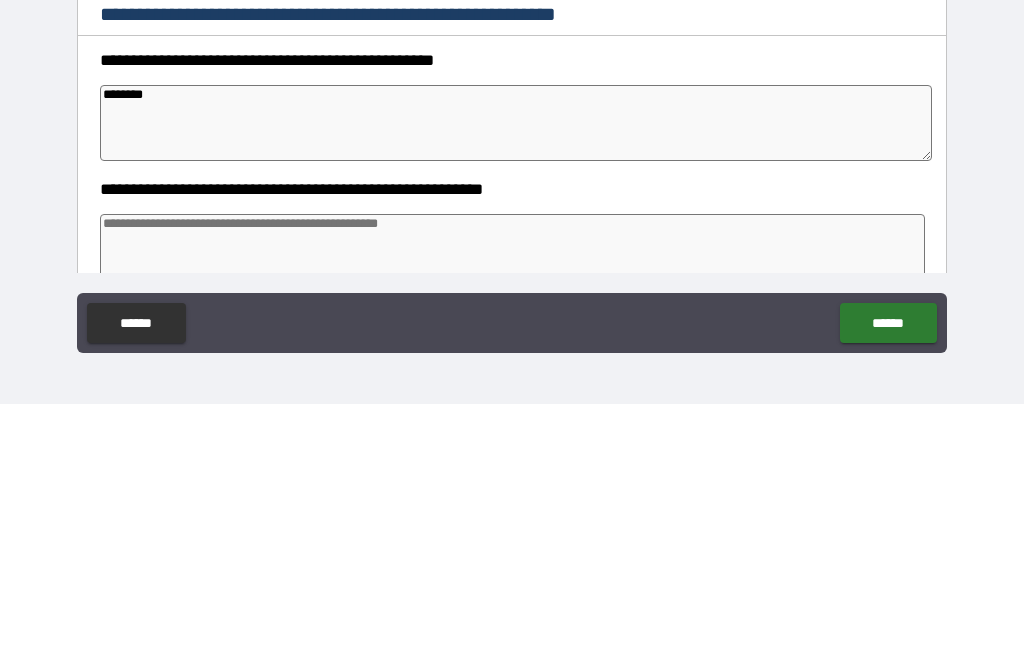 type on "*" 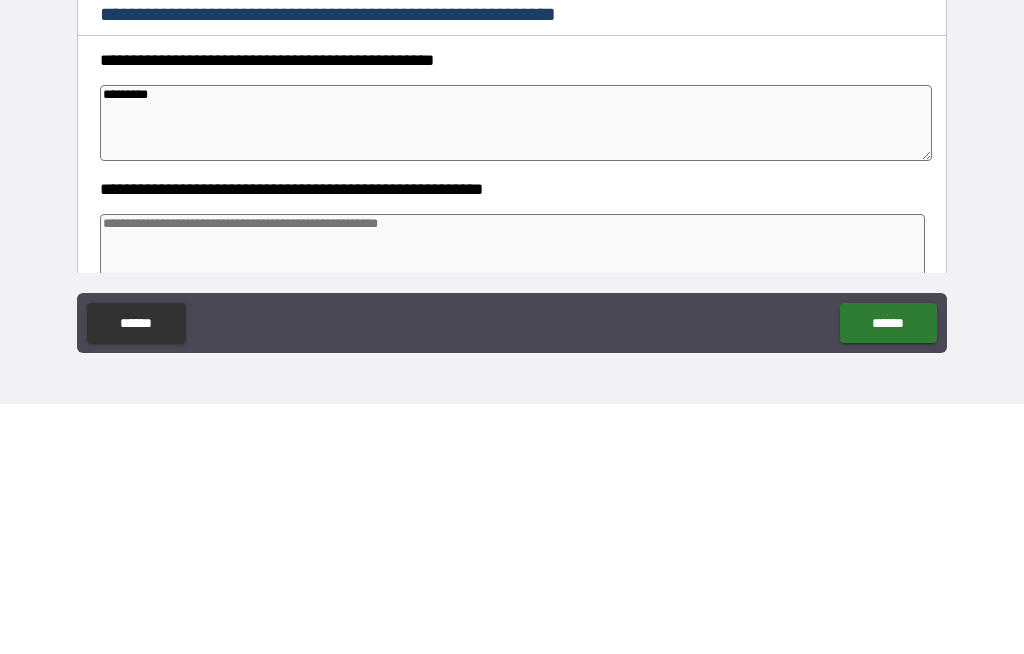 type on "*" 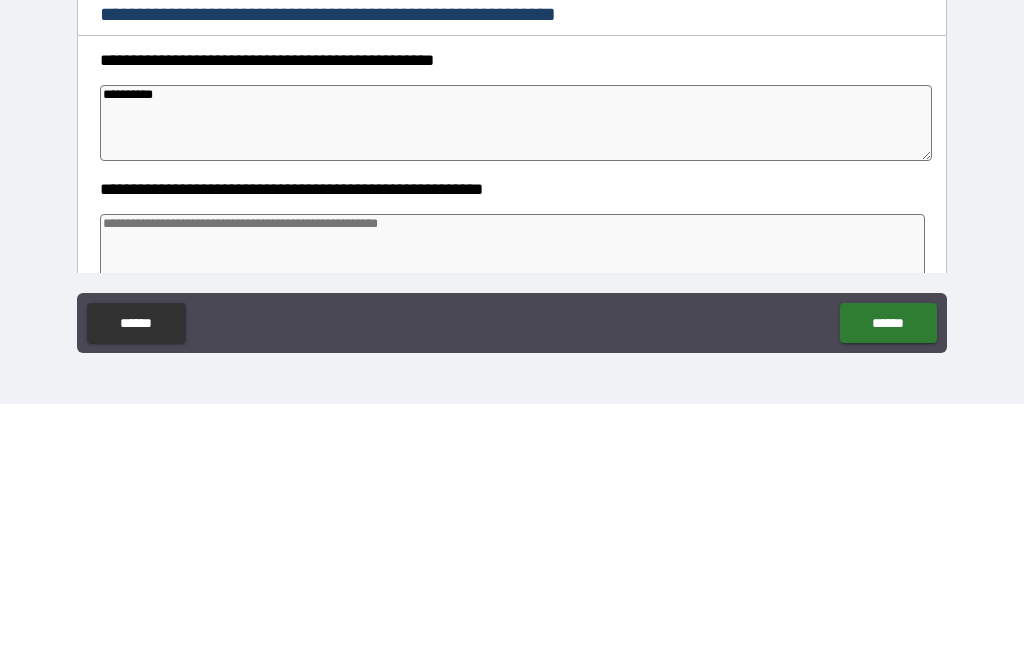 type on "*" 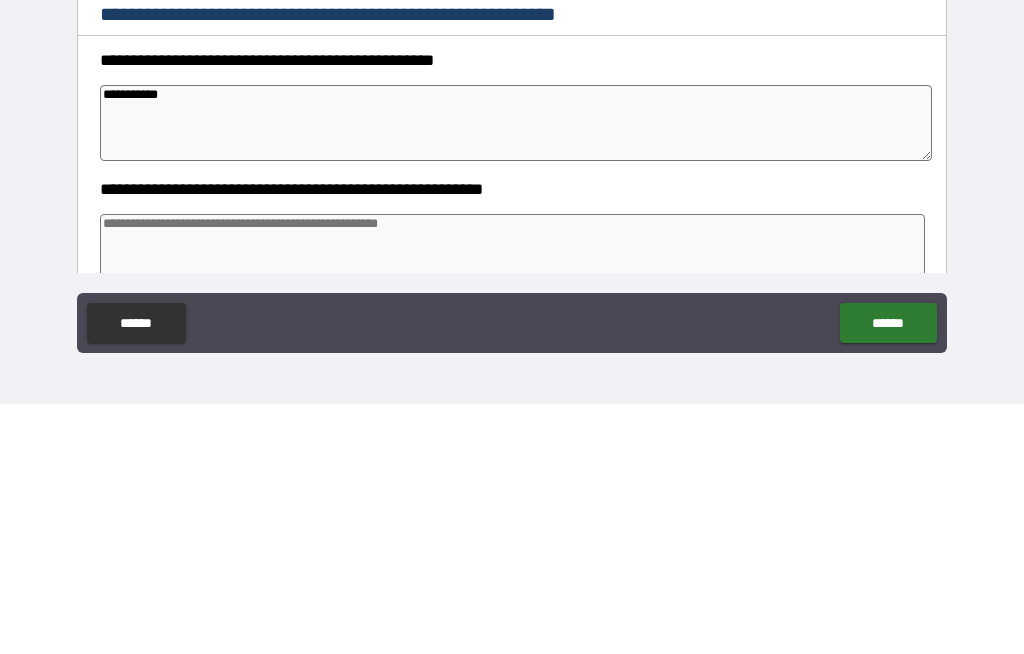 type on "*" 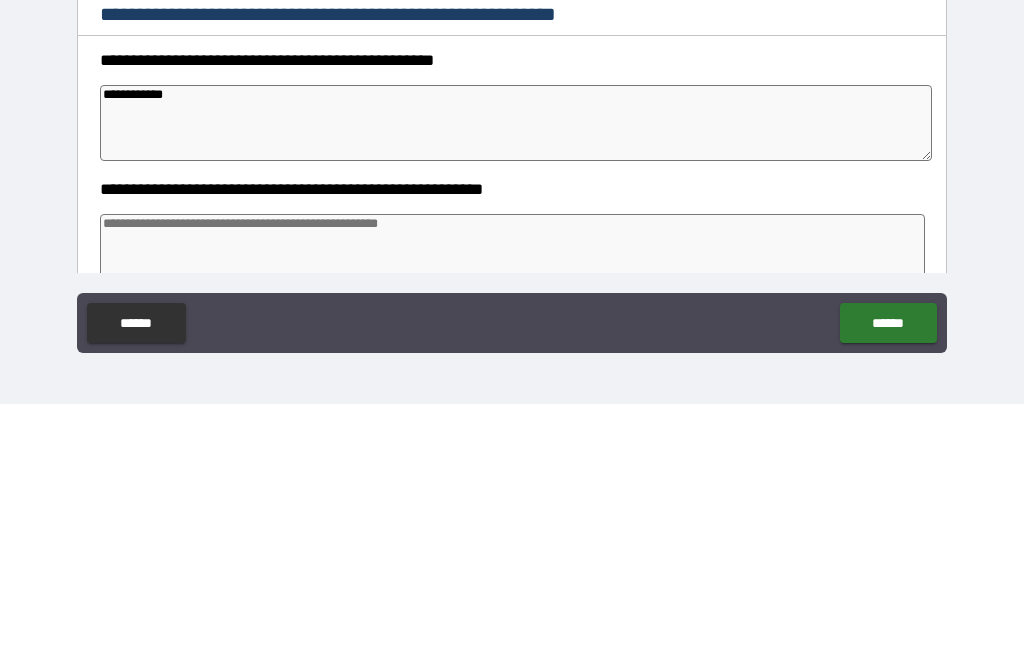 type on "*" 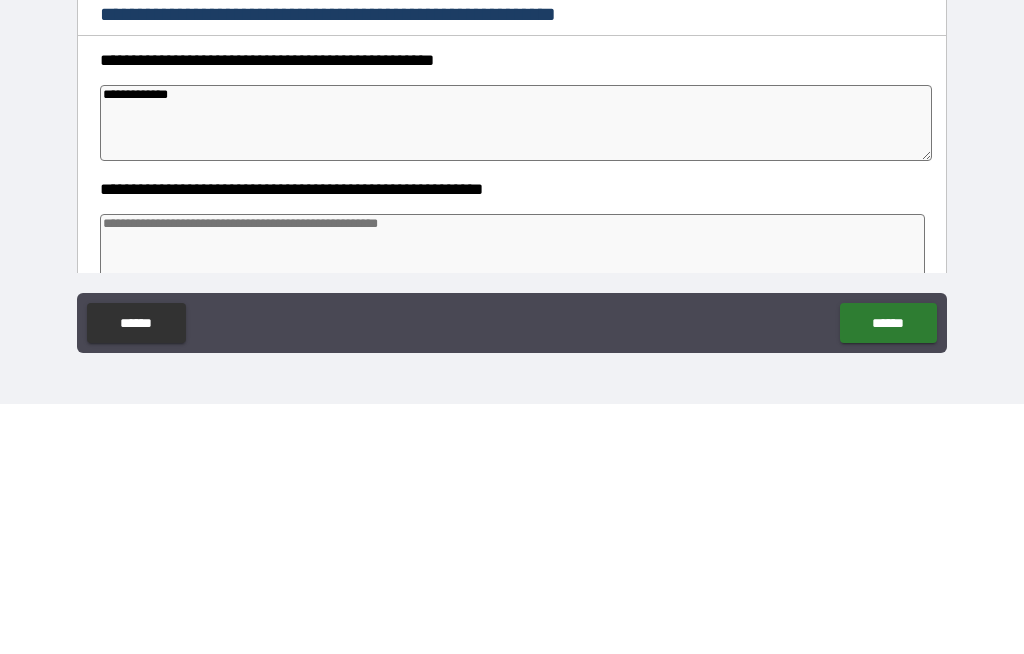 type on "*" 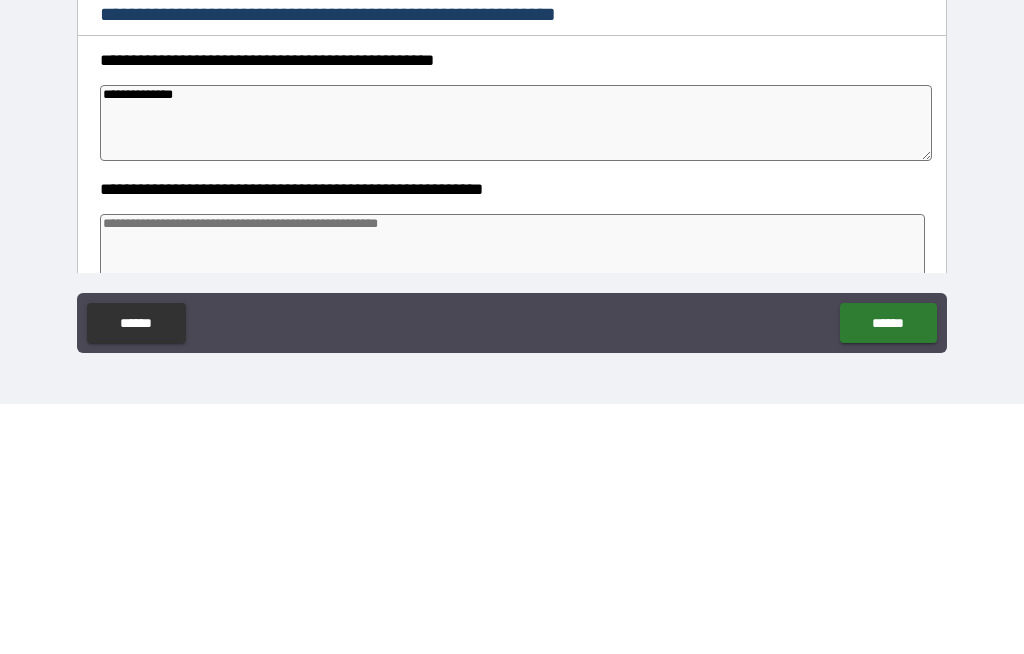 type on "*" 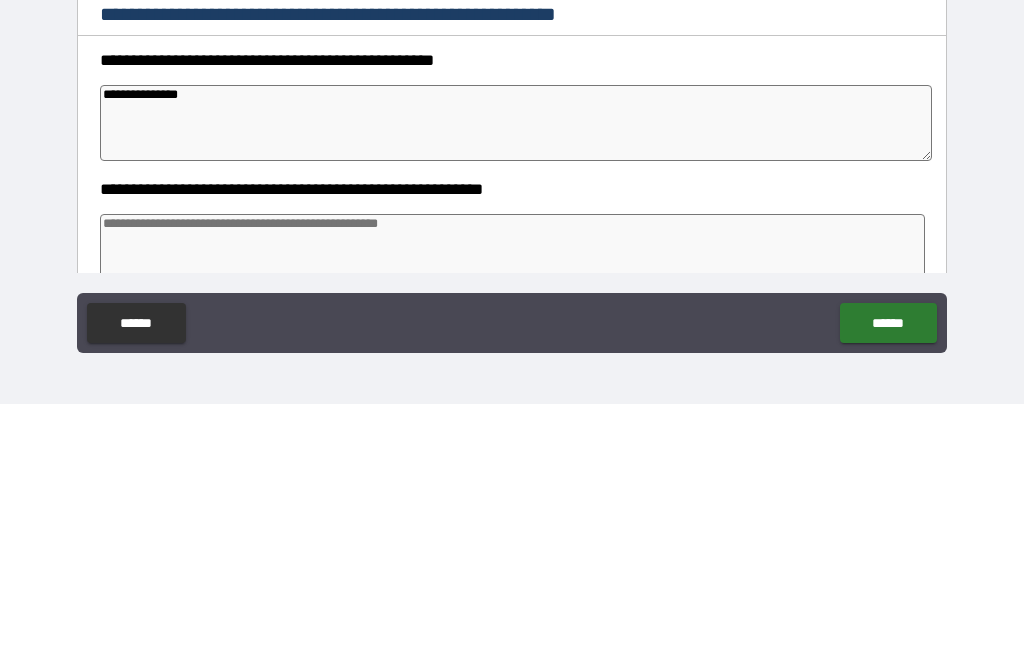 type on "*" 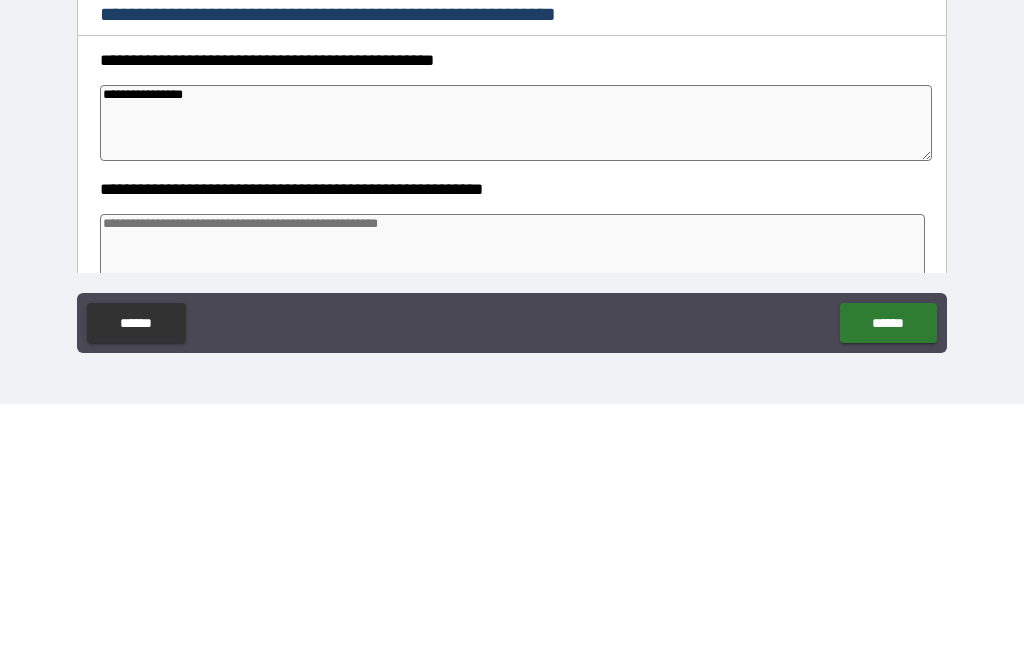 type on "*" 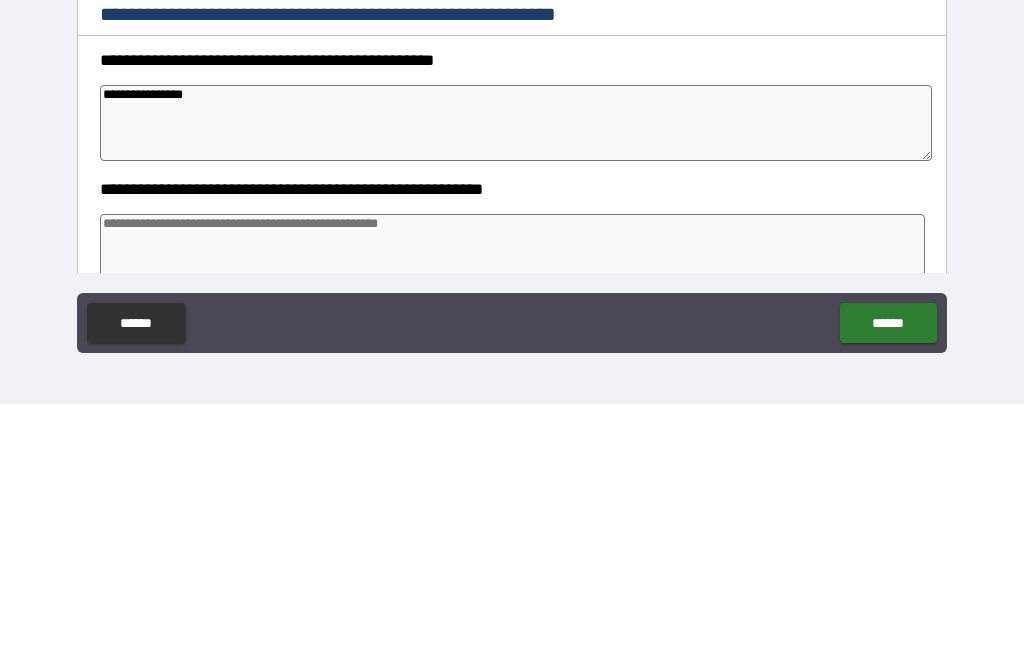type on "**********" 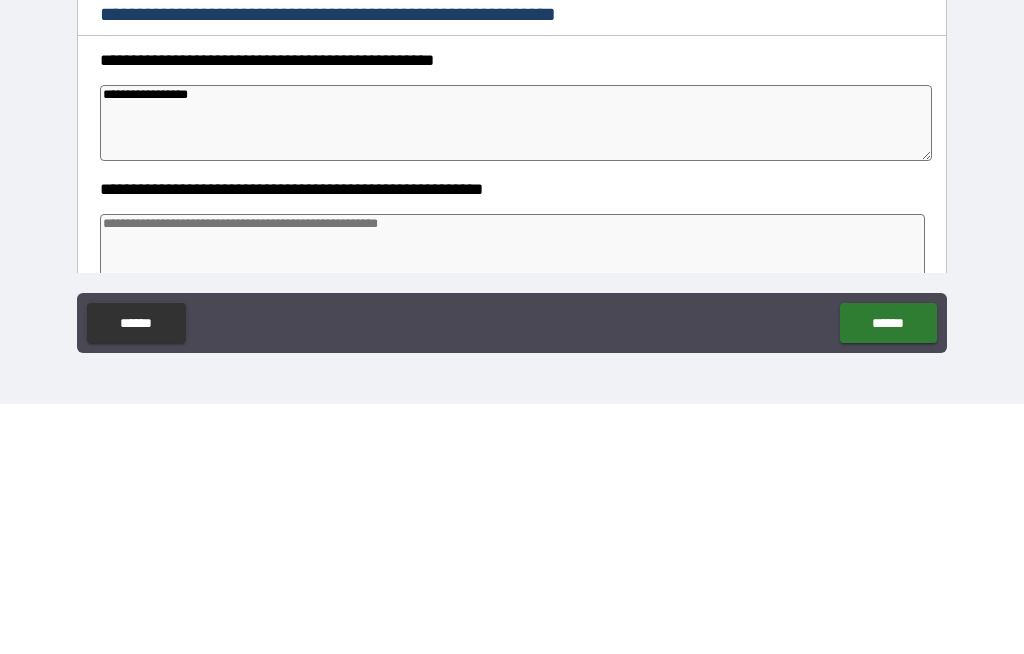 type on "*" 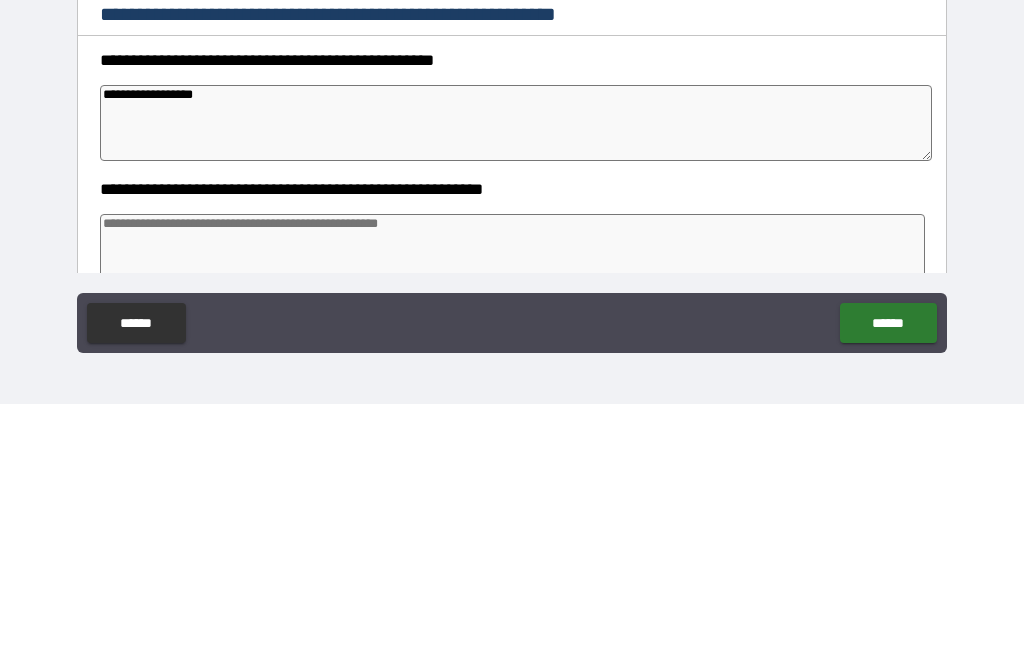type on "*" 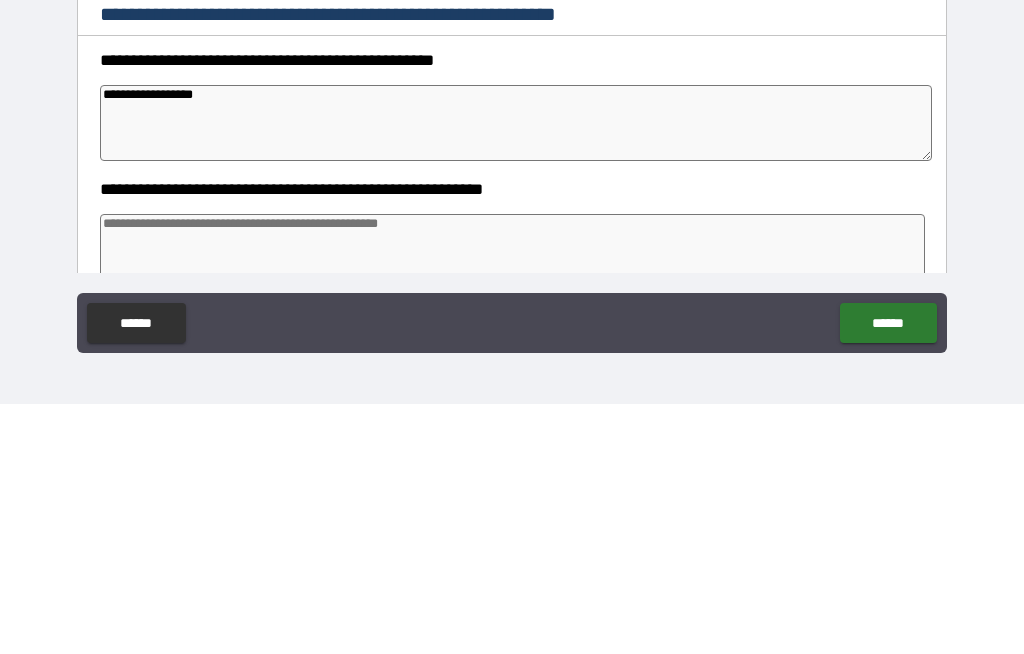 type on "**********" 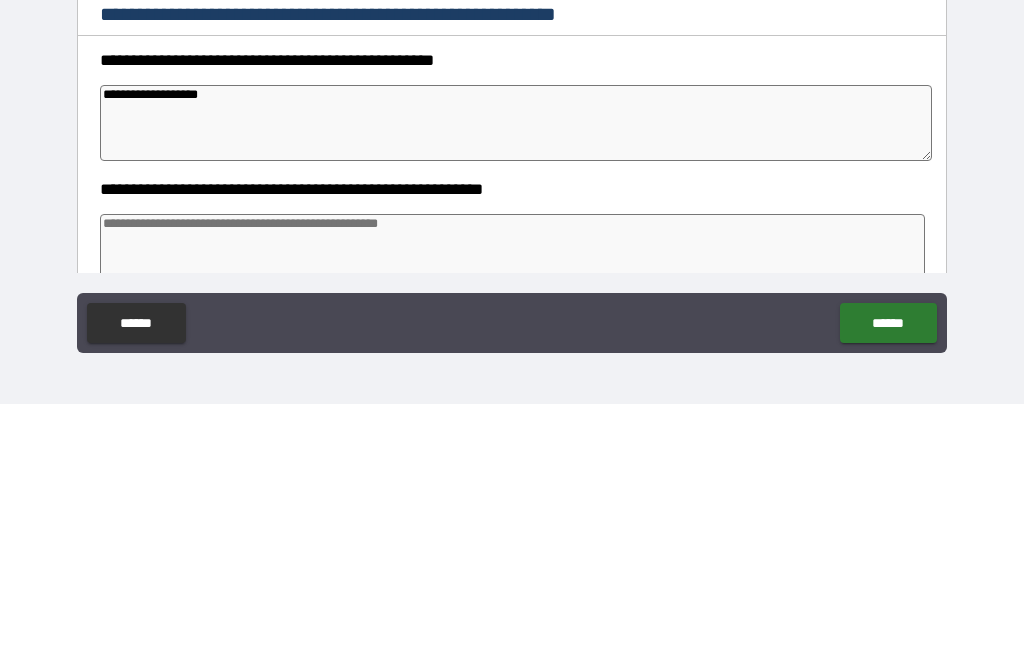type on "*" 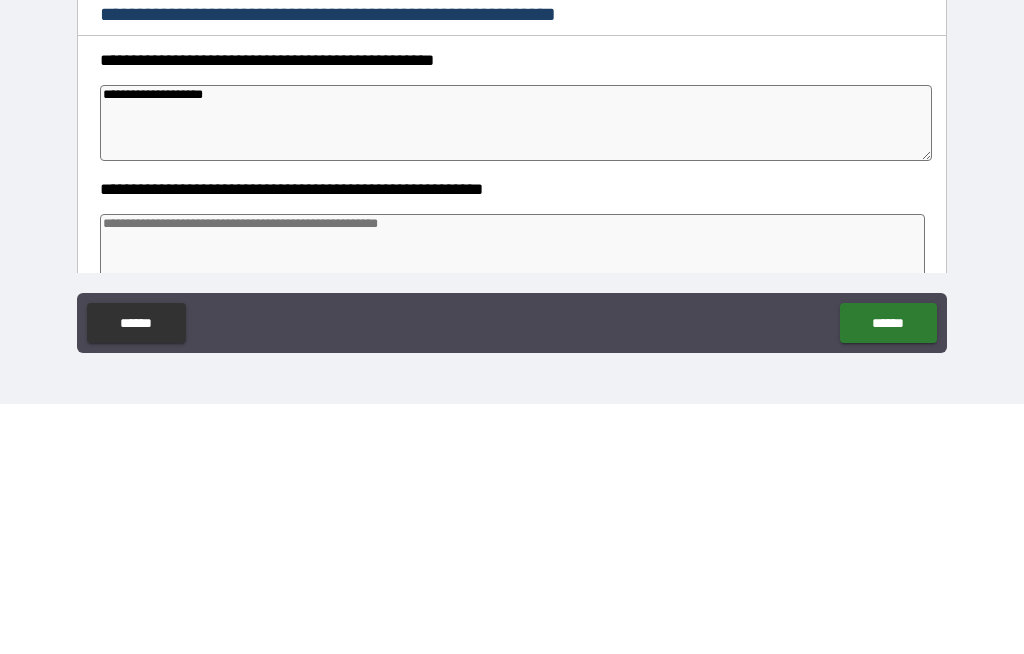 type on "*" 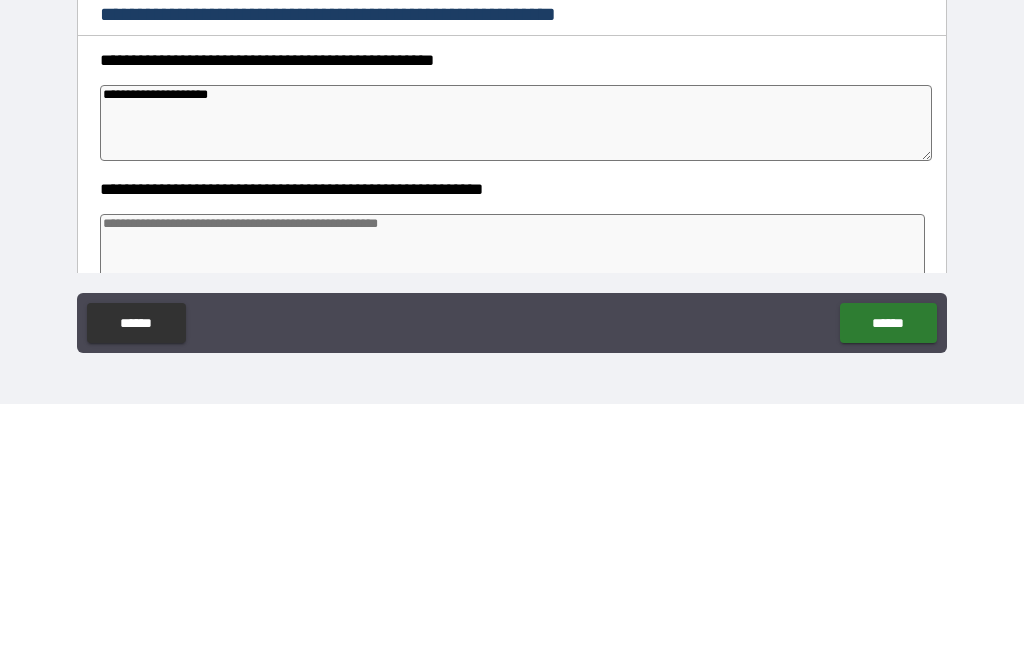 type on "*" 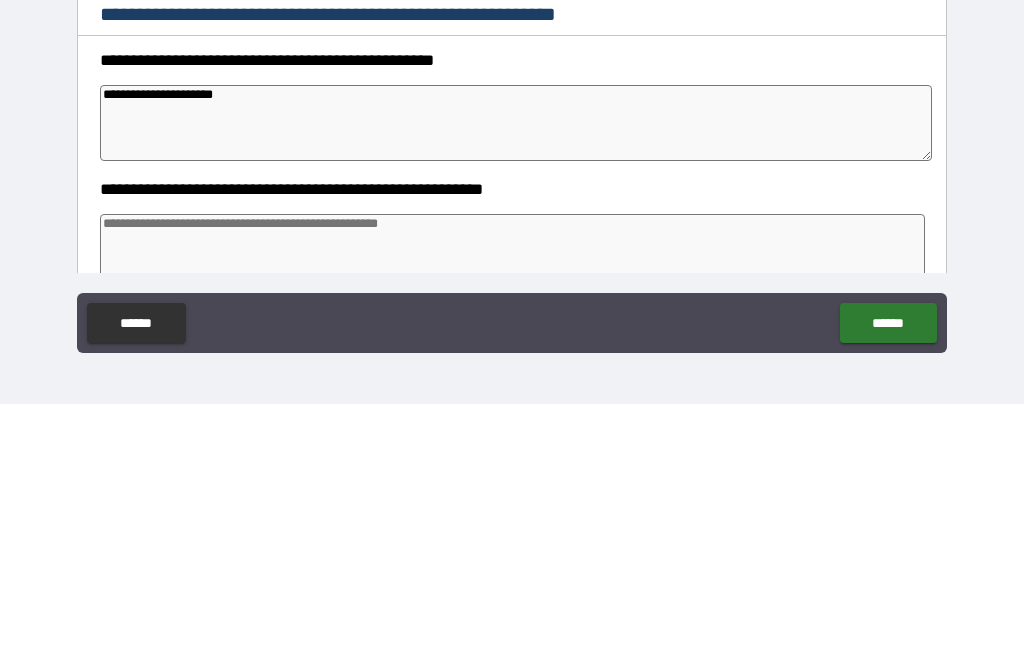 type on "*" 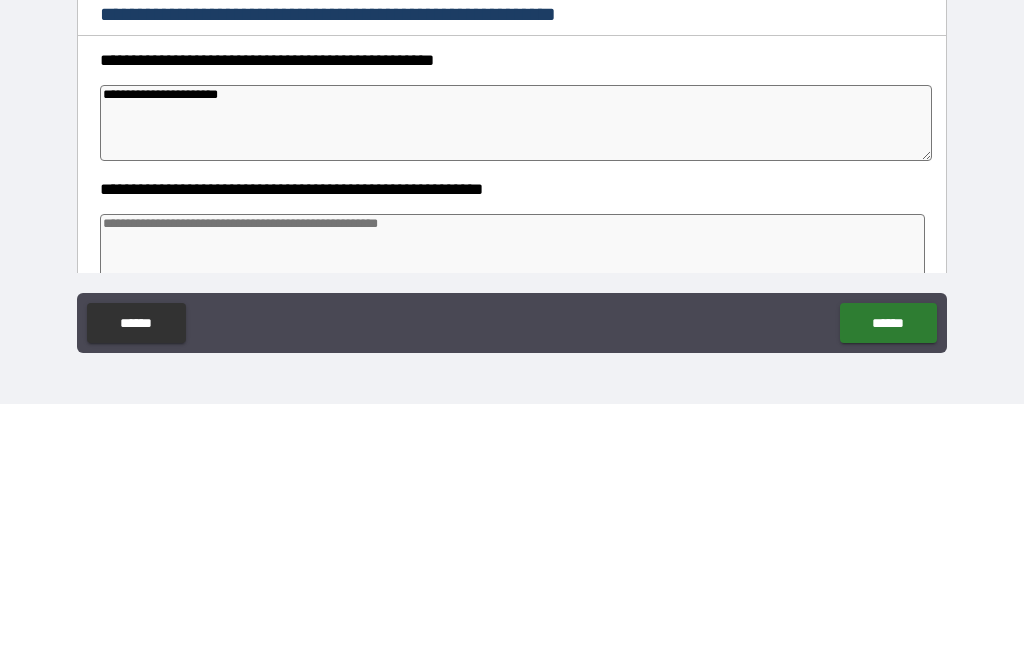 type on "*" 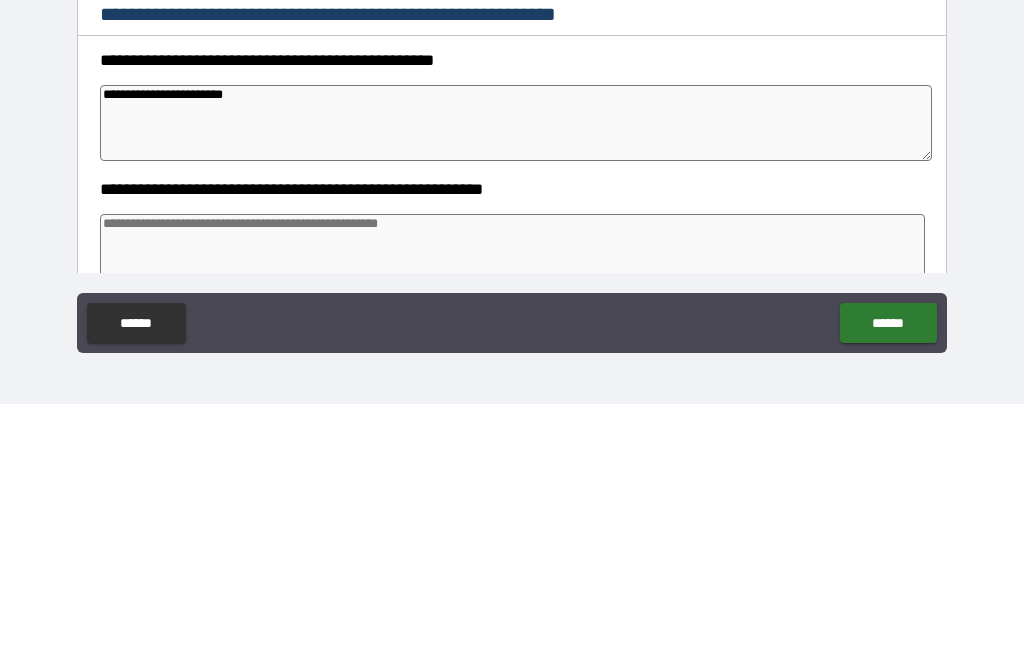 type on "*" 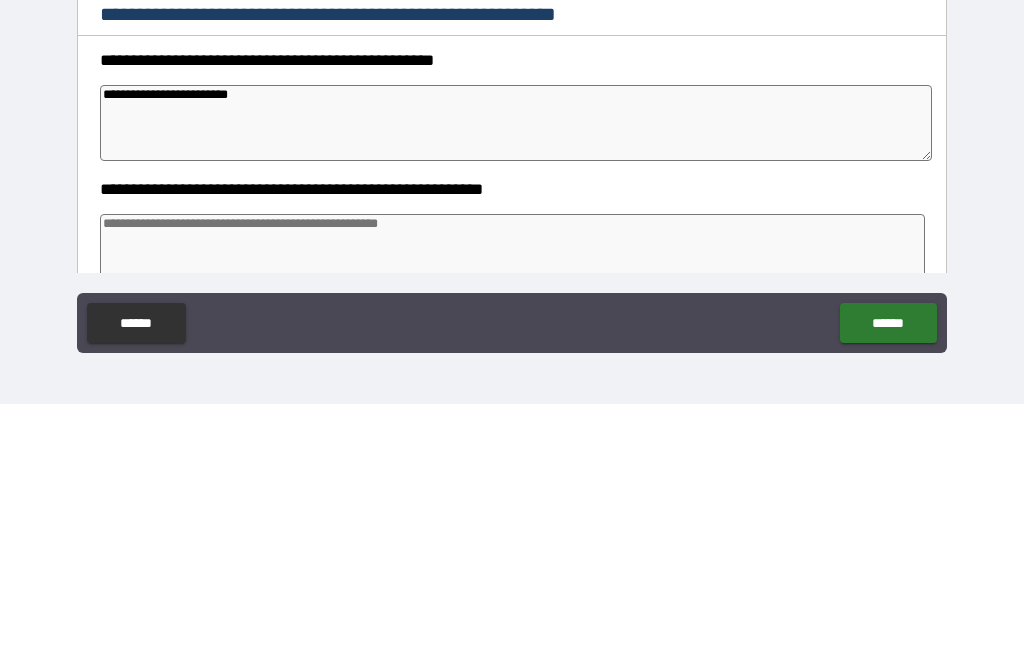 type on "*" 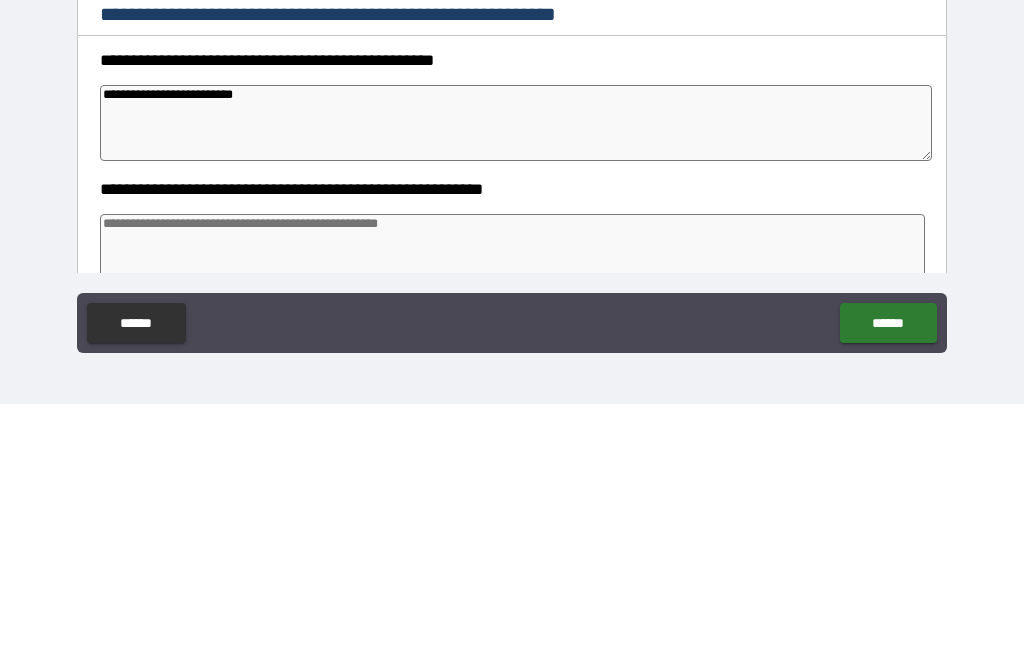type on "*" 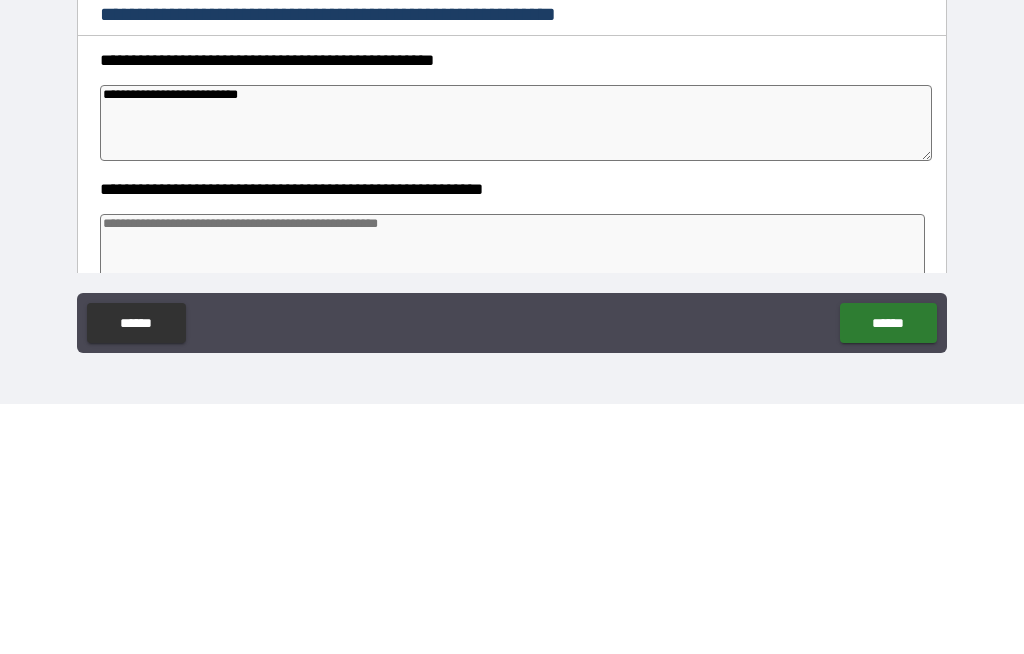 type on "*" 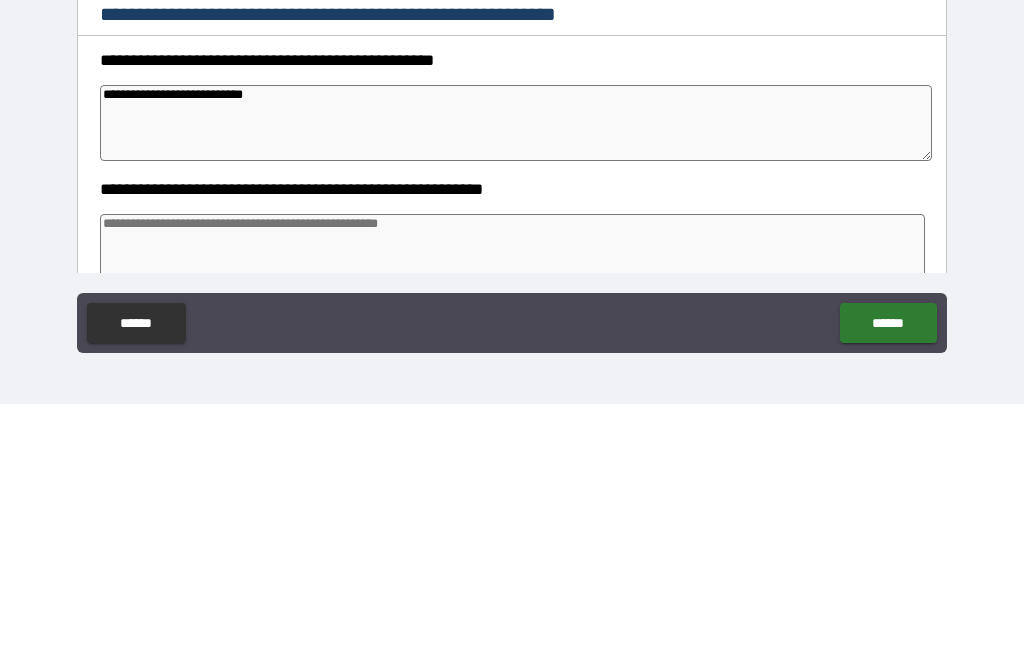 type on "*" 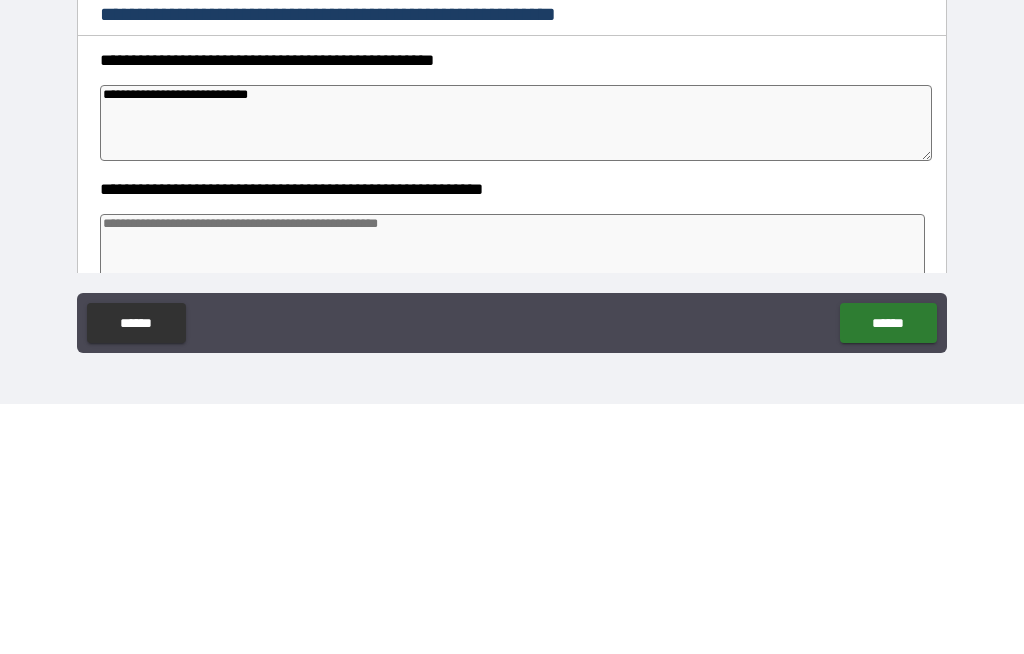 type on "*" 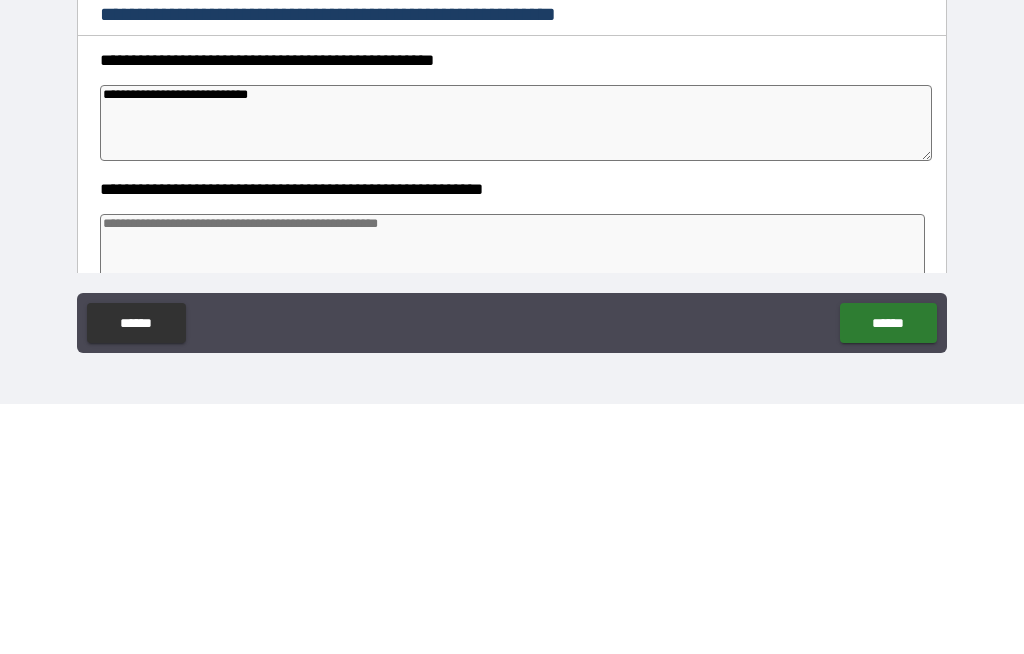 type on "**********" 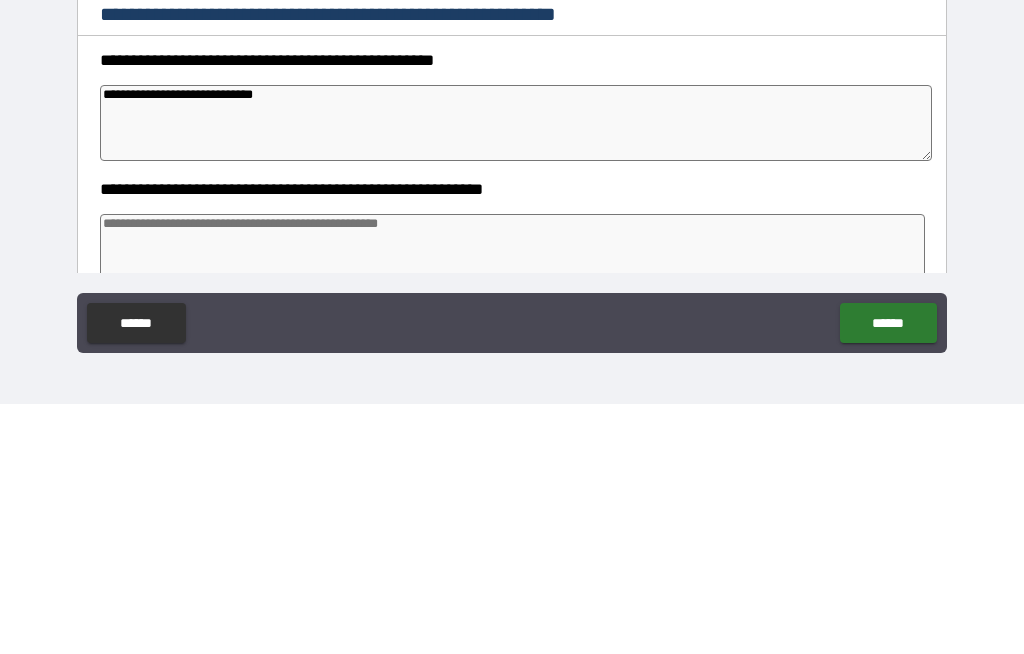 type on "*" 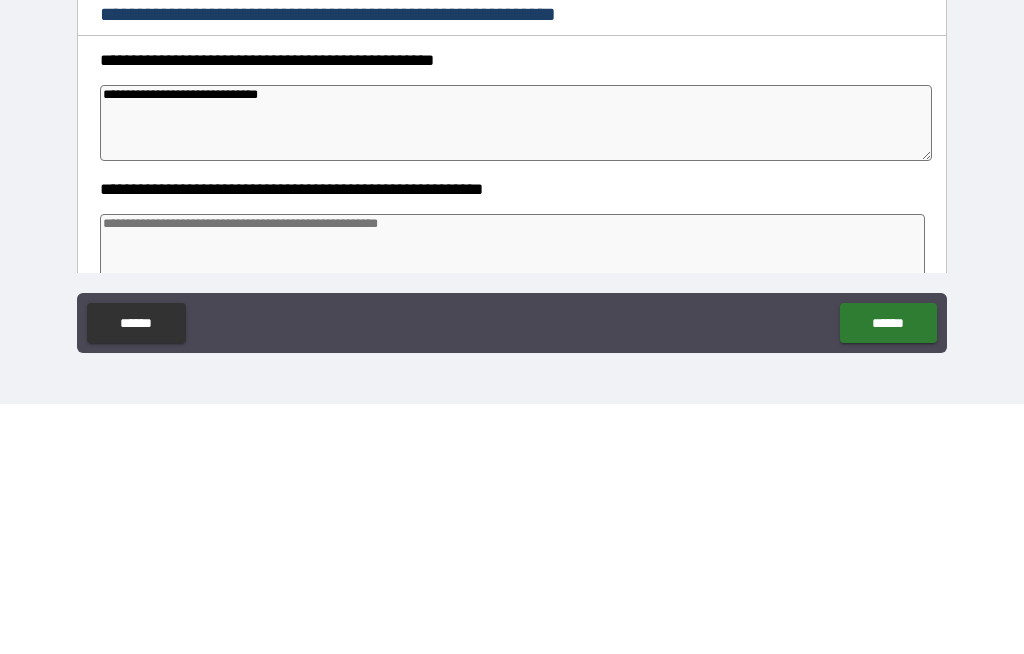 type on "*" 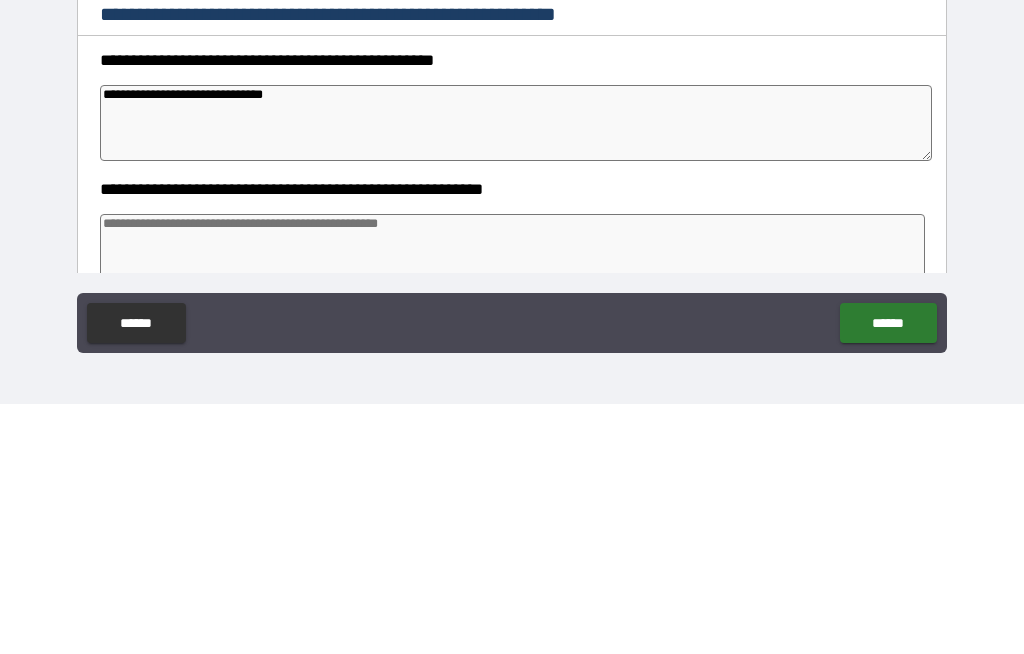 type on "*" 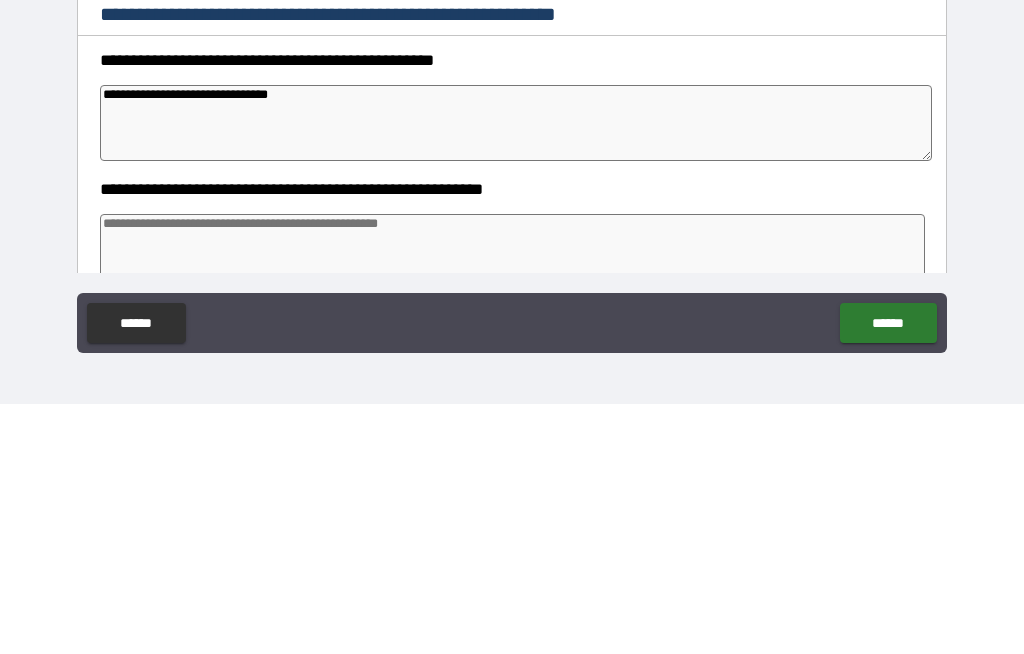 type on "*" 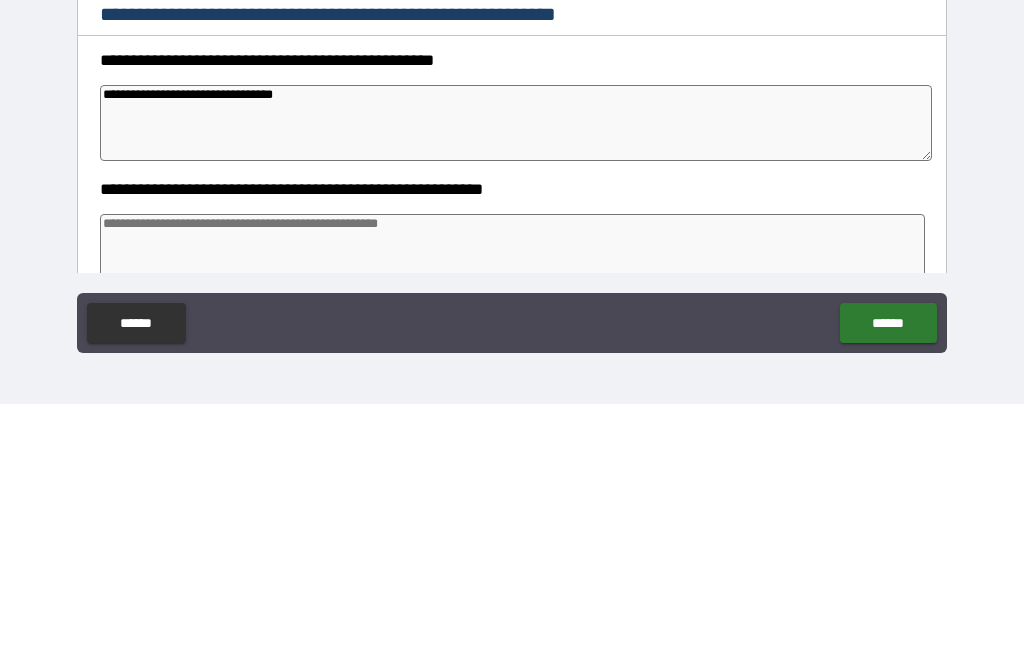 type on "*" 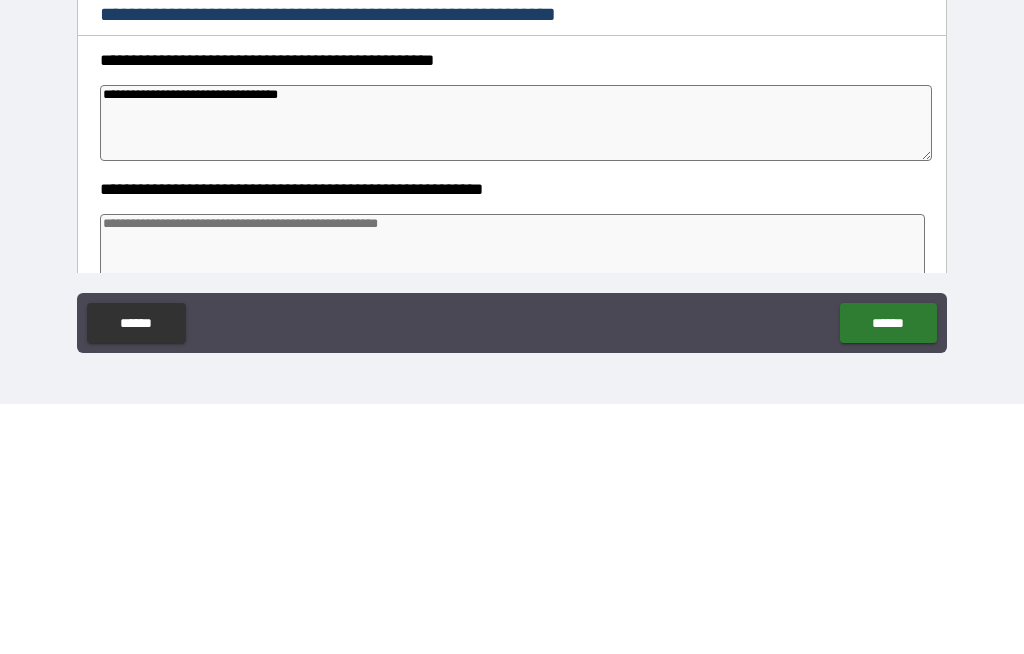 type on "*" 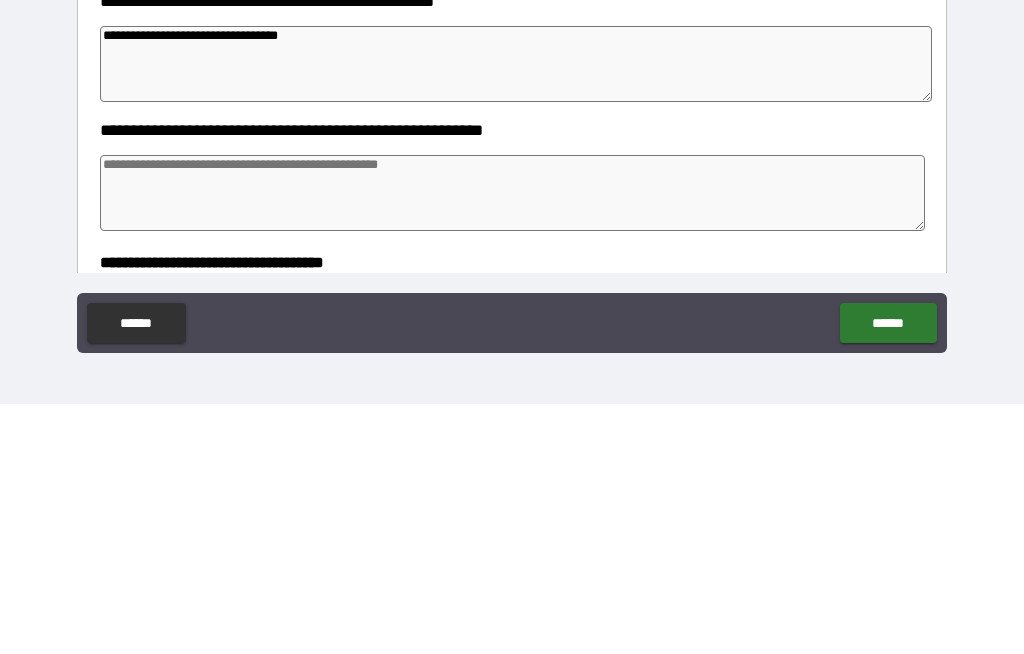 scroll, scrollTop: 107, scrollLeft: 0, axis: vertical 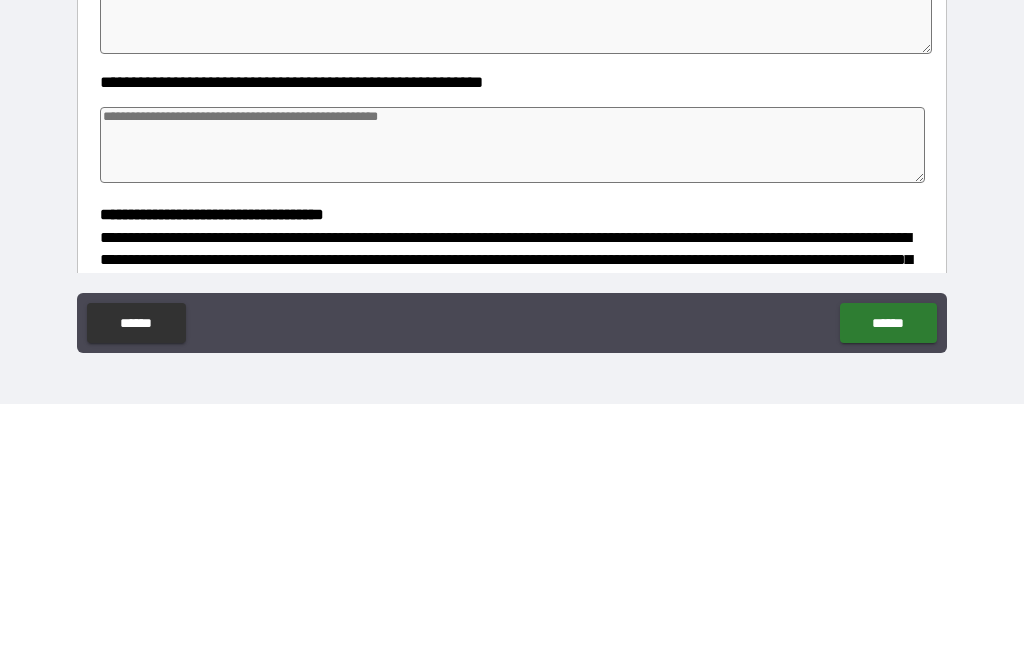 type on "**********" 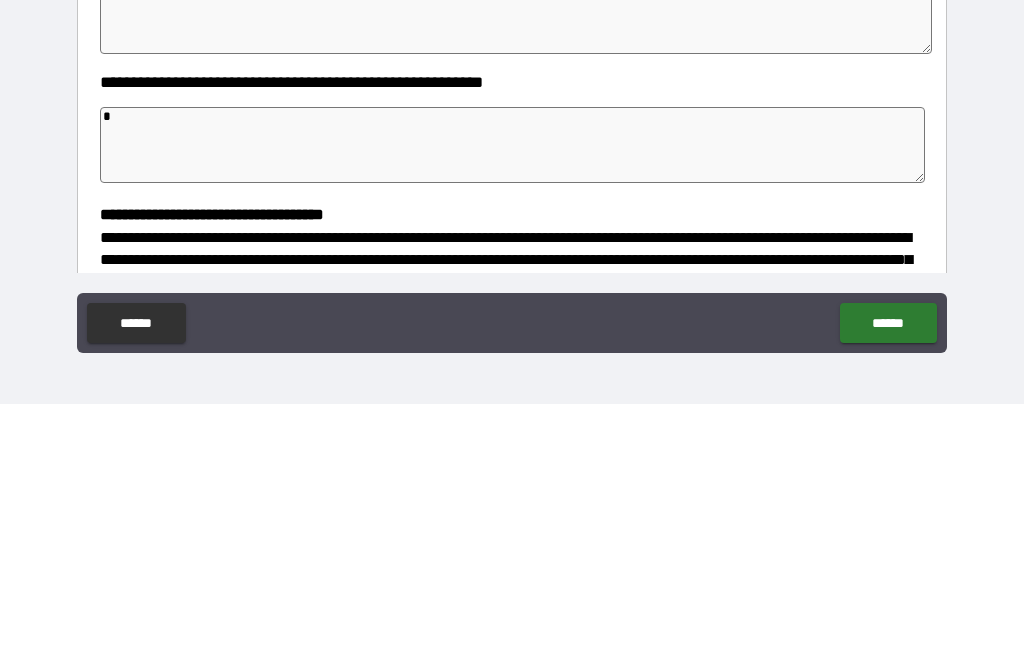 type on "**" 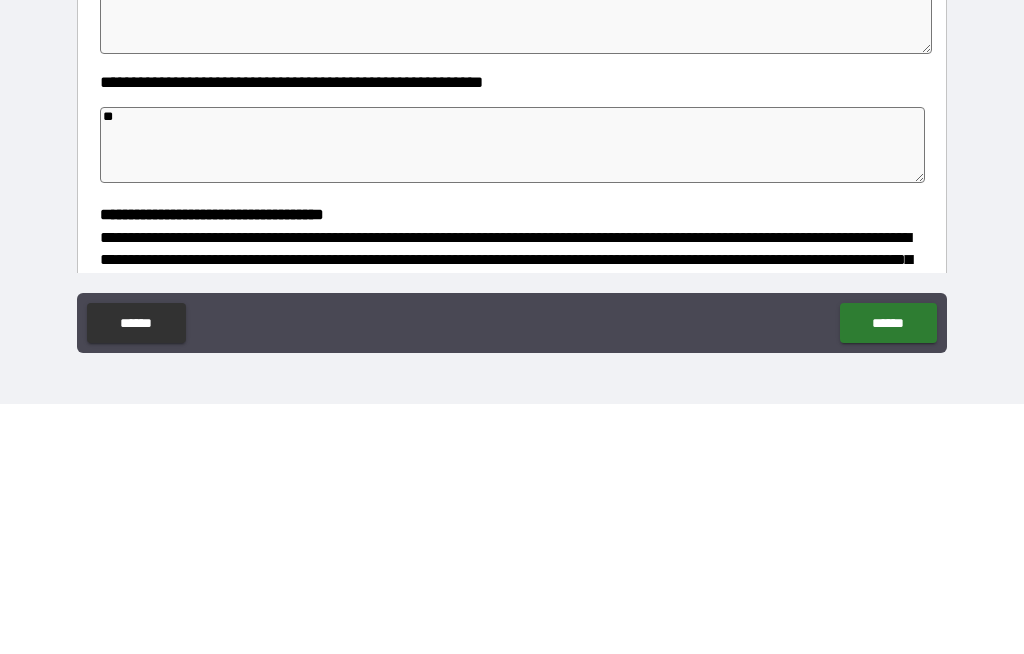 type on "*" 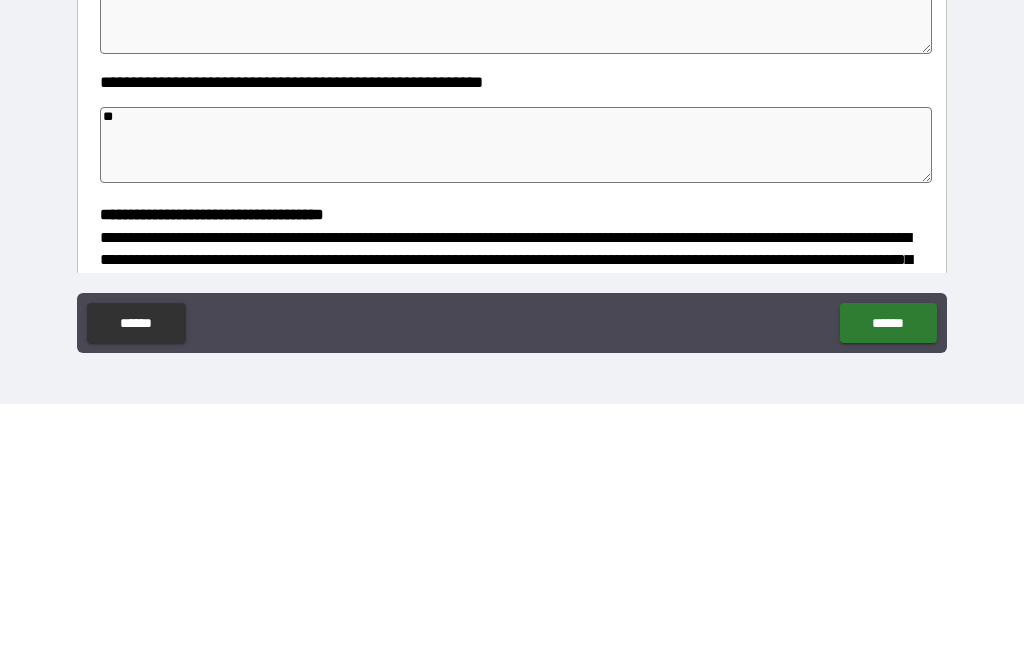 type on "*" 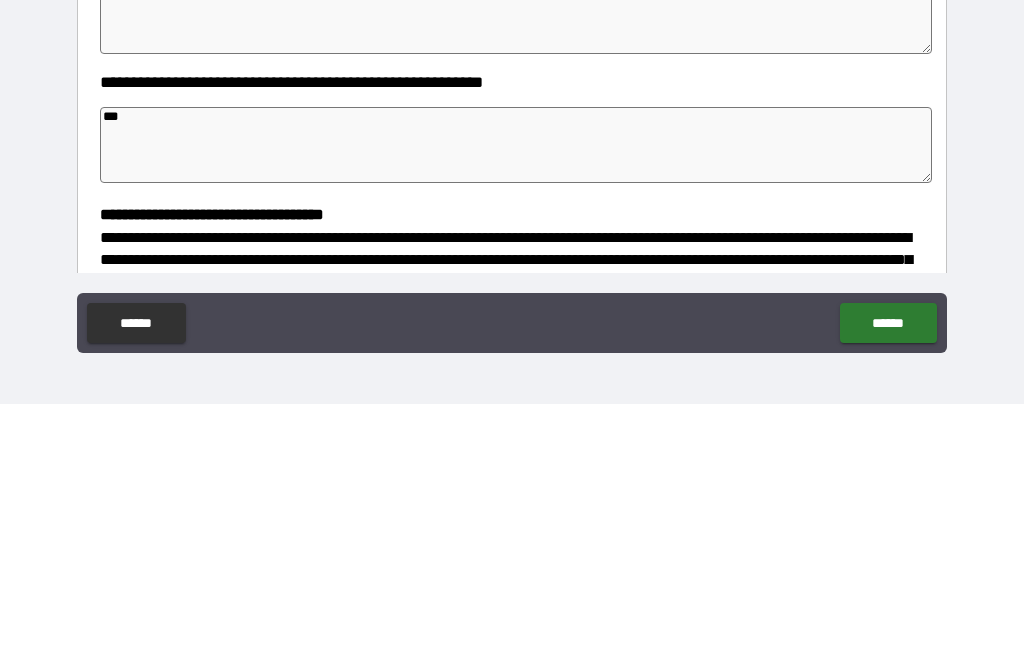 type on "*" 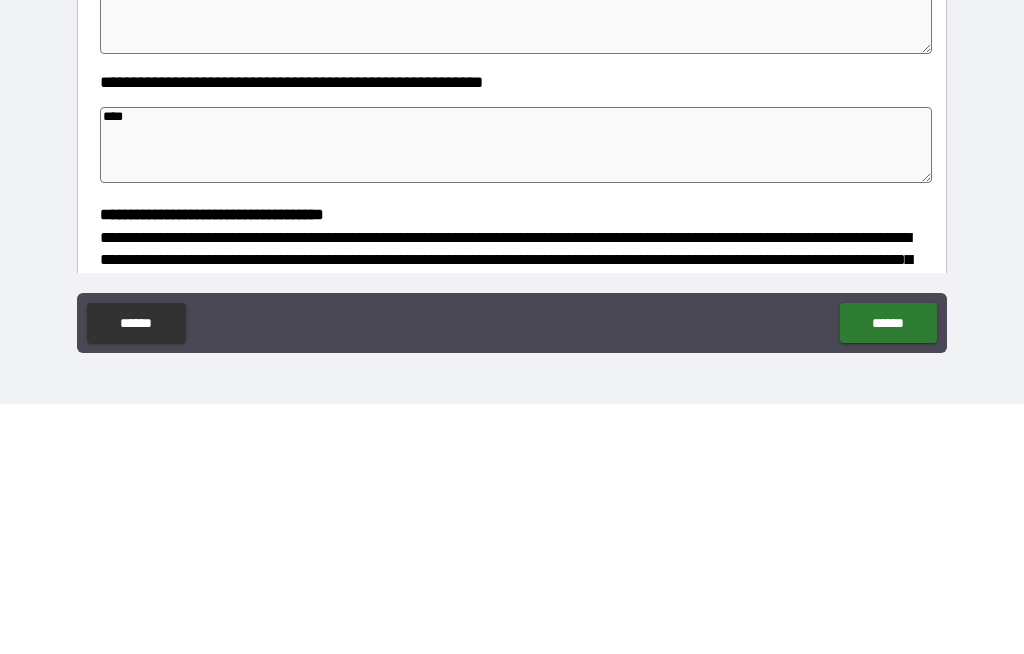 type on "*" 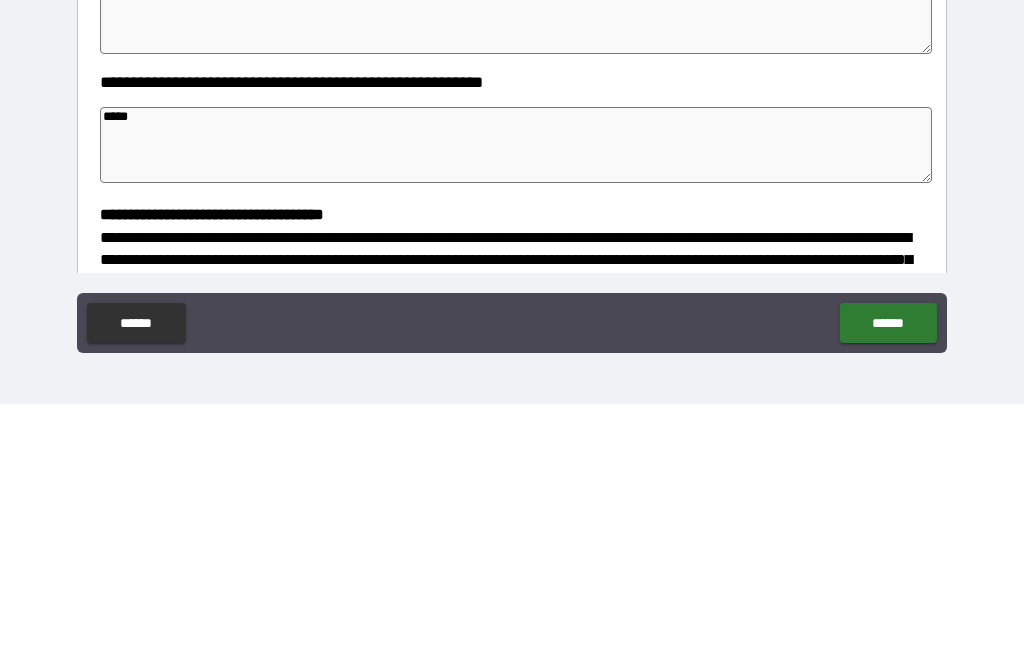 type on "*" 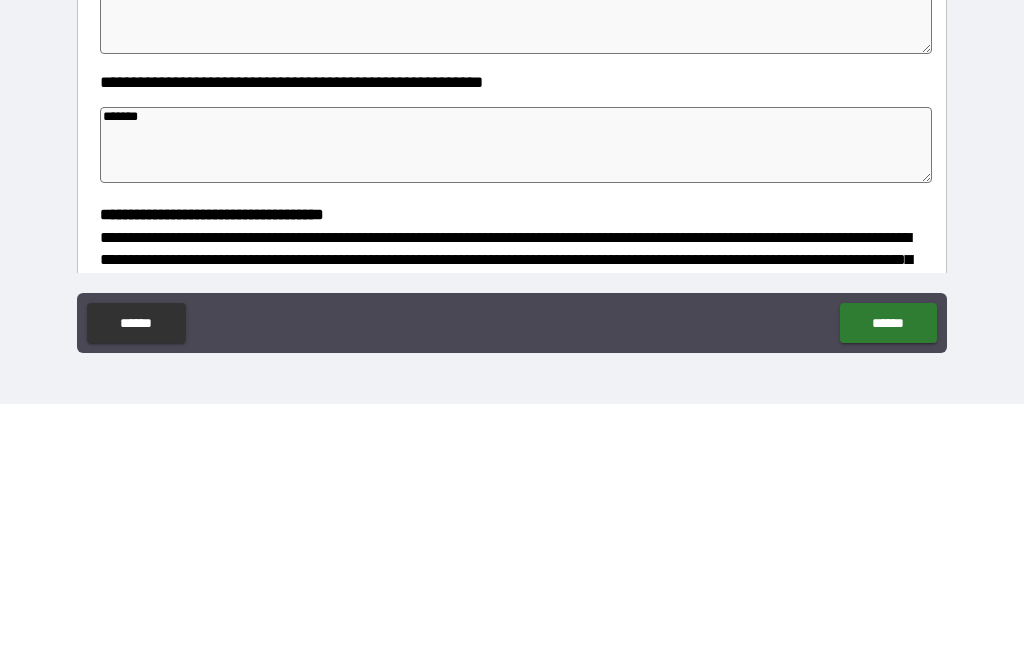 type on "*" 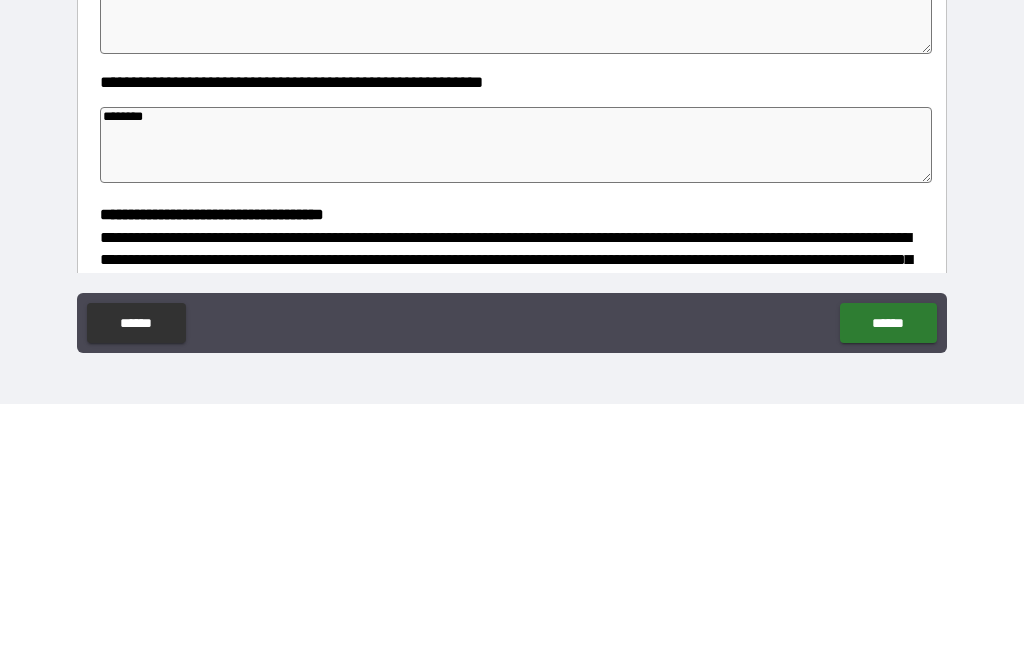 type 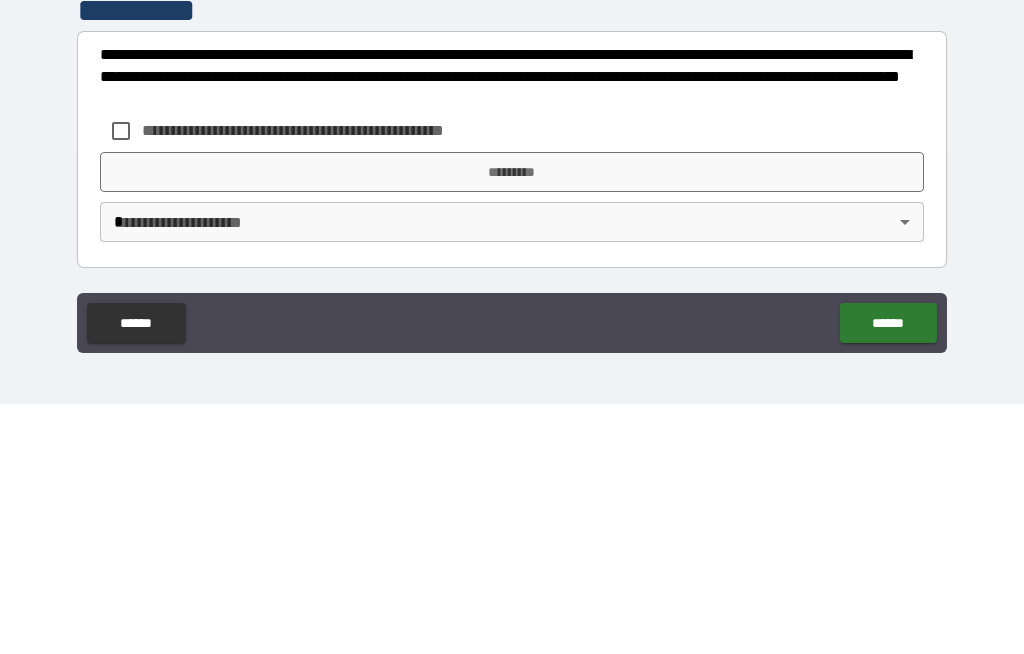 scroll, scrollTop: 550, scrollLeft: 0, axis: vertical 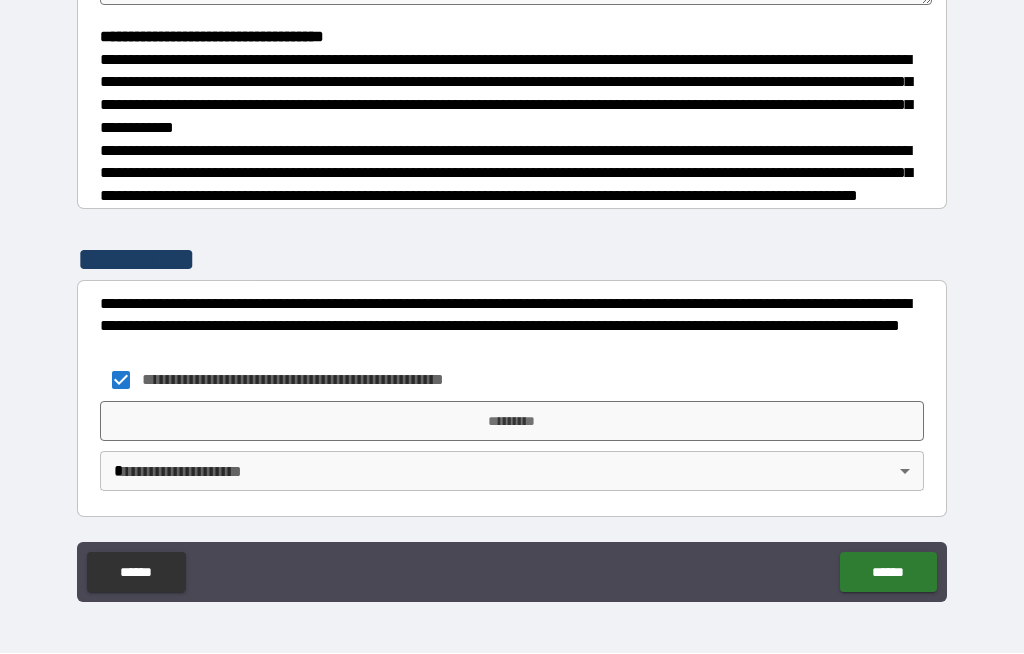 click on "*********" at bounding box center [512, 422] 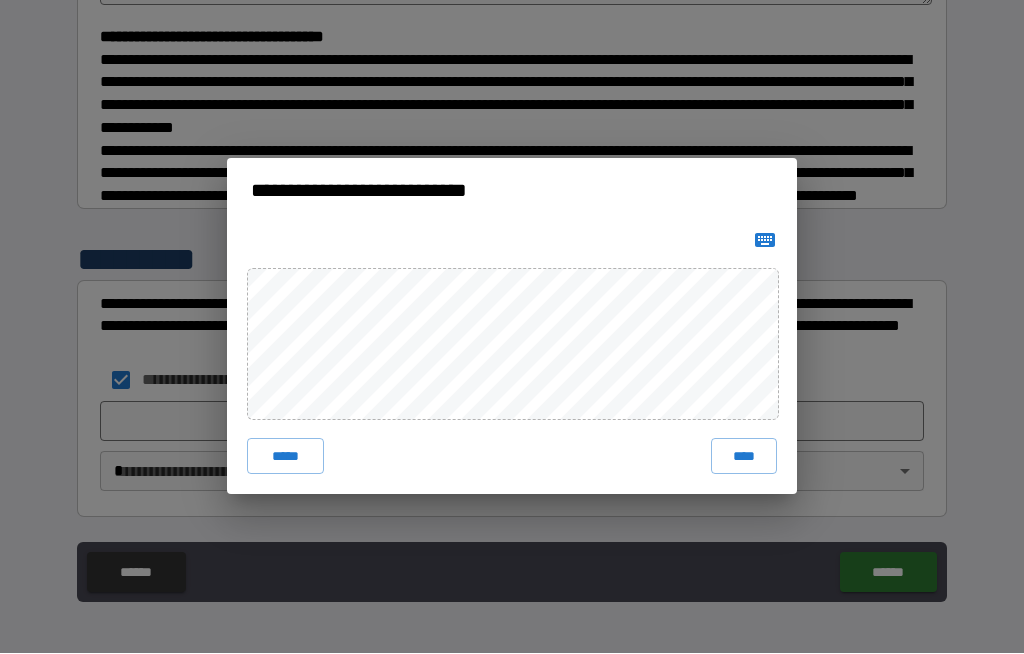 click on "****" at bounding box center [744, 457] 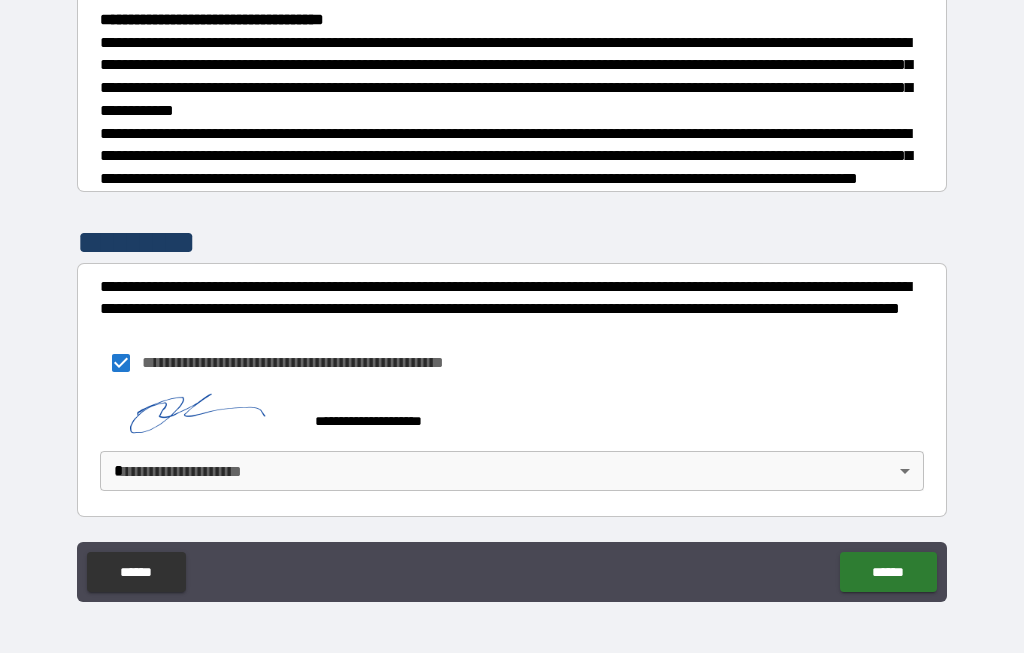 click on "******" at bounding box center [888, 573] 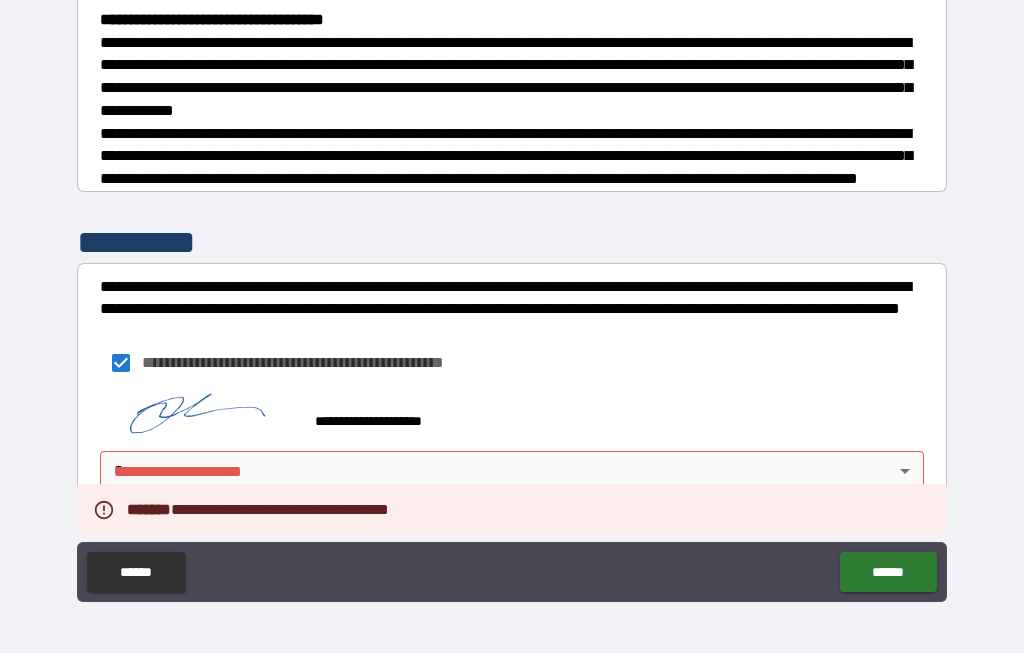 scroll, scrollTop: 567, scrollLeft: 0, axis: vertical 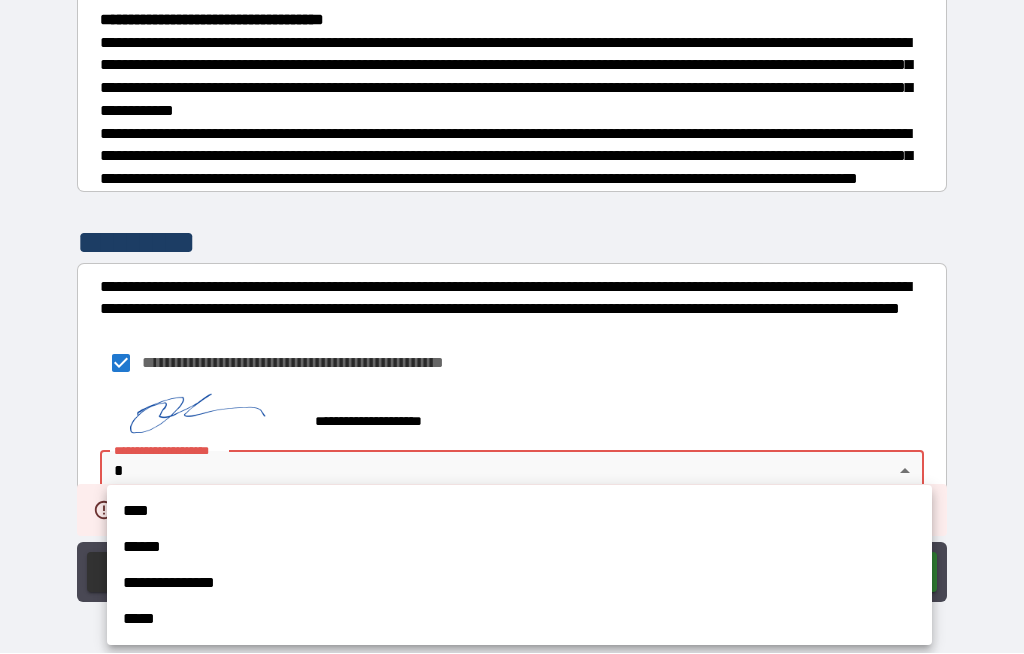 click on "**********" at bounding box center (519, 584) 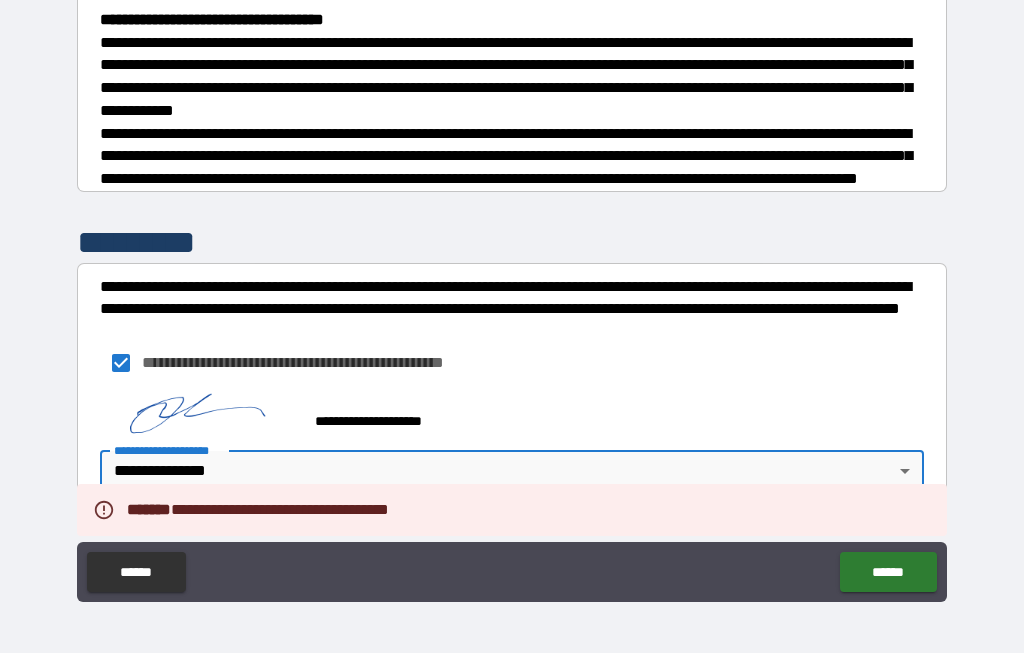 click on "******" at bounding box center (888, 573) 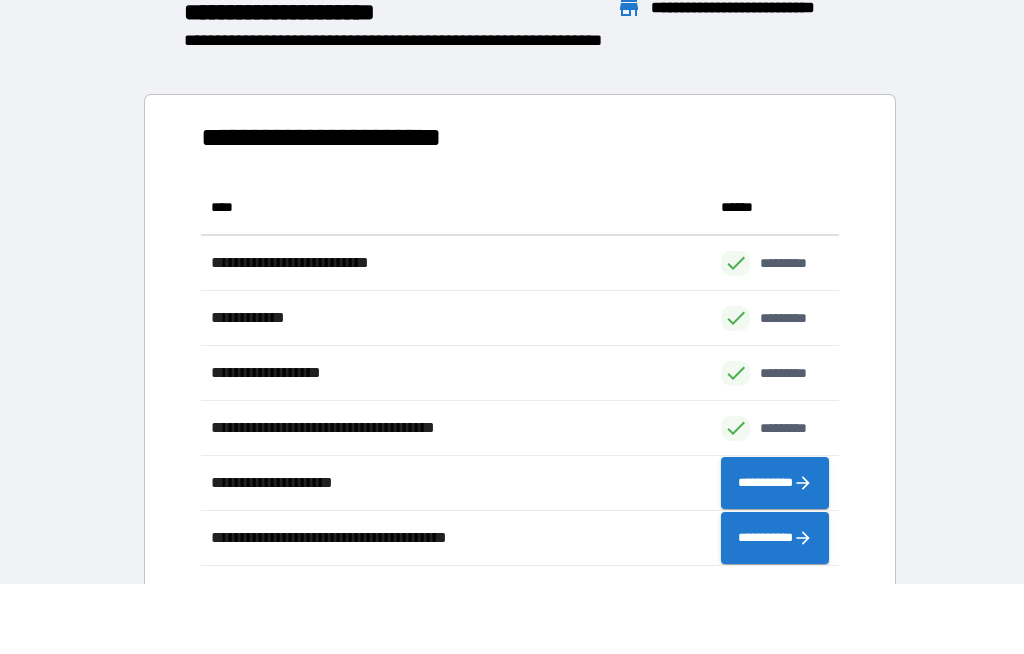 scroll, scrollTop: 1, scrollLeft: 1, axis: both 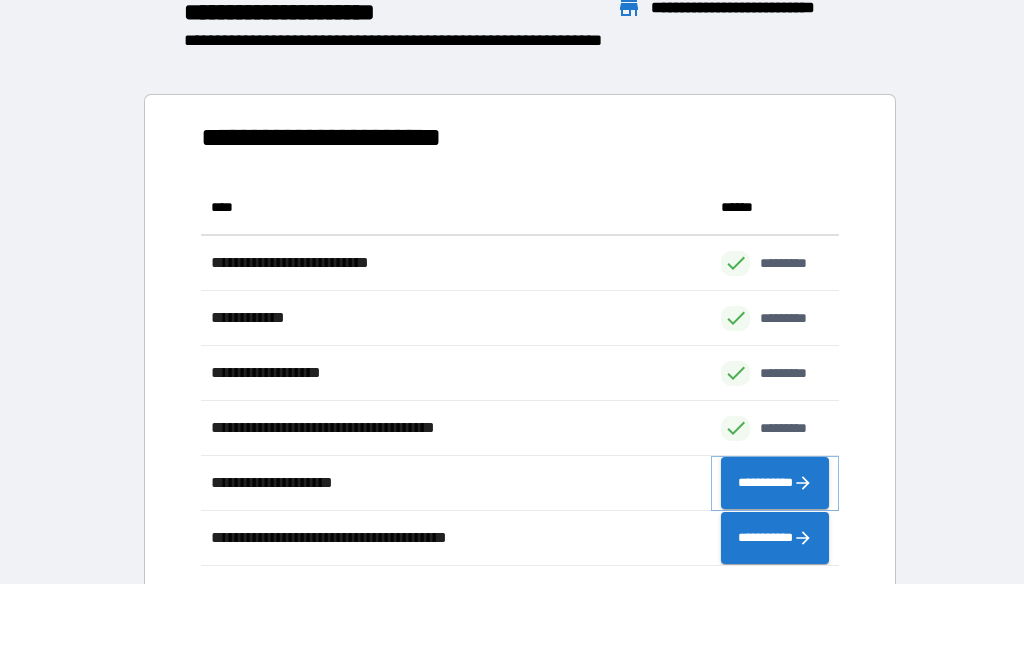 click on "**********" at bounding box center (775, 484) 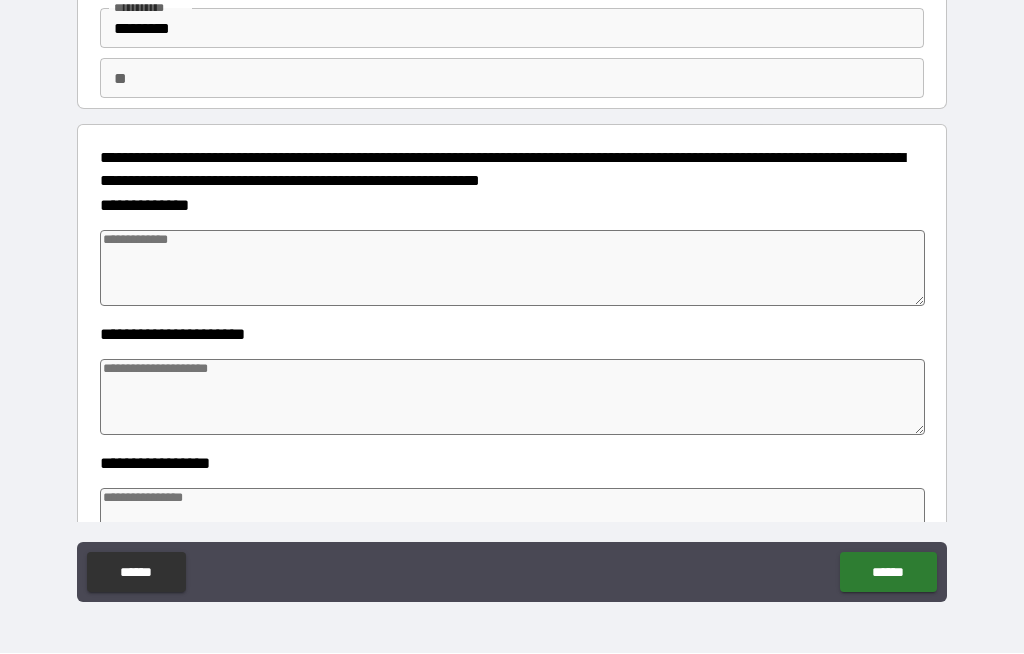 scroll, scrollTop: 117, scrollLeft: 0, axis: vertical 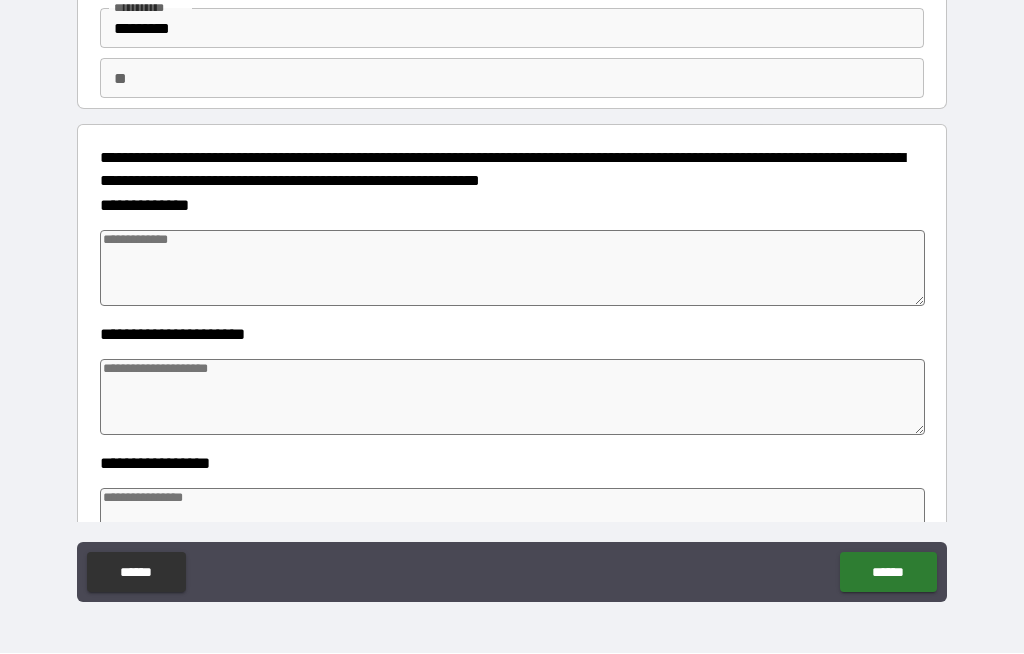 click at bounding box center (513, 269) 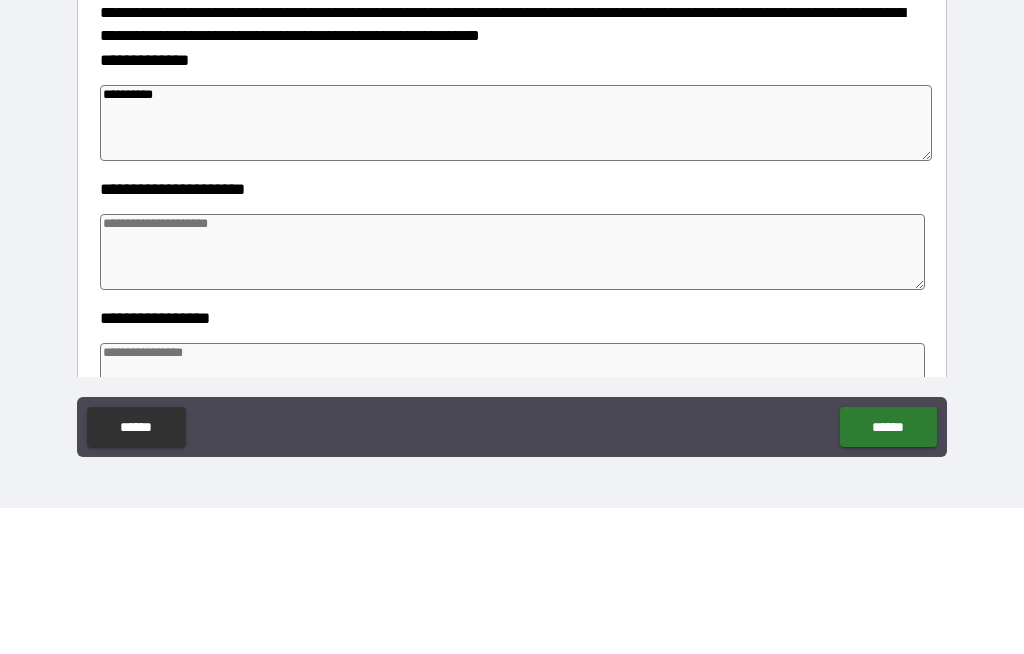 click on "*********" at bounding box center (516, 269) 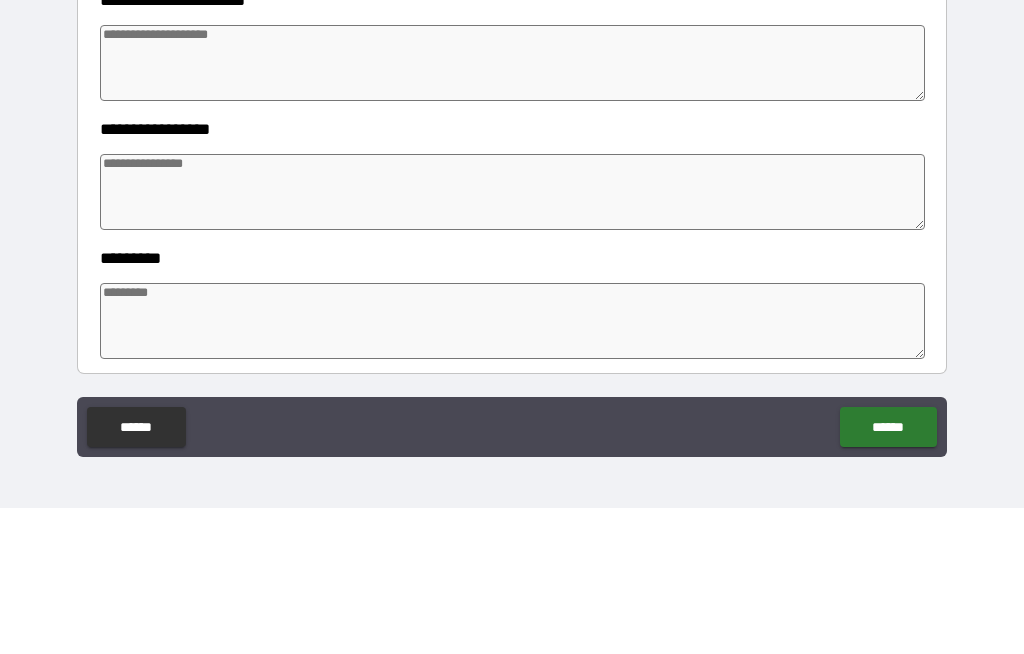 scroll, scrollTop: 307, scrollLeft: 0, axis: vertical 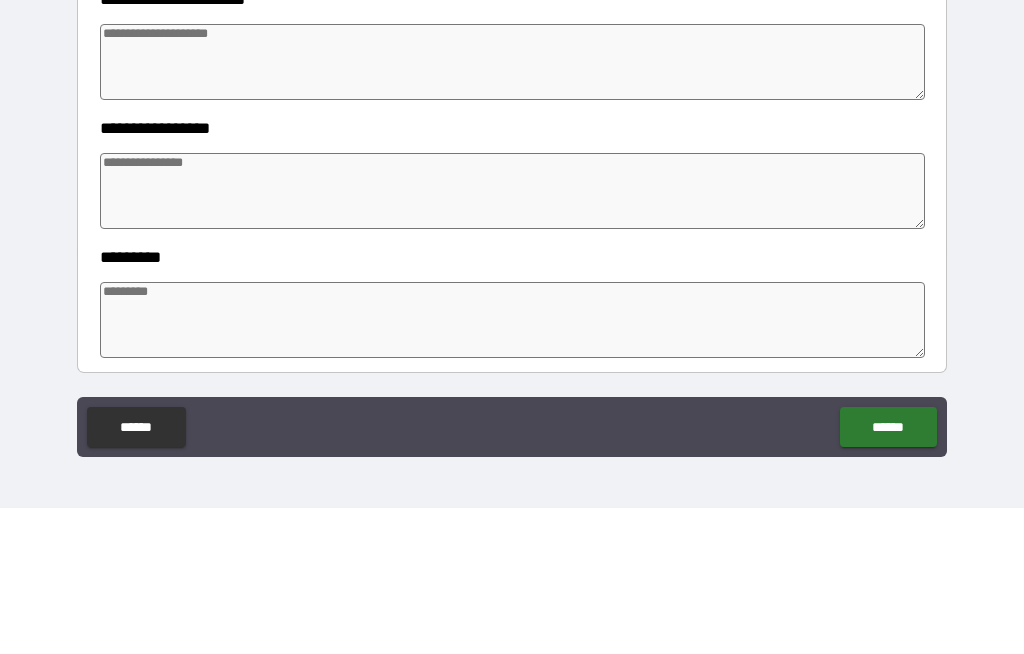 click at bounding box center [513, 337] 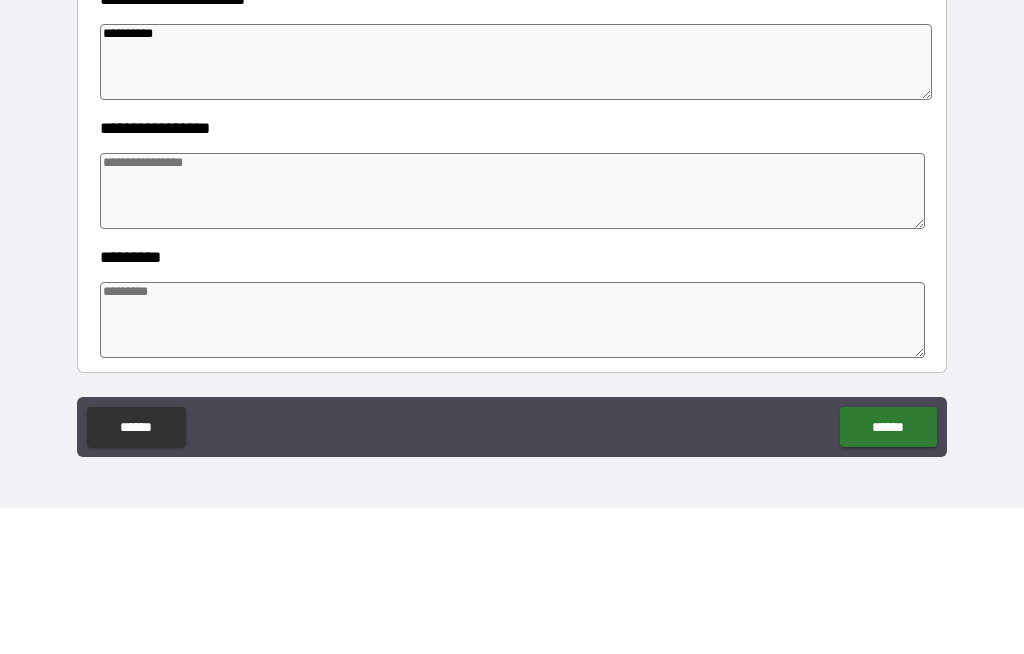 click at bounding box center [513, 337] 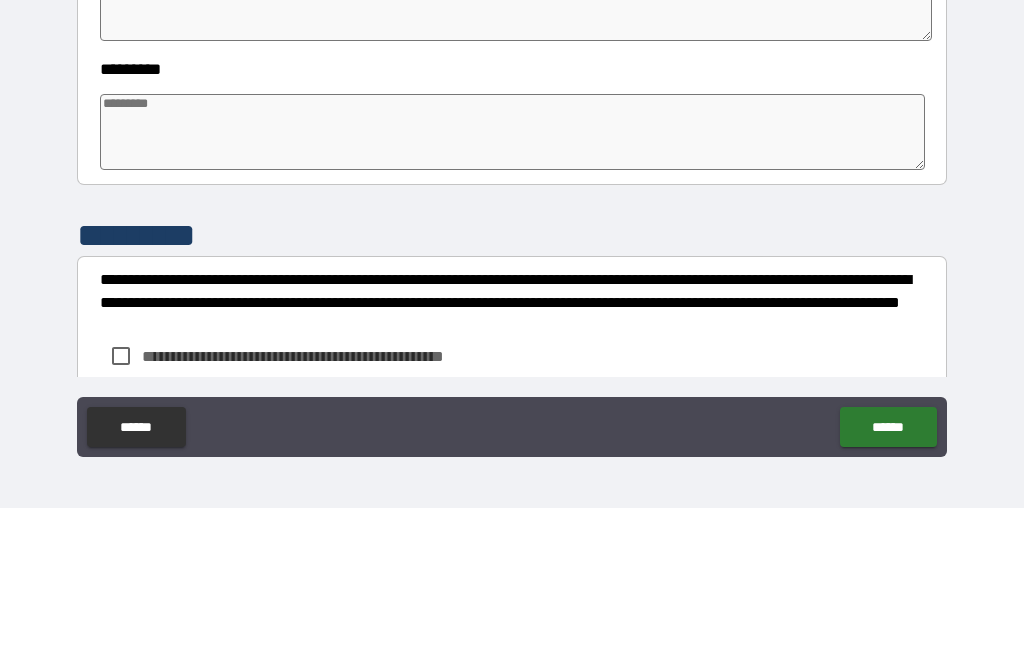 scroll, scrollTop: 514, scrollLeft: 0, axis: vertical 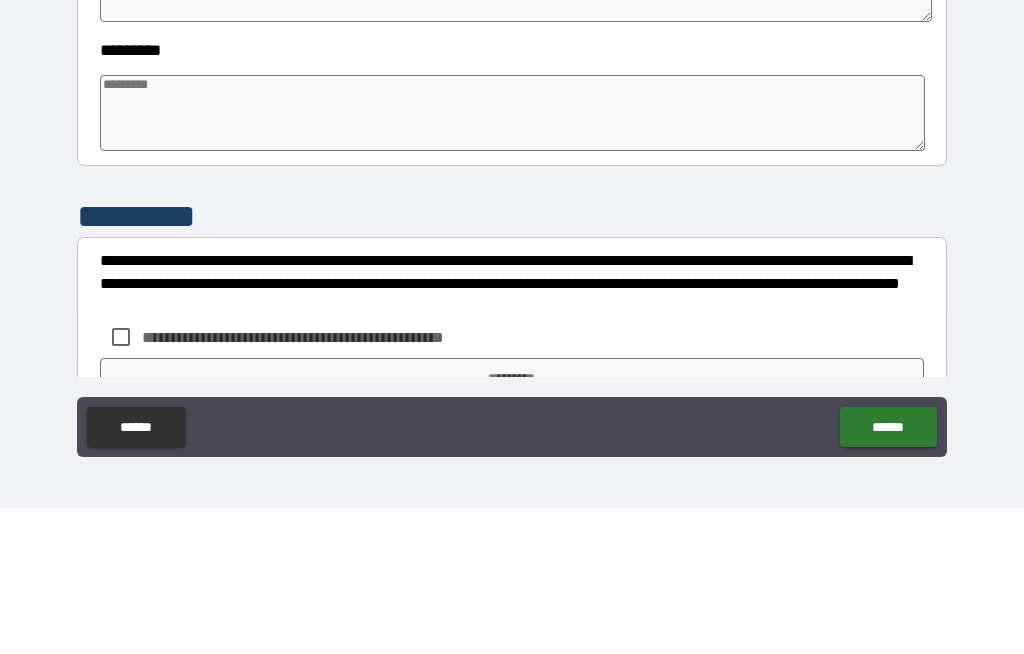 click at bounding box center [513, 259] 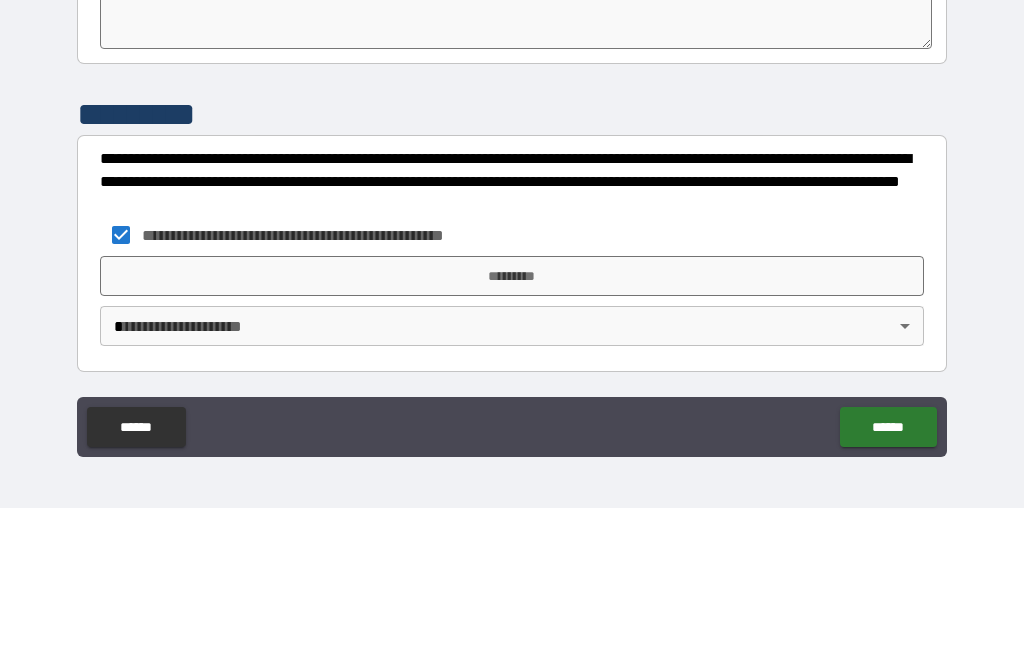 scroll, scrollTop: 616, scrollLeft: 0, axis: vertical 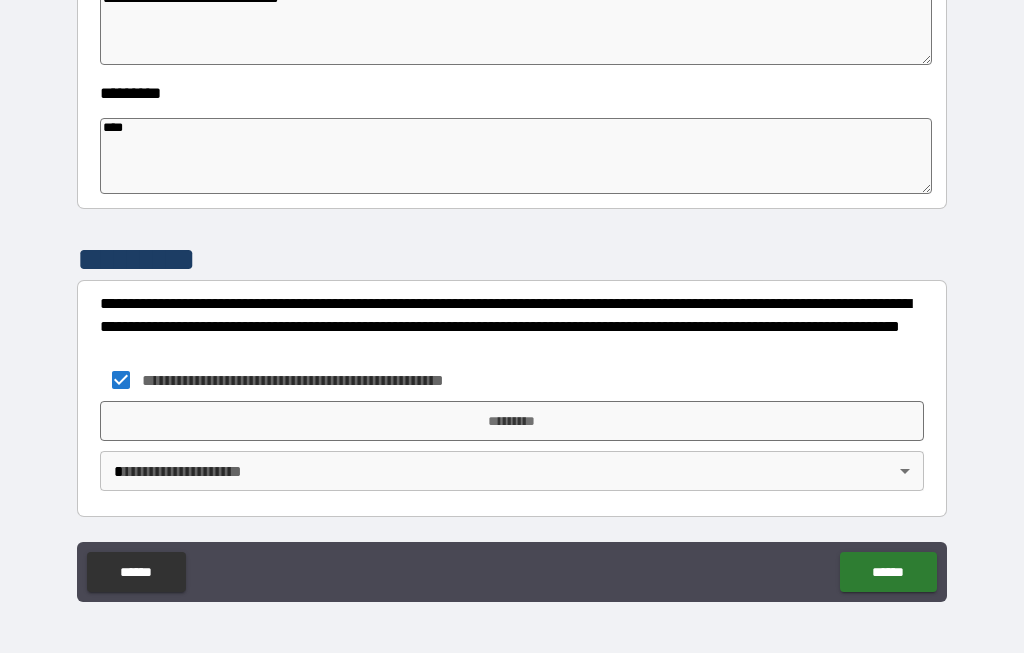 click on "*********" at bounding box center (512, 422) 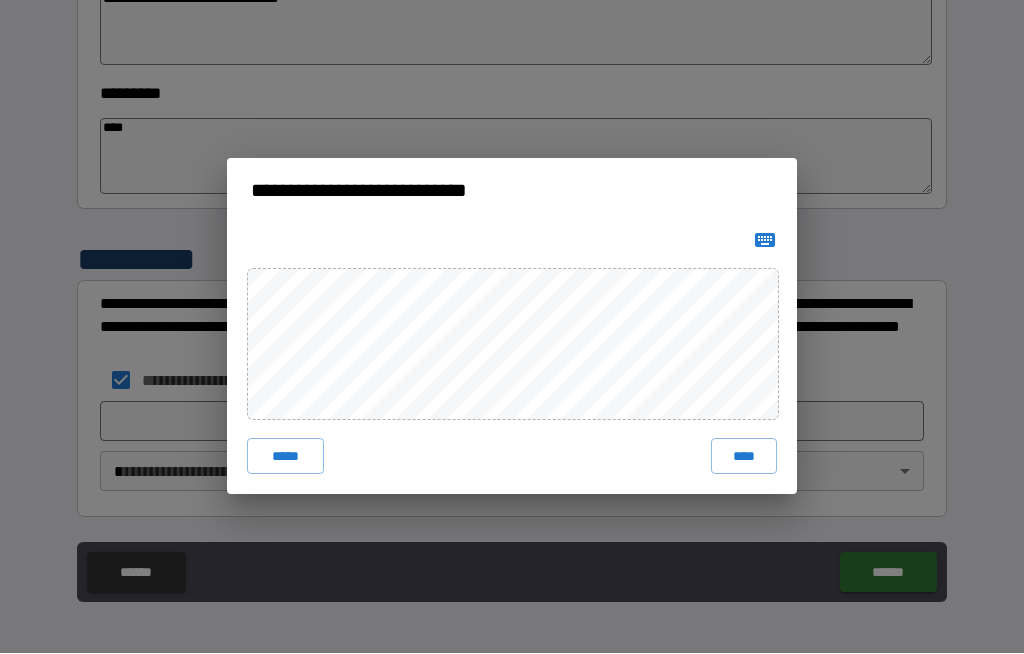 click on "****" at bounding box center (744, 457) 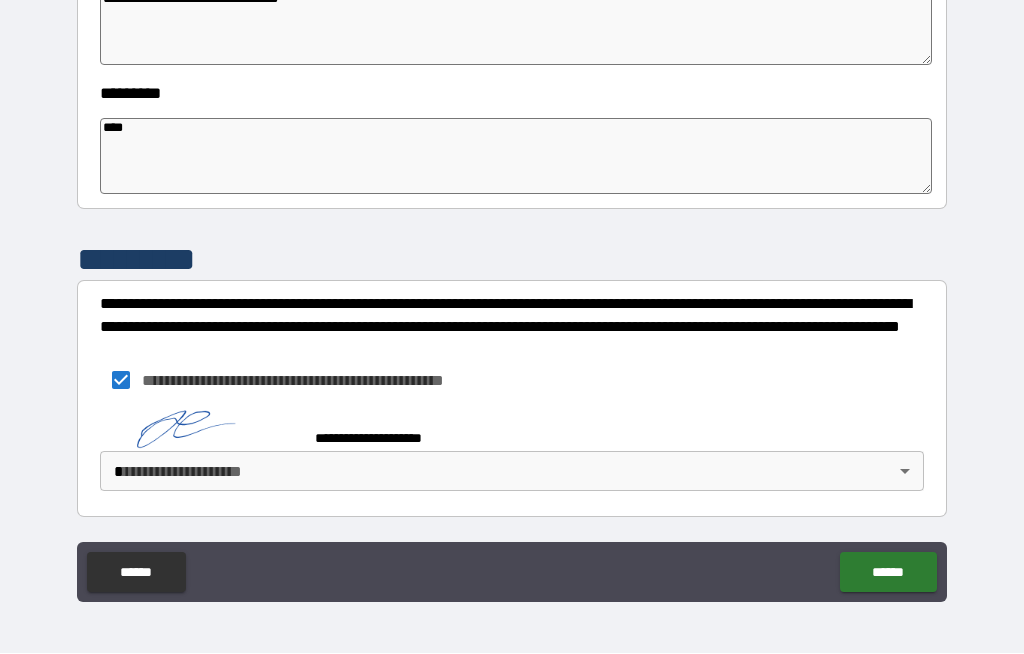 scroll, scrollTop: 606, scrollLeft: 0, axis: vertical 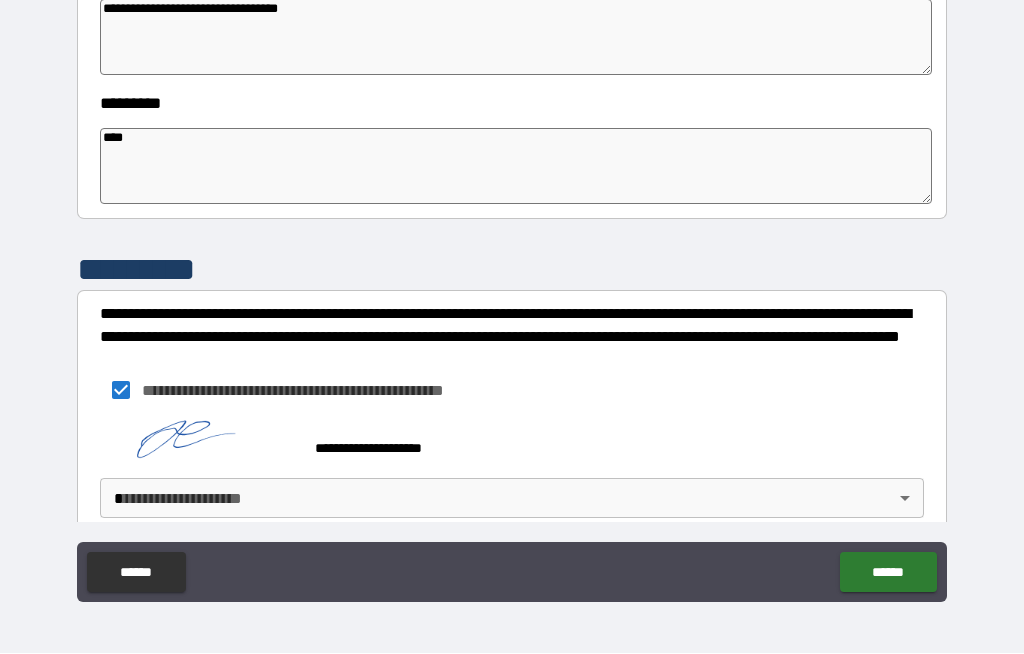 click on "**********" at bounding box center [512, 292] 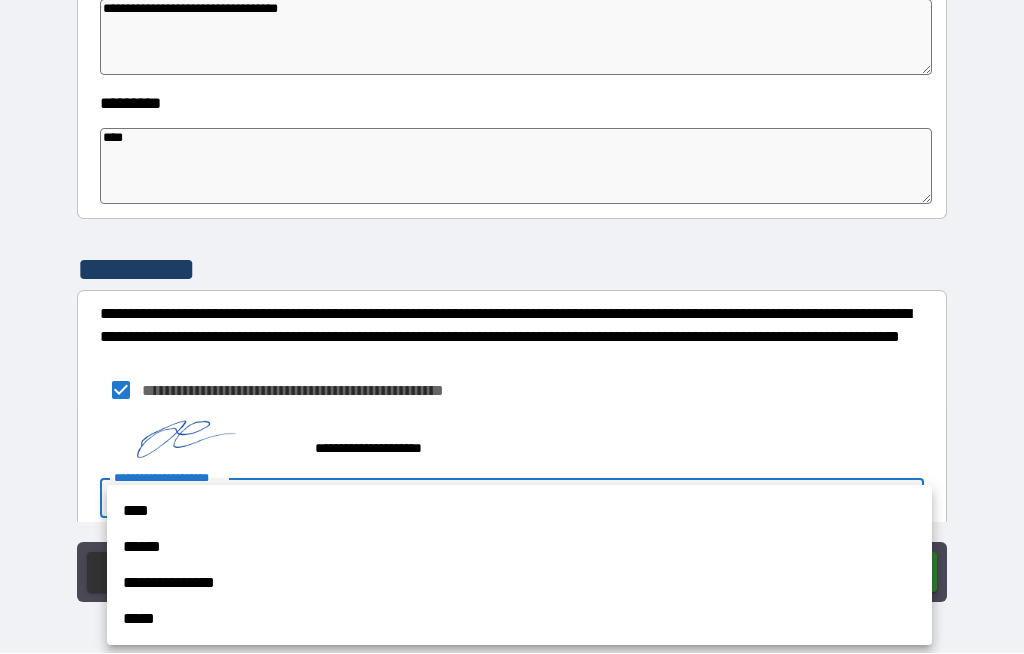 click on "**********" at bounding box center (519, 584) 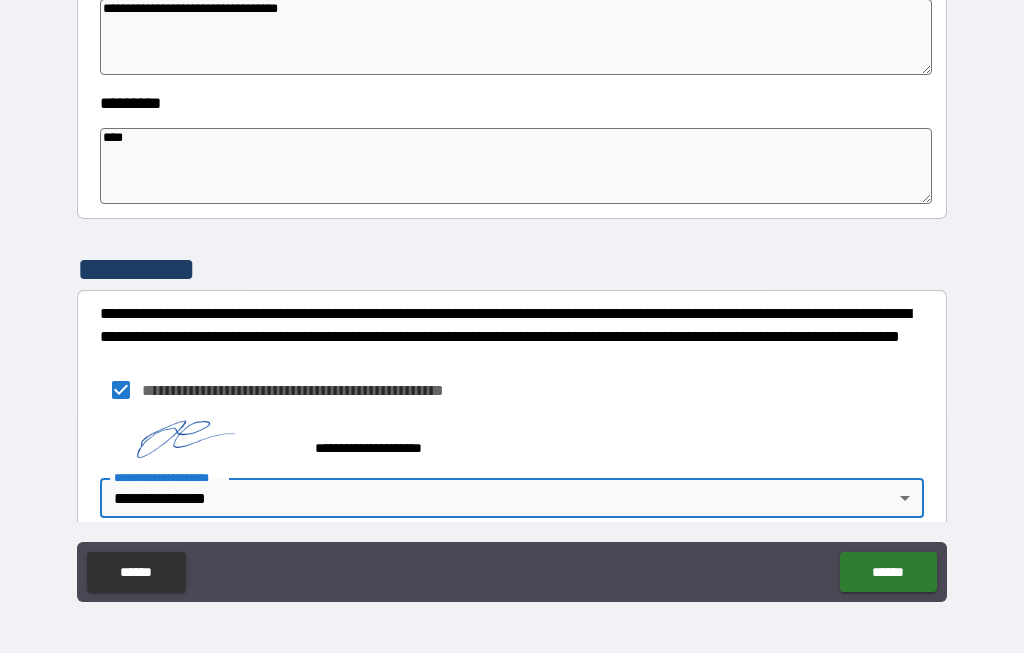 click on "******" at bounding box center (888, 573) 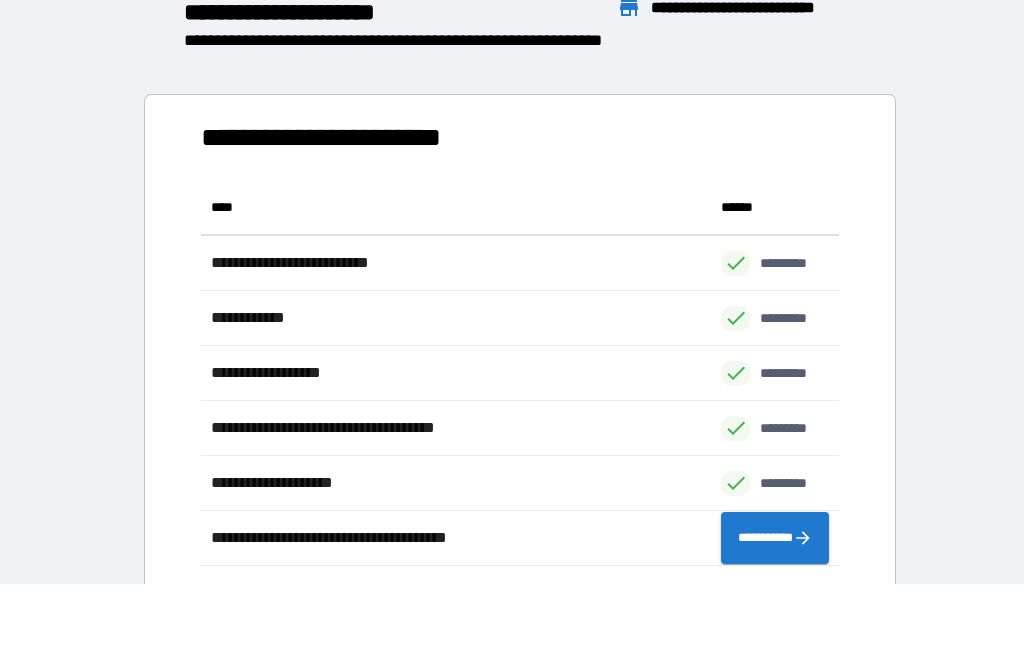scroll, scrollTop: 386, scrollLeft: 638, axis: both 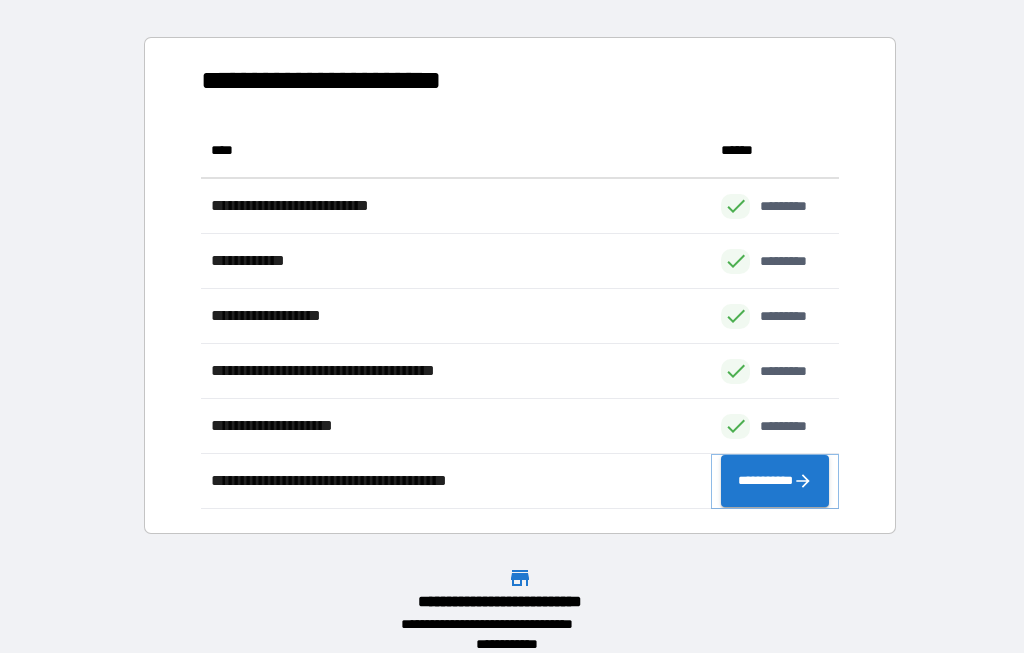 click on "**********" at bounding box center (775, 482) 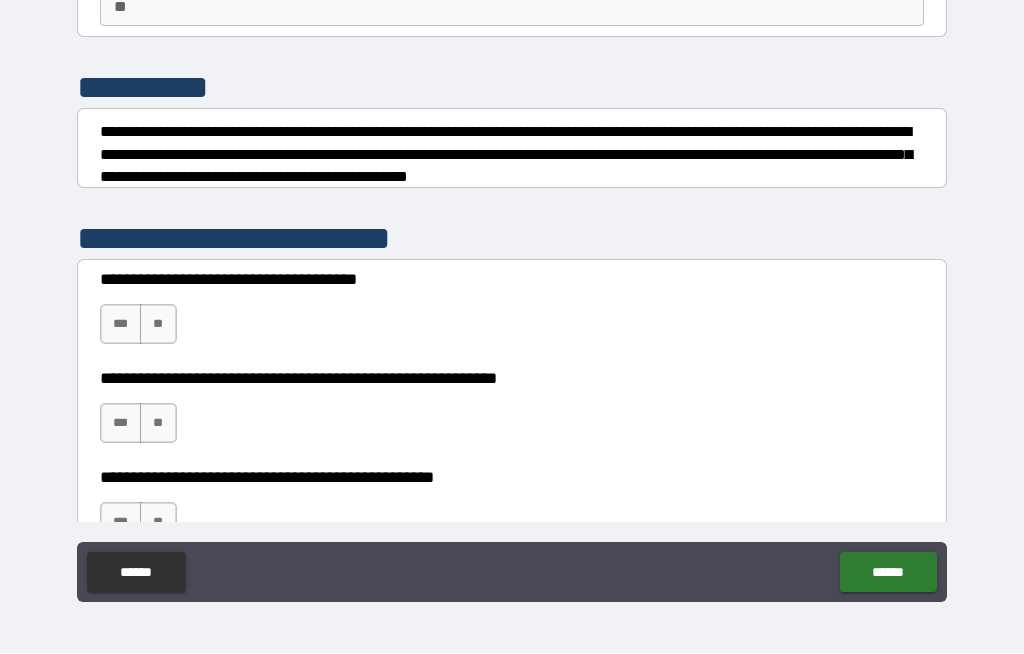 scroll, scrollTop: 193, scrollLeft: 0, axis: vertical 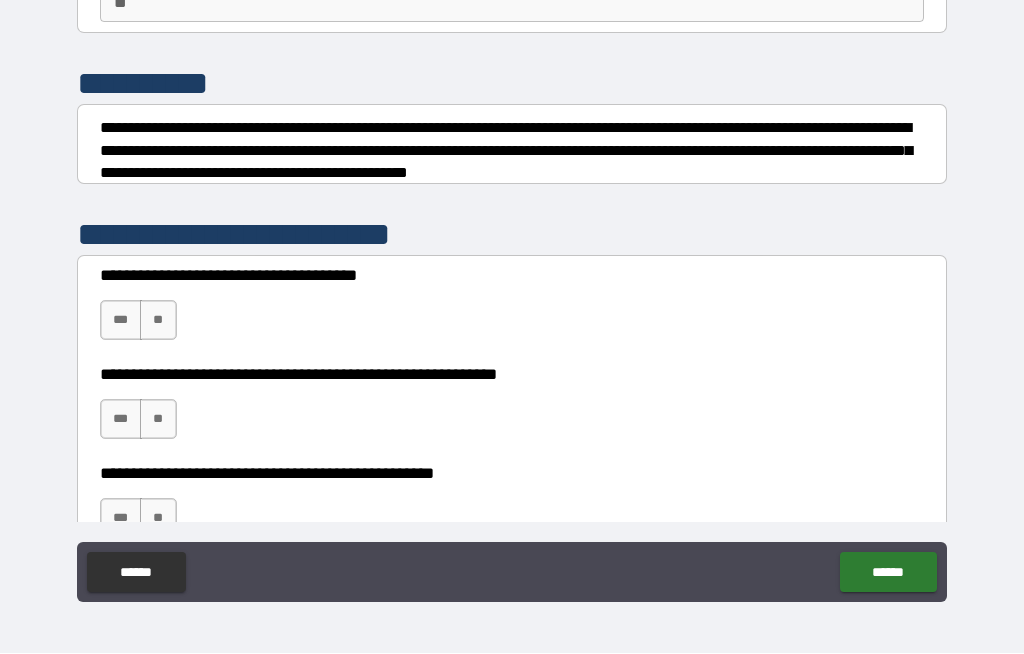 click on "**" at bounding box center (158, 321) 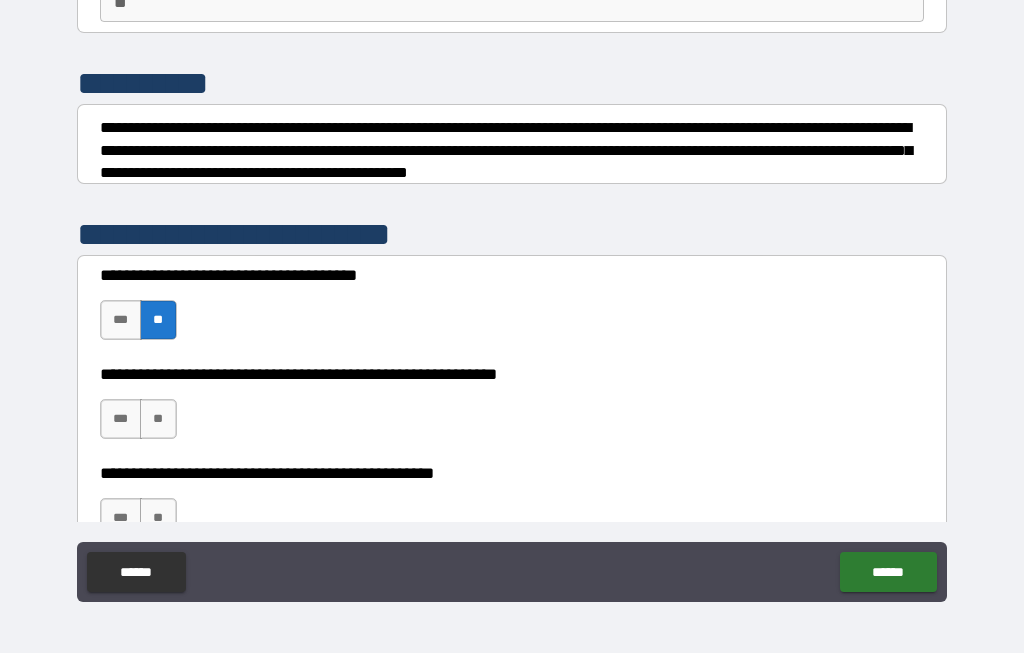 click on "**" at bounding box center [158, 420] 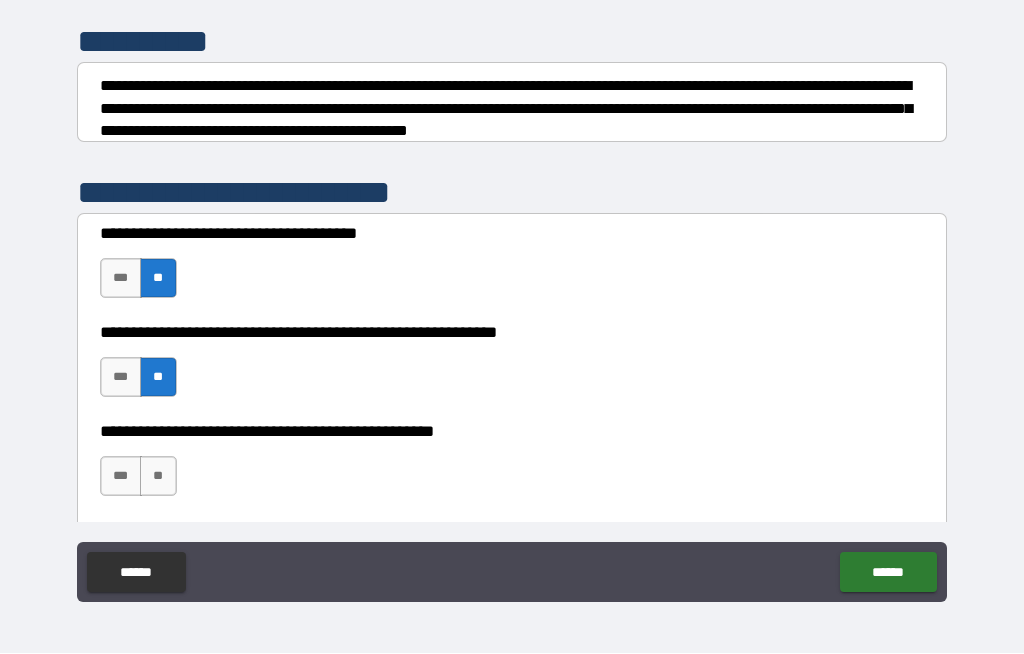 click on "**" at bounding box center [158, 477] 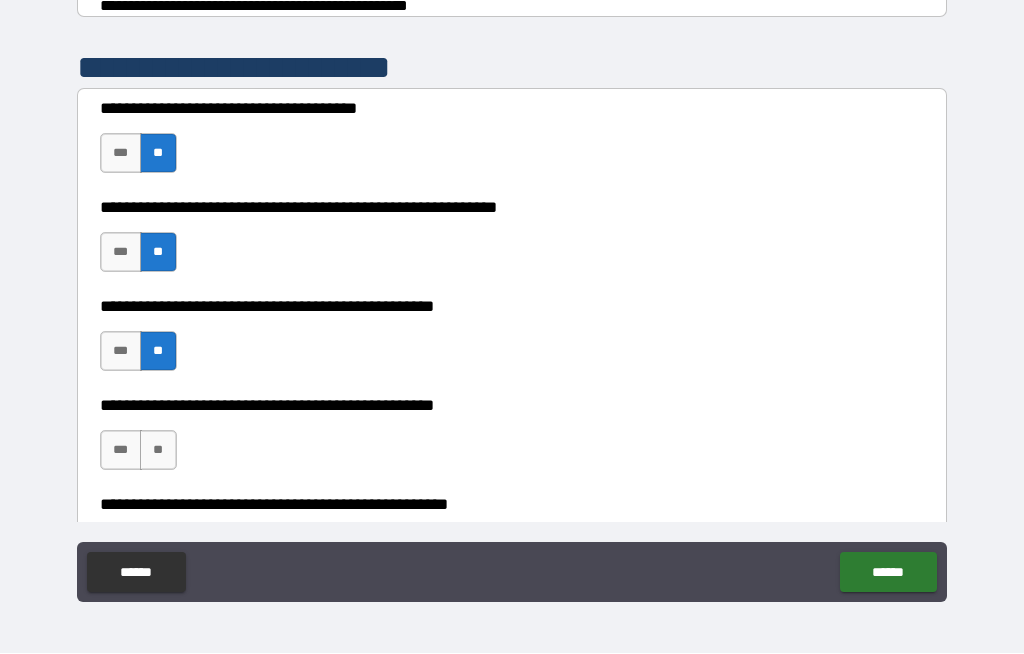 click on "**" at bounding box center [158, 451] 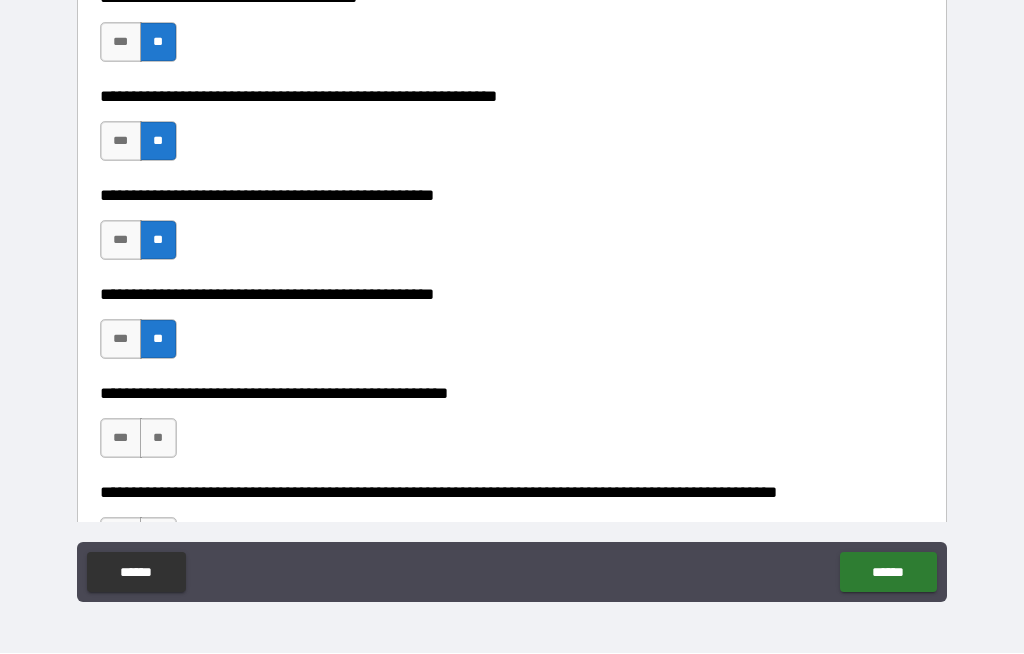 click on "**" at bounding box center (158, 439) 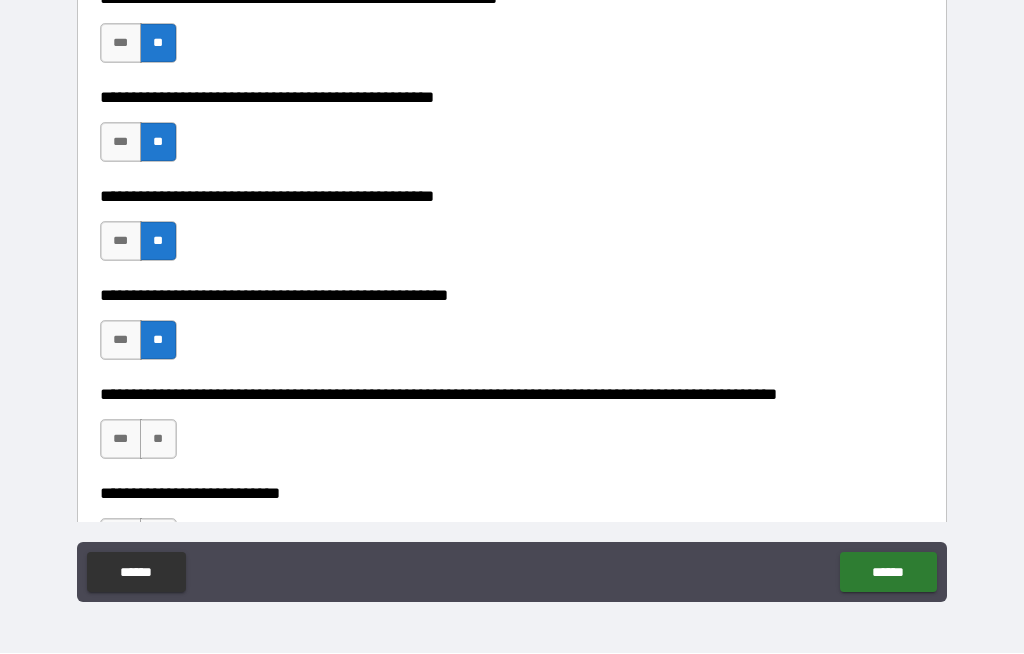 click on "**" at bounding box center (158, 440) 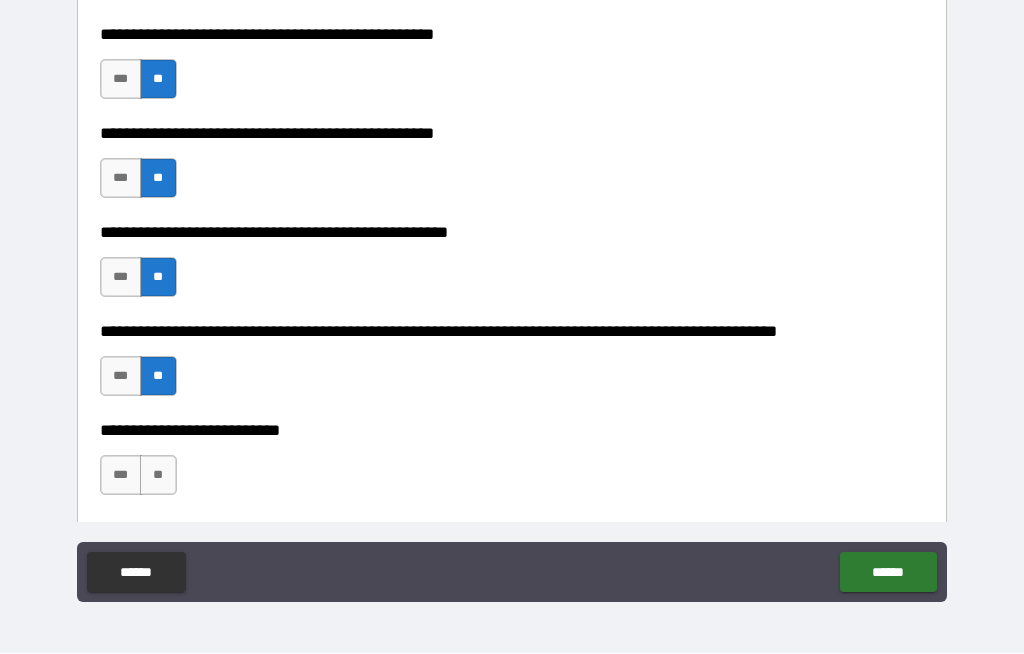 click on "**" at bounding box center [158, 476] 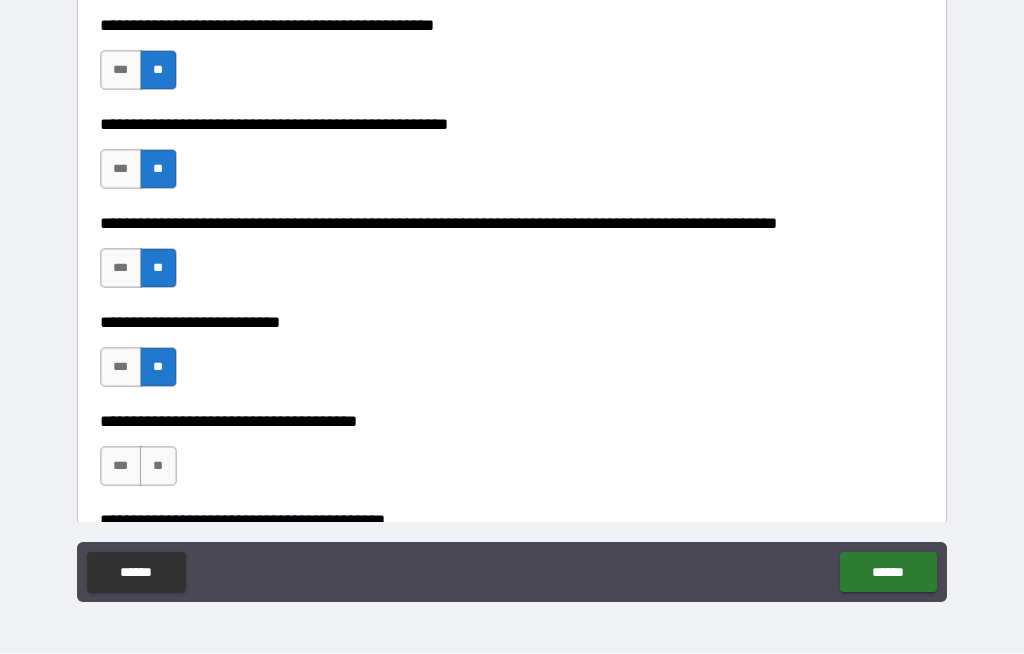 scroll, scrollTop: 742, scrollLeft: 0, axis: vertical 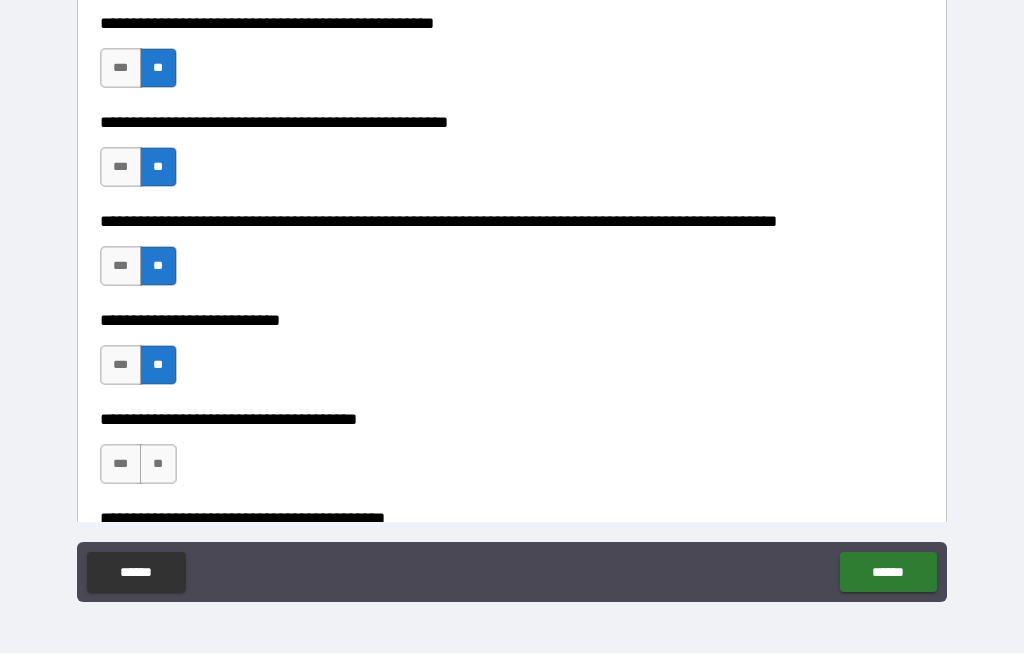 click on "**" at bounding box center [158, 465] 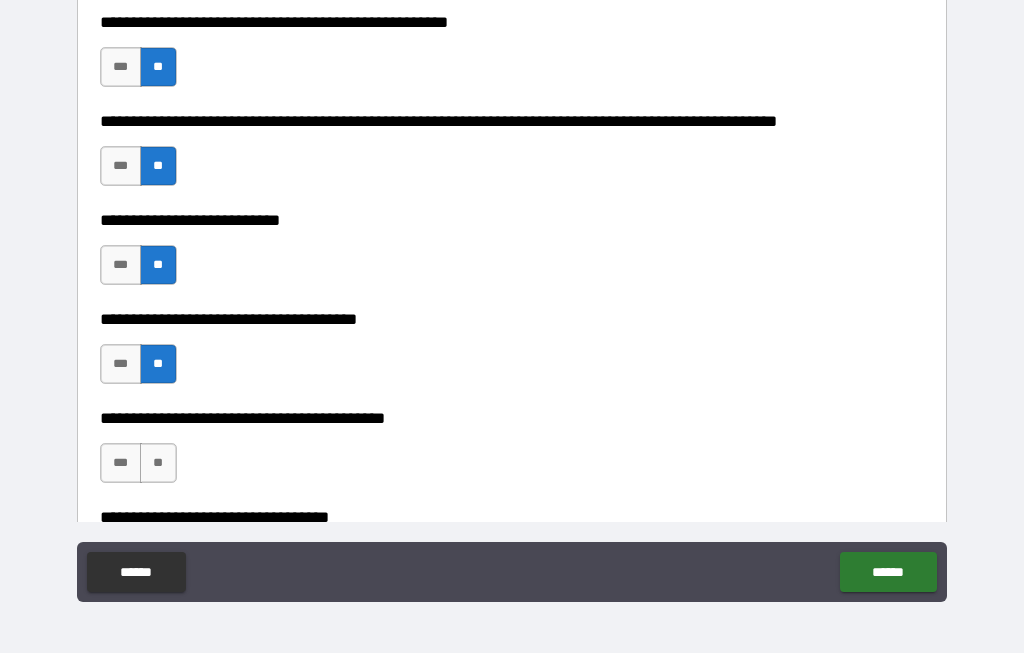 click on "**" at bounding box center (158, 464) 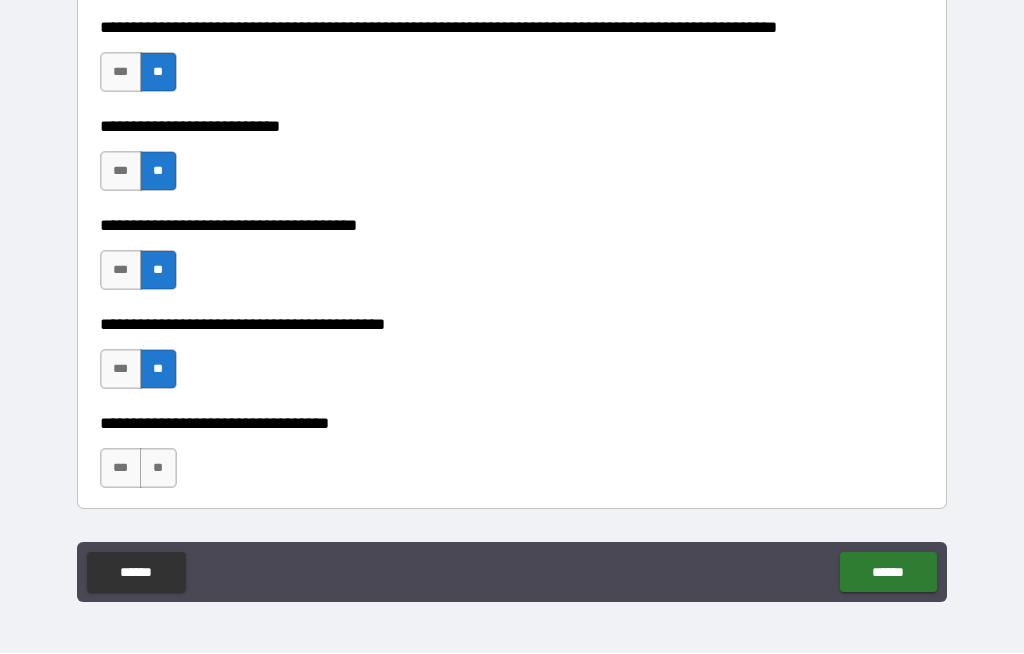 scroll, scrollTop: 944, scrollLeft: 0, axis: vertical 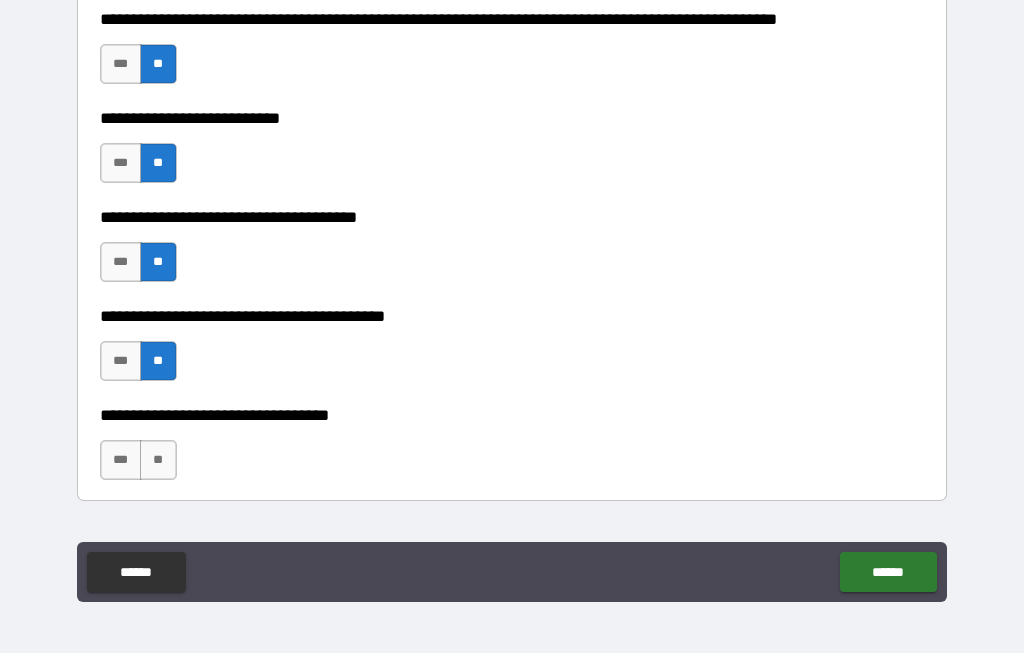 click on "**" at bounding box center (158, 461) 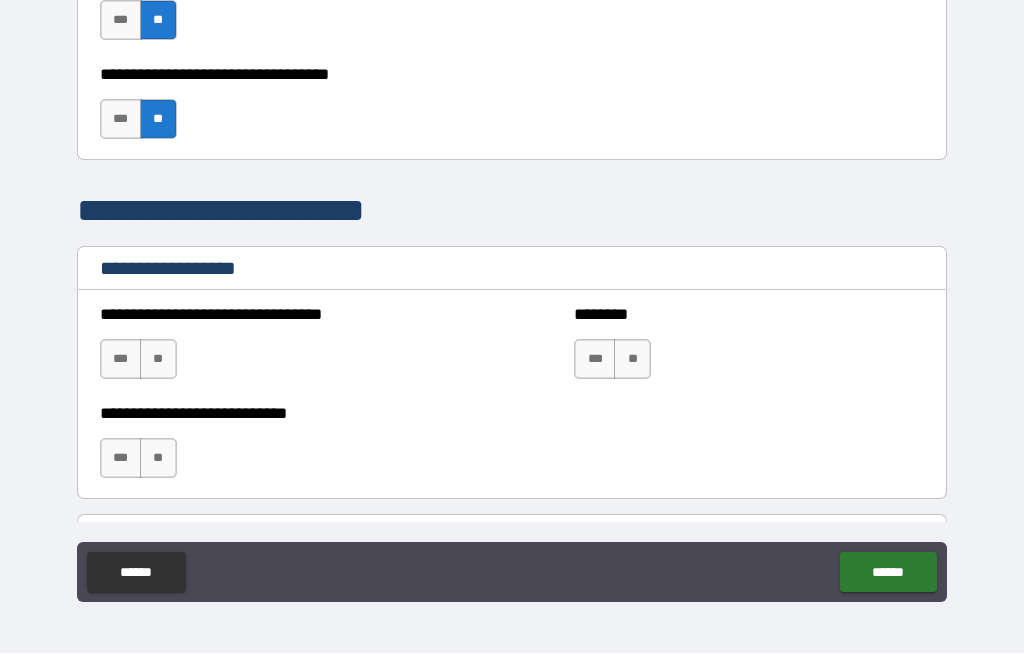 scroll, scrollTop: 1287, scrollLeft: 0, axis: vertical 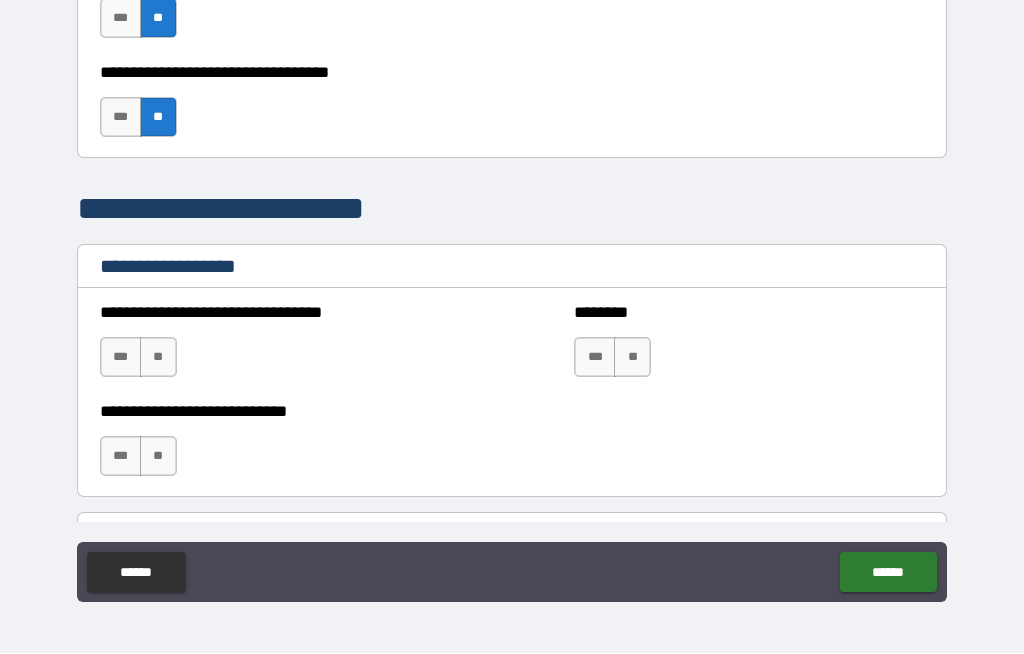 click on "**" at bounding box center [158, 358] 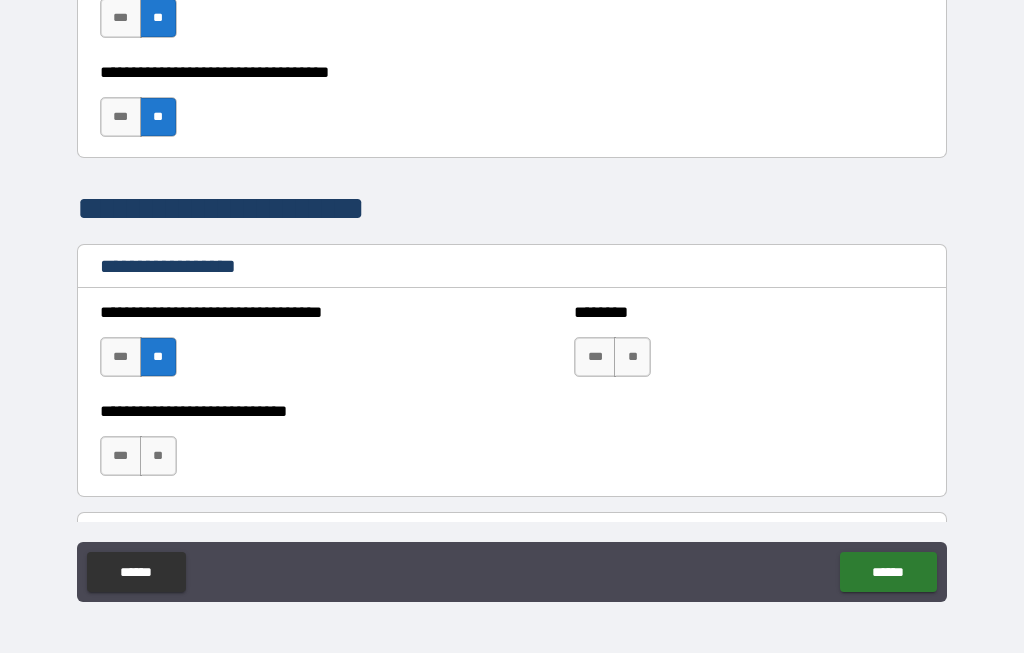 click on "**" at bounding box center (632, 358) 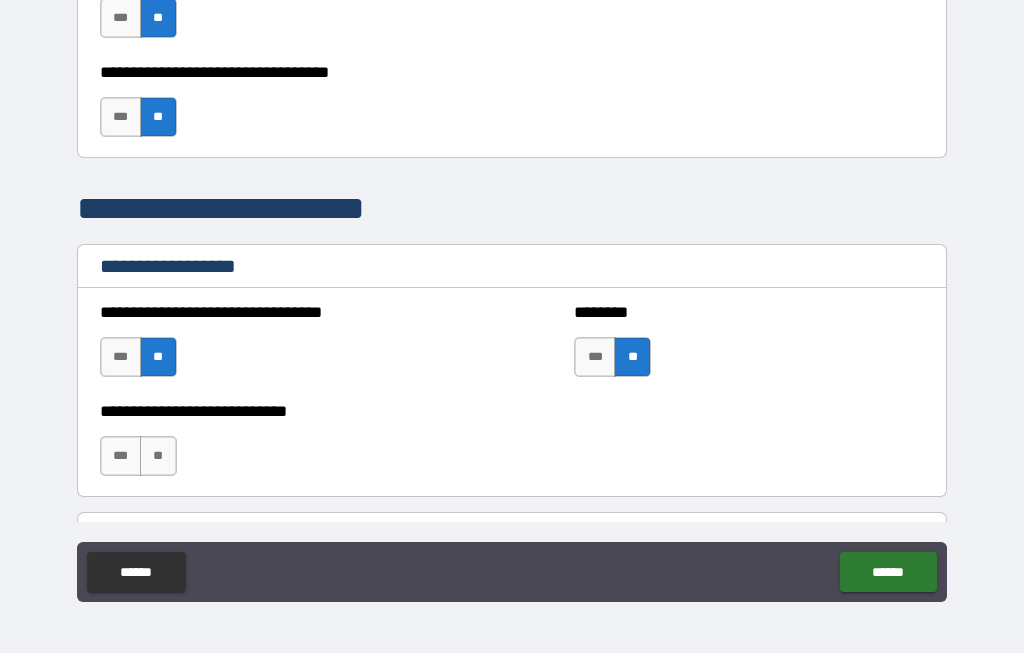 click on "**" at bounding box center (158, 457) 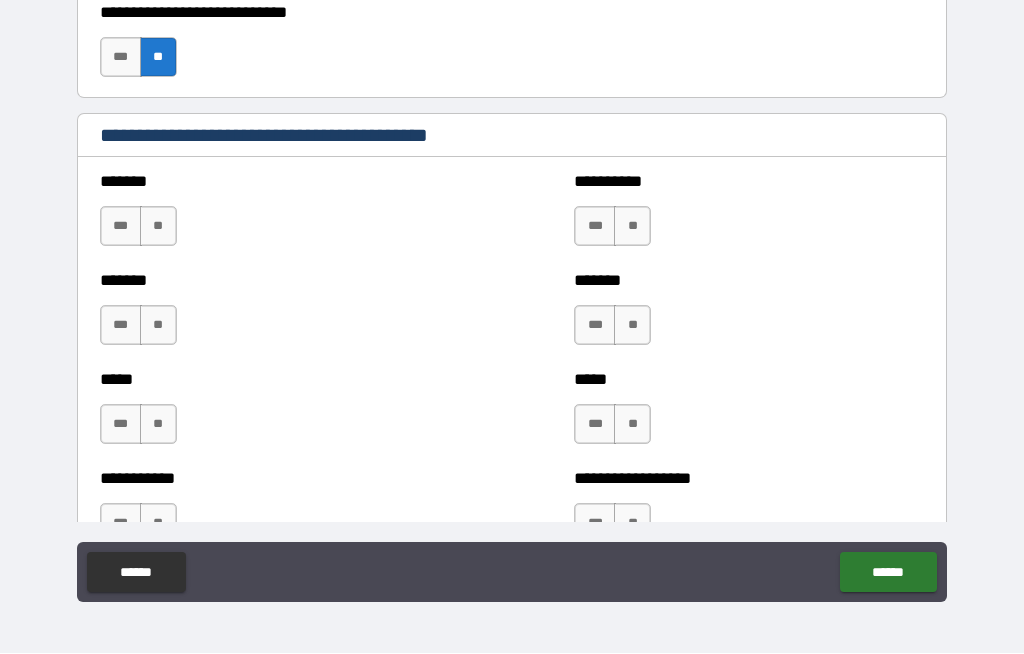 scroll, scrollTop: 1687, scrollLeft: 0, axis: vertical 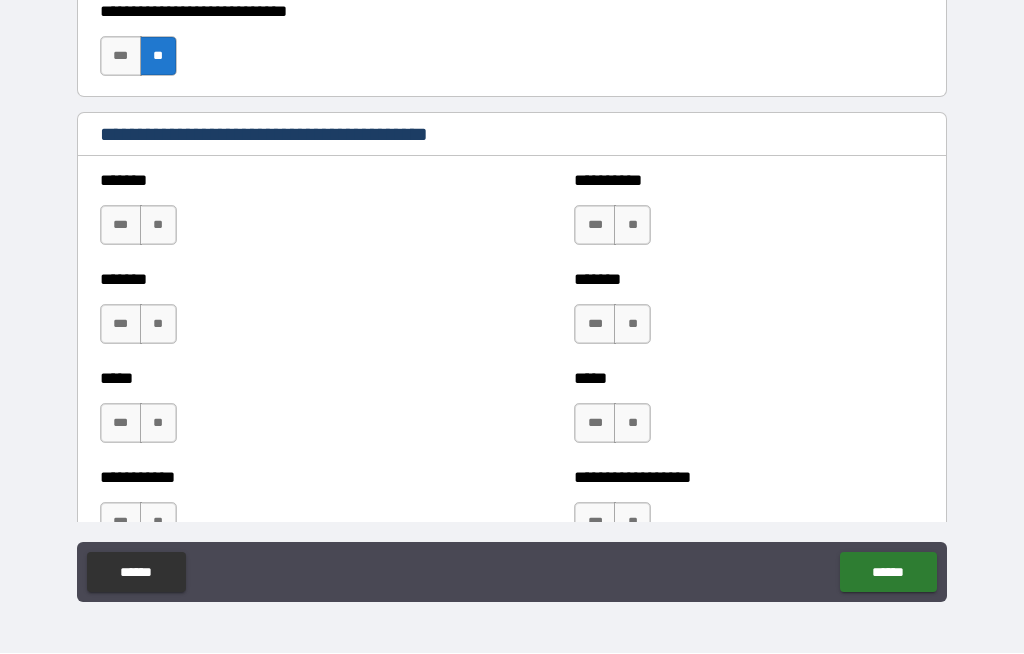 click on "**" at bounding box center (158, 226) 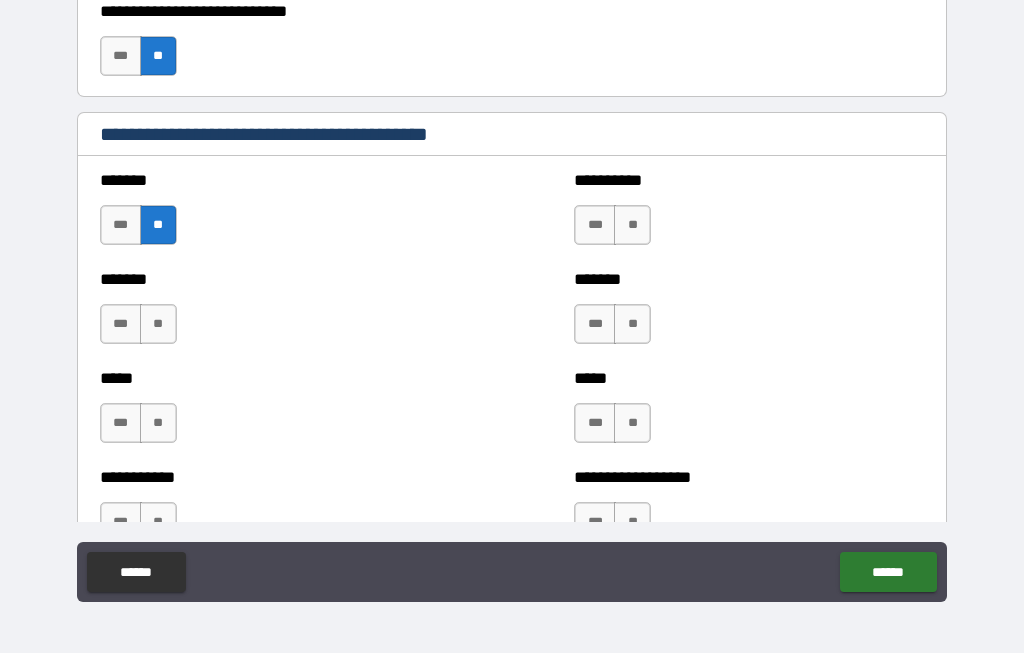 click on "**" at bounding box center [632, 226] 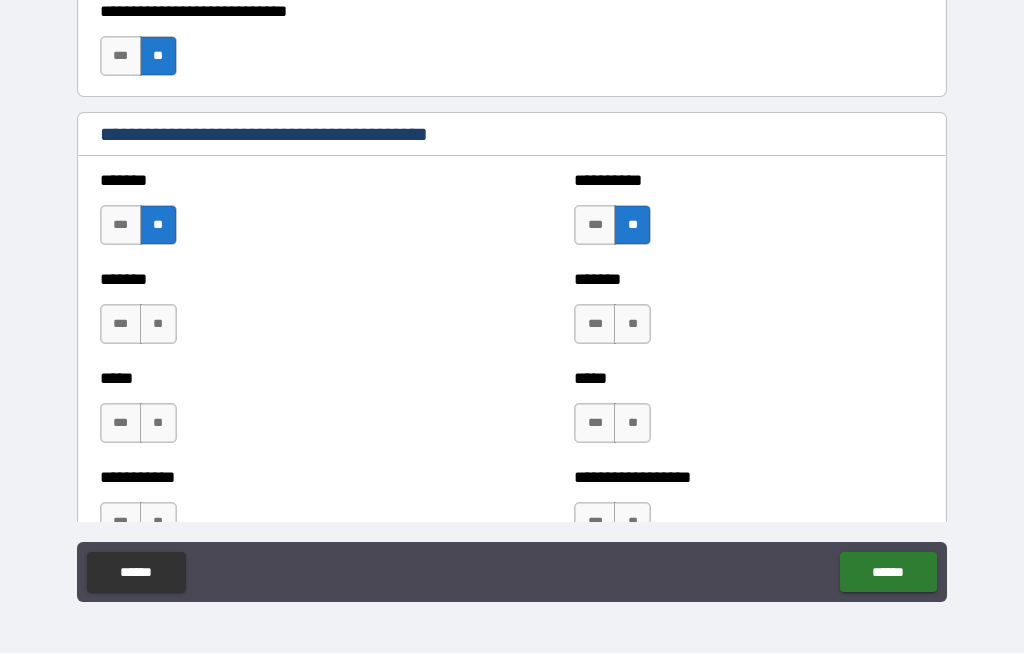 click on "**" at bounding box center (158, 325) 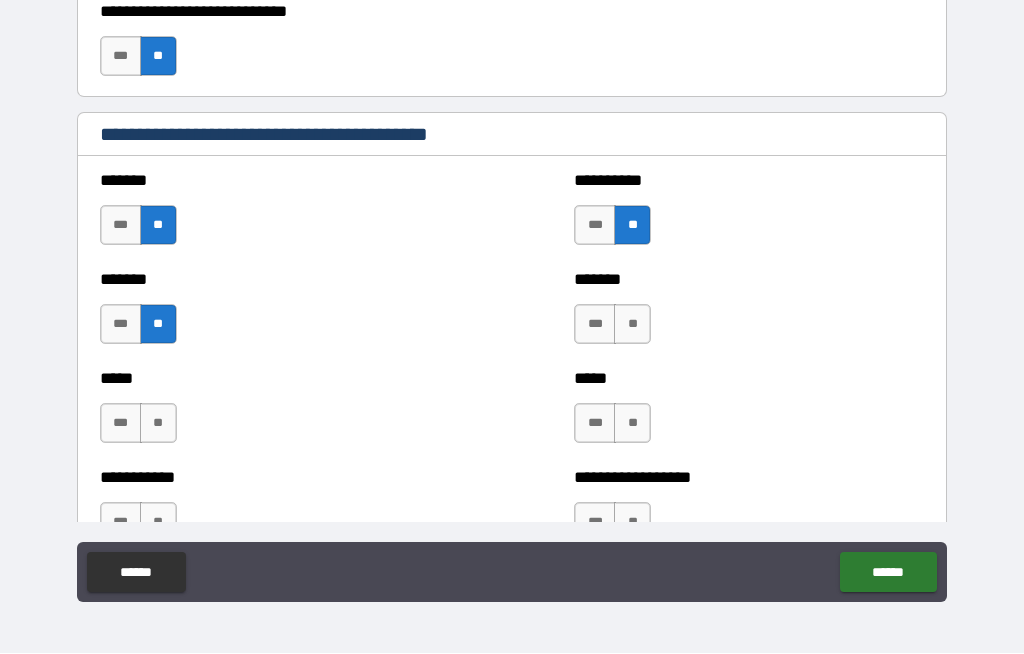 click on "**" at bounding box center (632, 325) 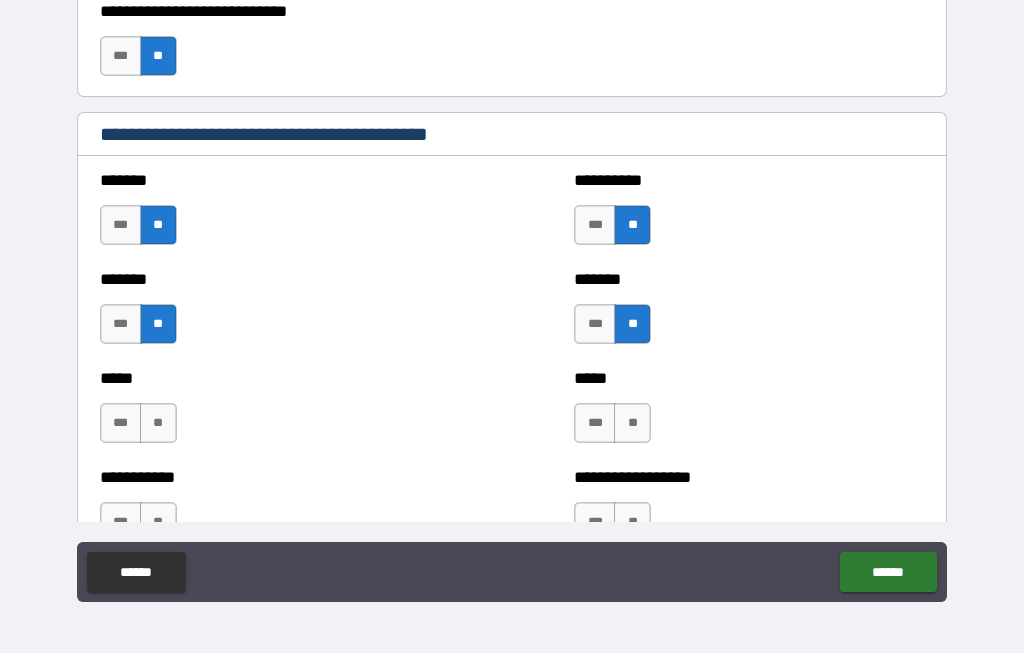 click on "**" at bounding box center (158, 424) 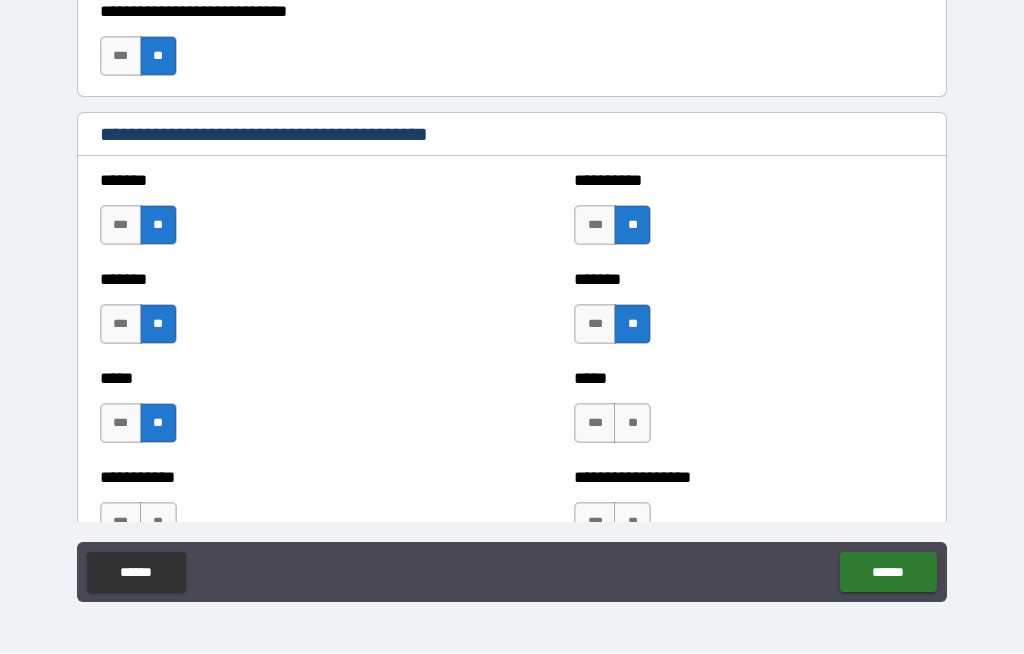 click on "**" at bounding box center (632, 424) 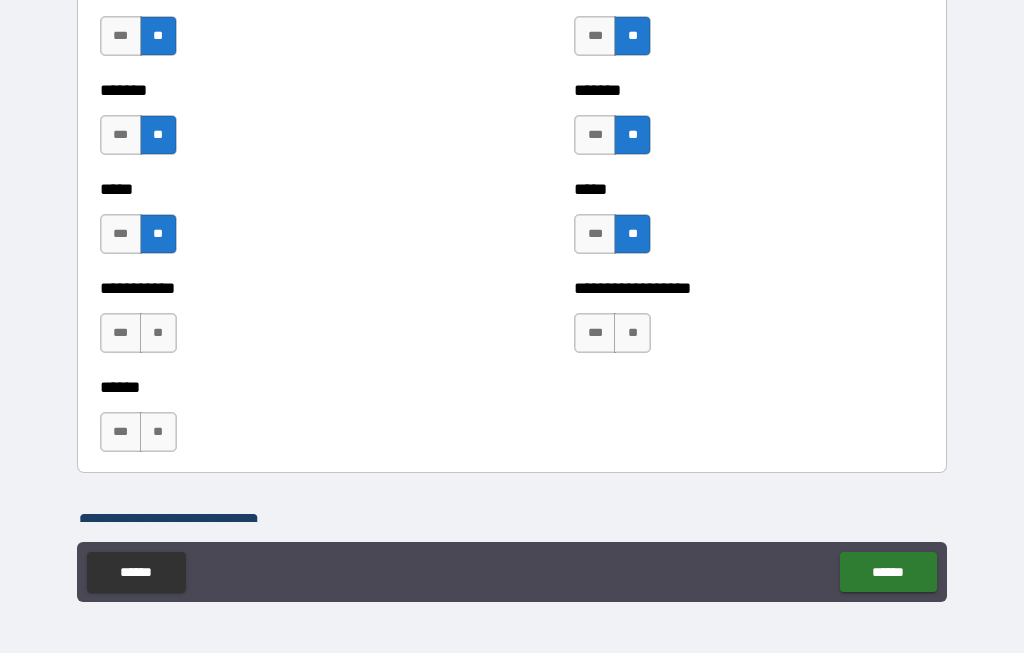scroll, scrollTop: 1913, scrollLeft: 0, axis: vertical 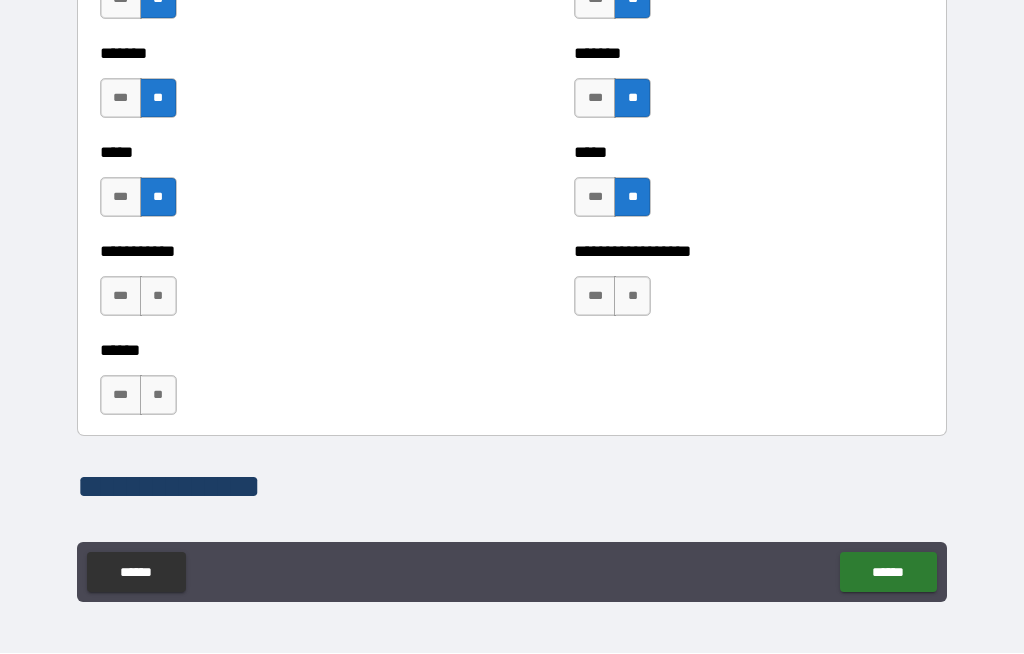 click on "*** **" at bounding box center [141, 302] 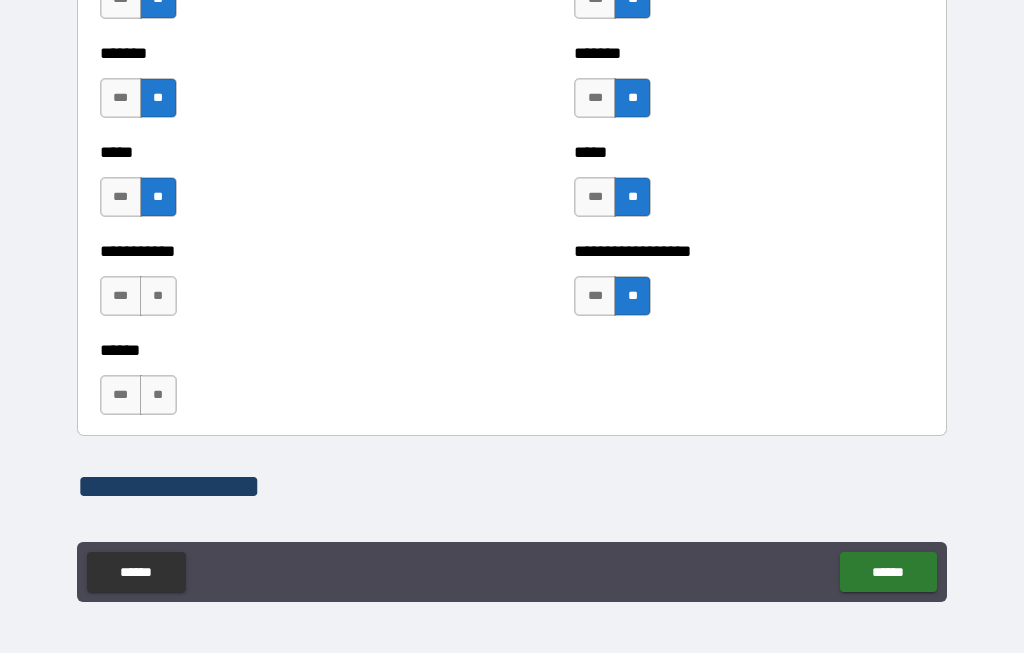 click on "**" at bounding box center (158, 297) 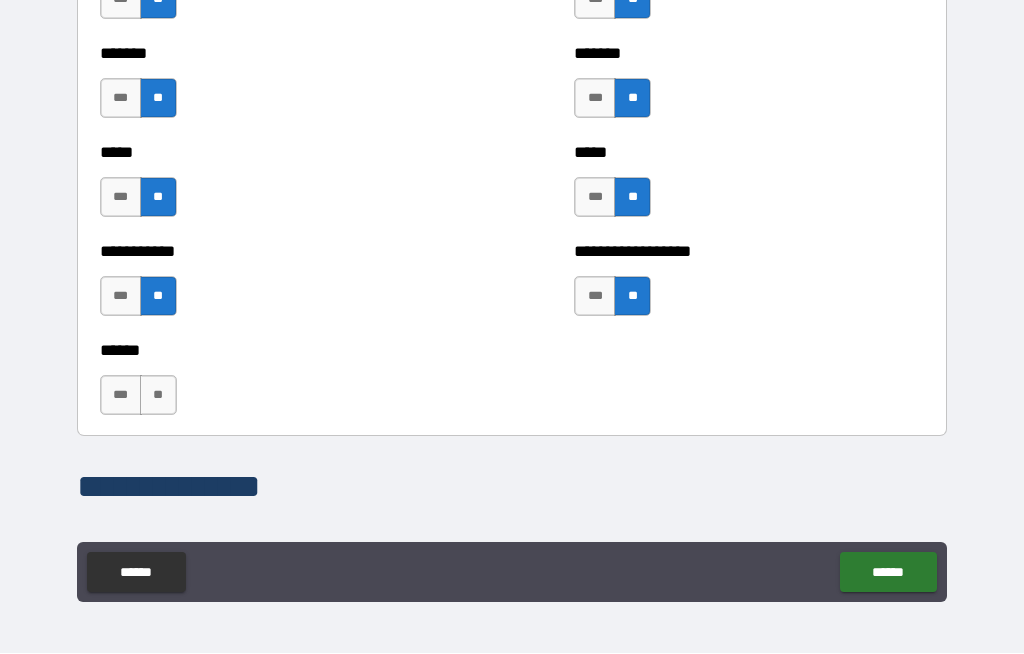 click on "**" at bounding box center [158, 396] 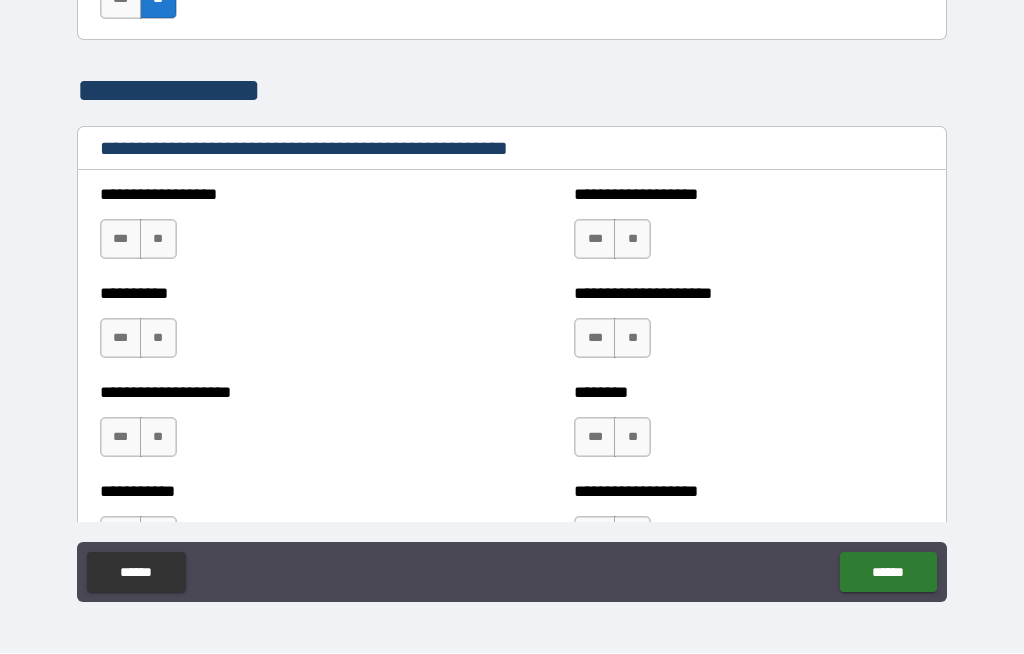 scroll, scrollTop: 2311, scrollLeft: 0, axis: vertical 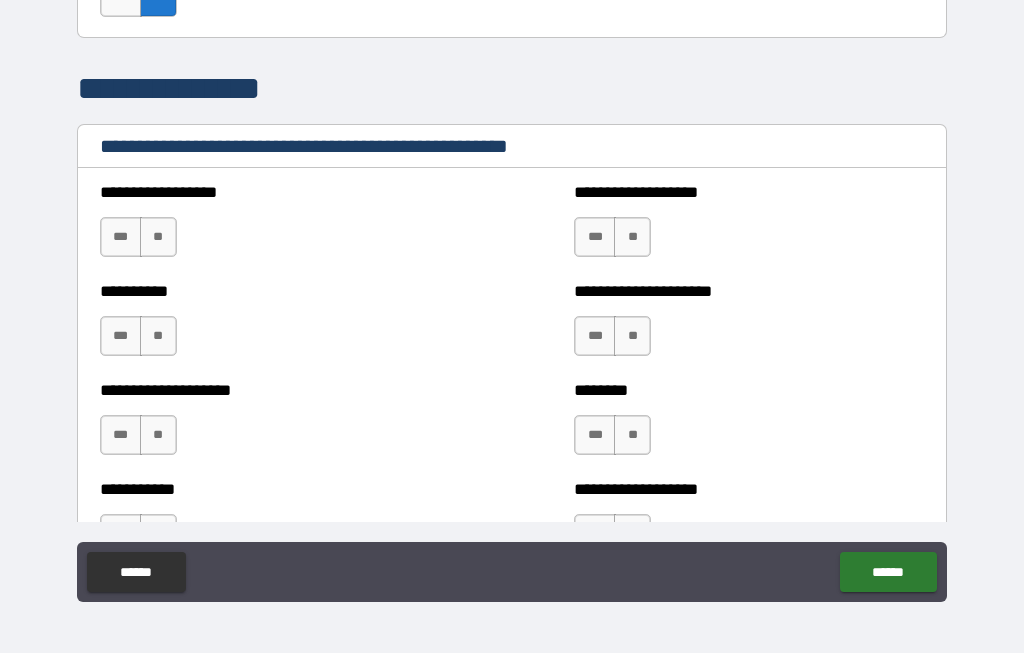 click on "**" at bounding box center (158, 238) 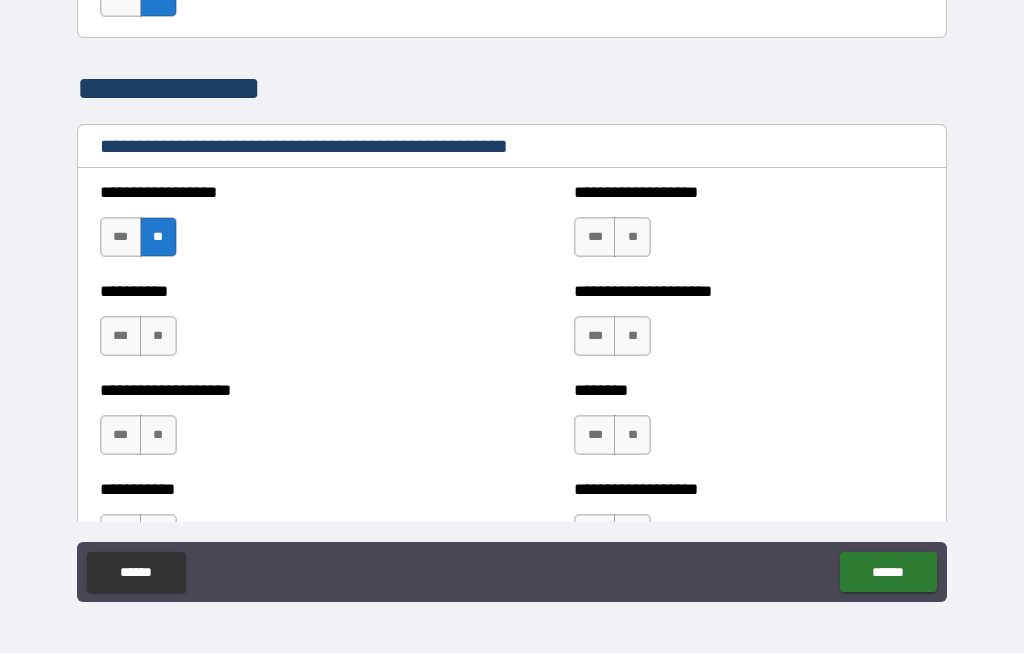 click on "**" at bounding box center [632, 238] 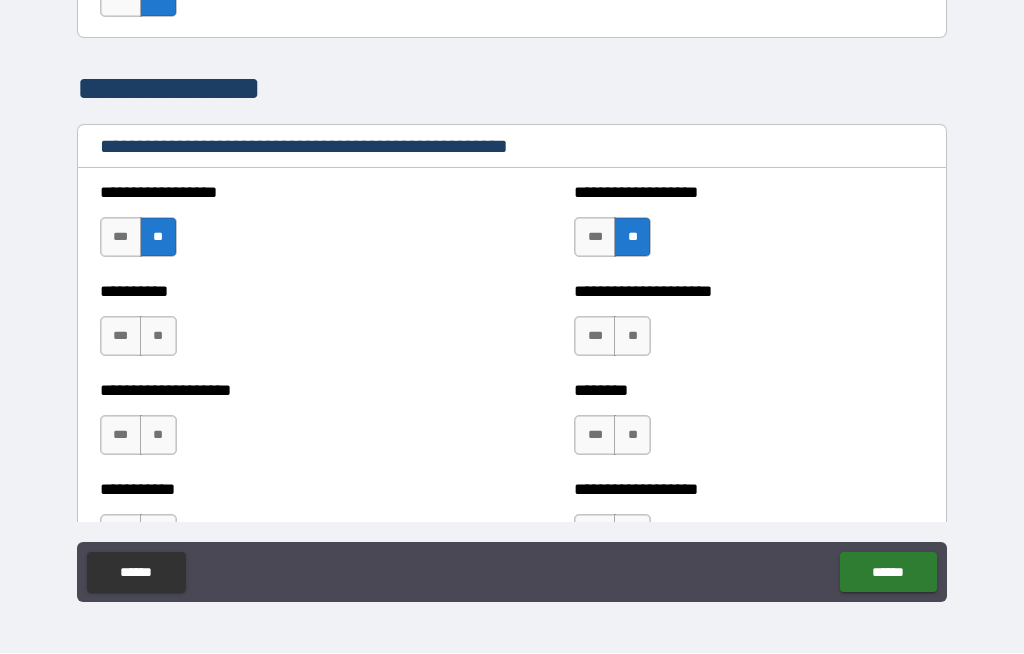 click on "**" at bounding box center [158, 337] 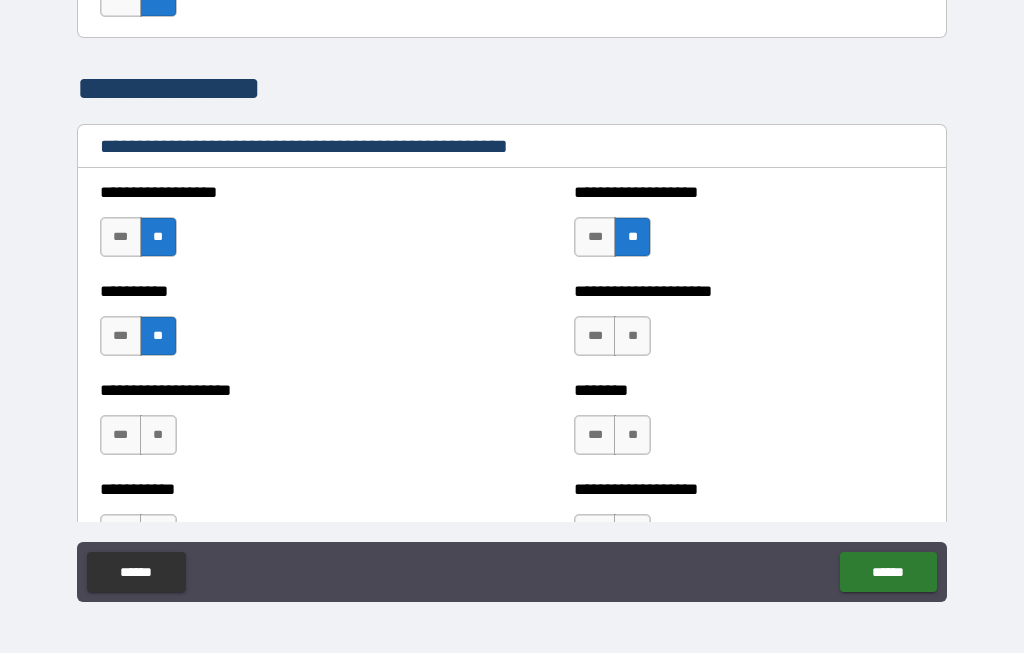 click on "**" at bounding box center (632, 337) 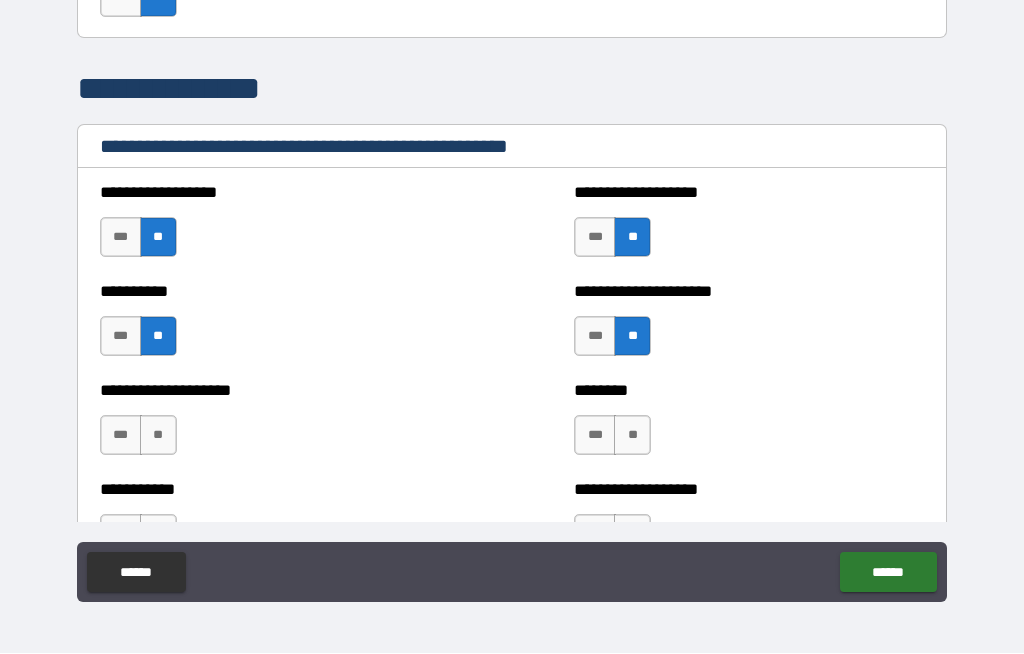 click on "**" at bounding box center (158, 436) 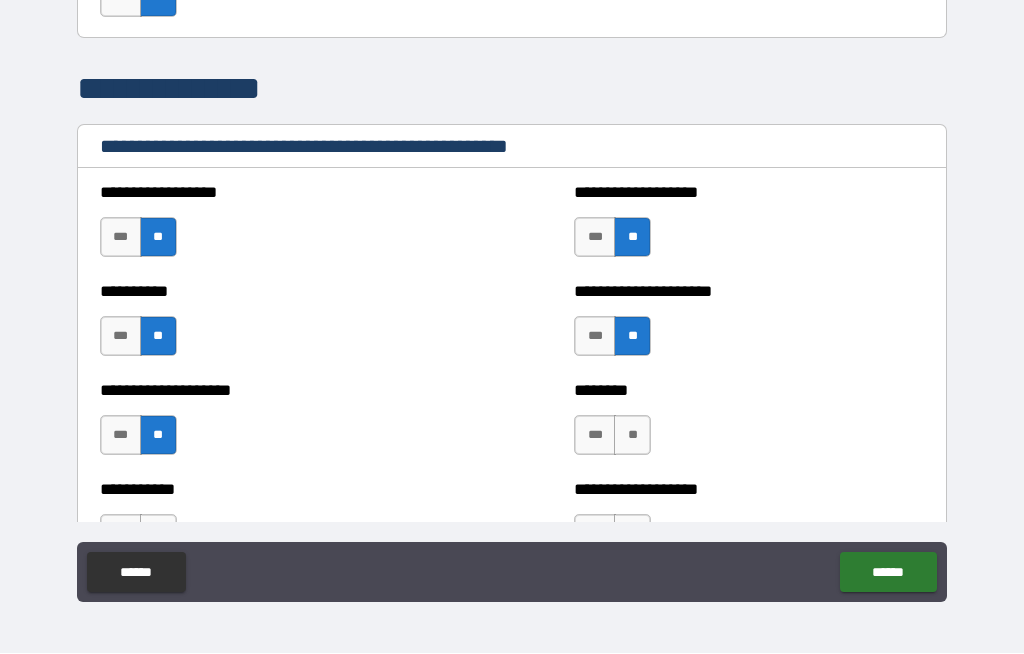 click on "**" at bounding box center (632, 436) 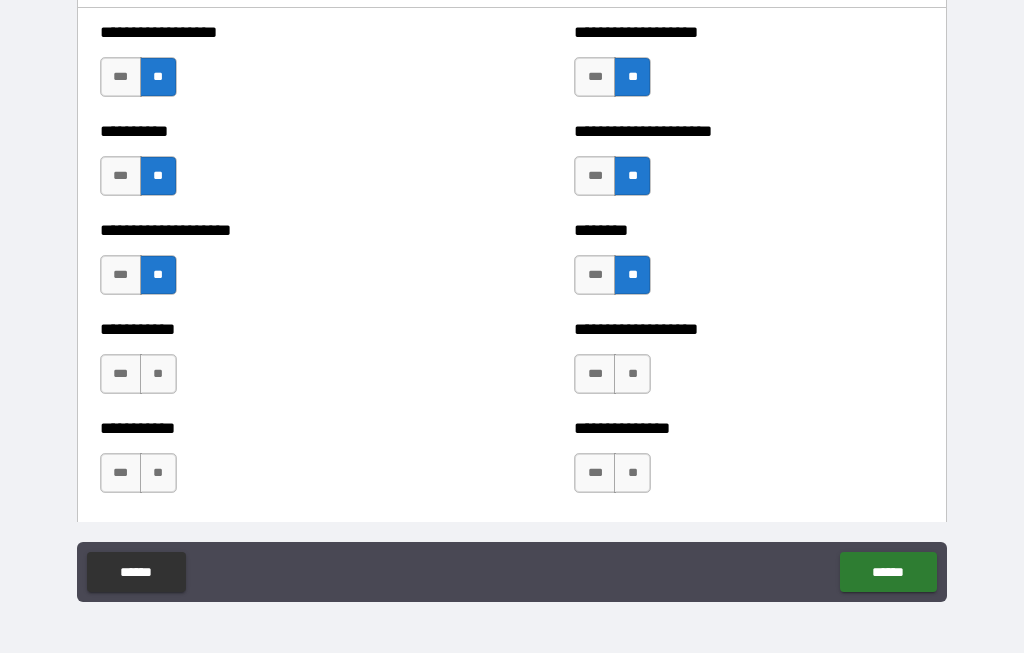 scroll, scrollTop: 2535, scrollLeft: 0, axis: vertical 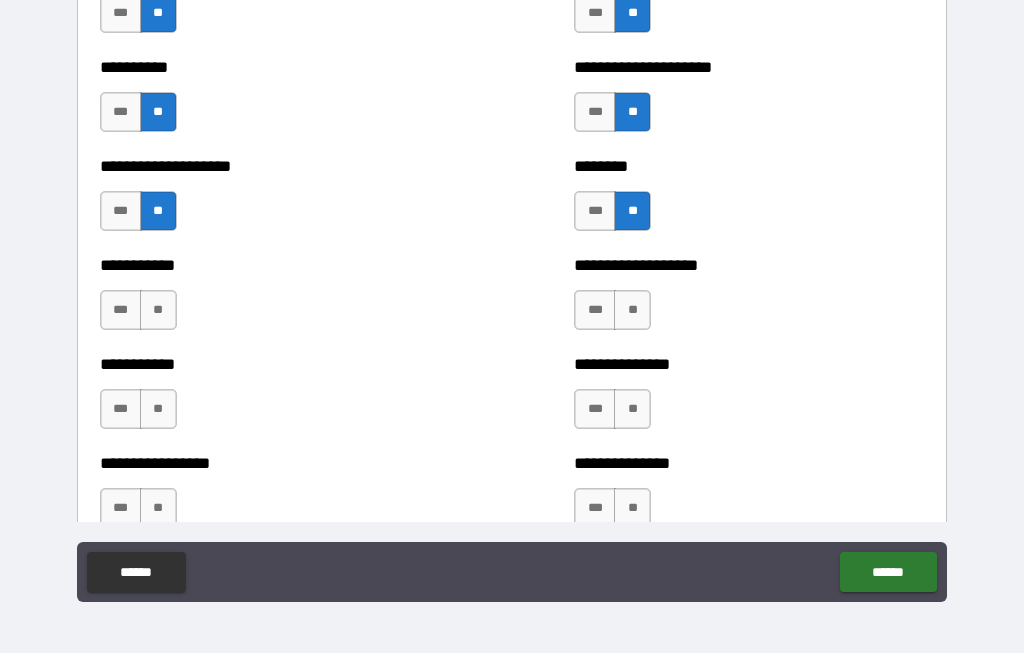 click on "**" at bounding box center (158, 311) 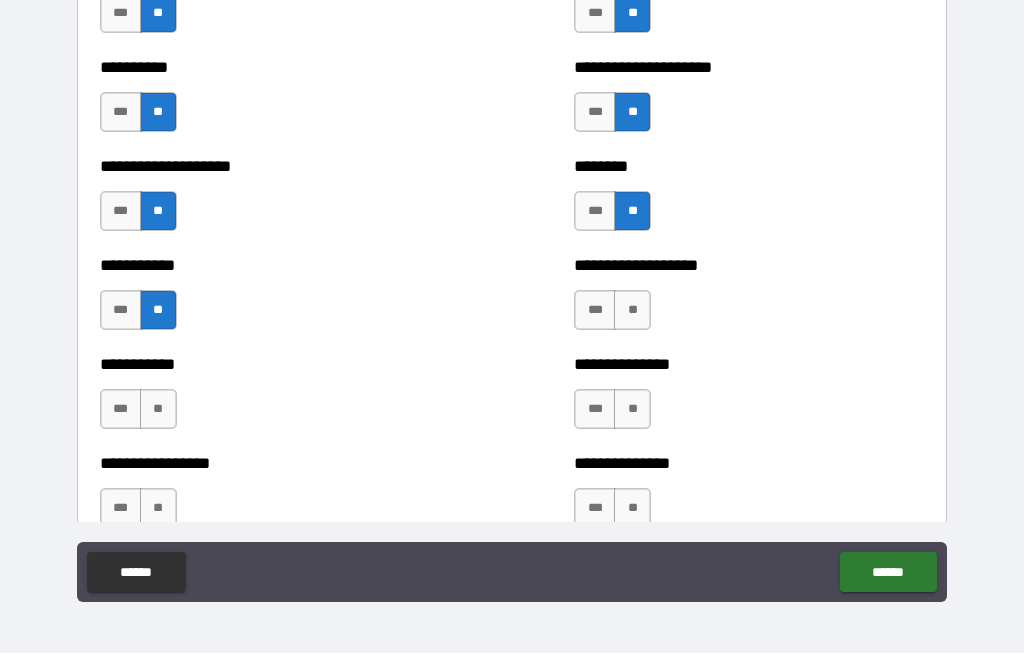 click on "**" at bounding box center [632, 311] 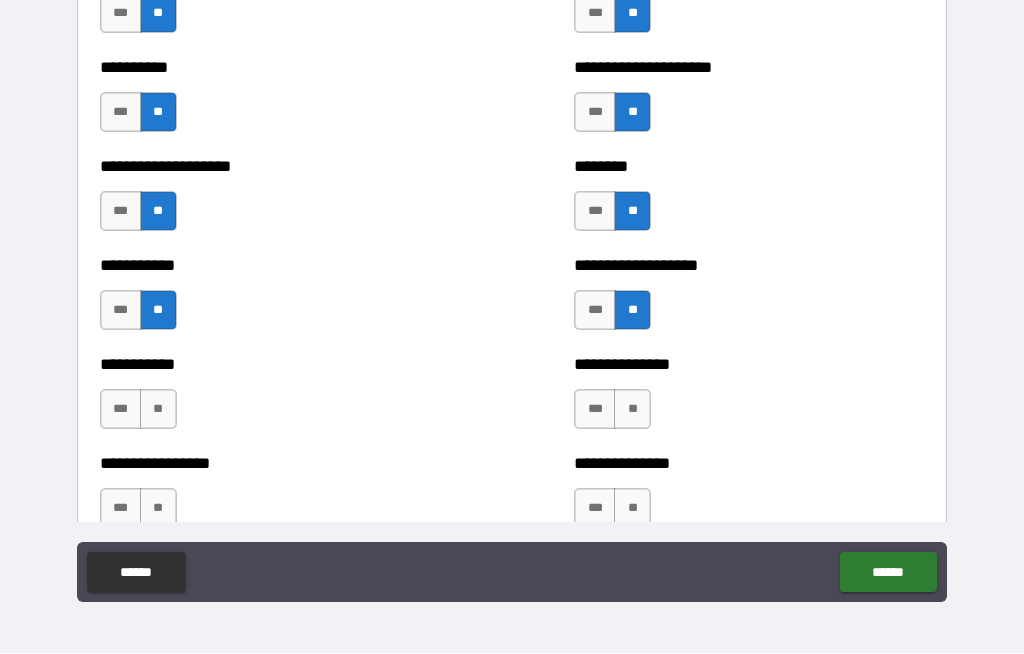 click on "**" at bounding box center (158, 410) 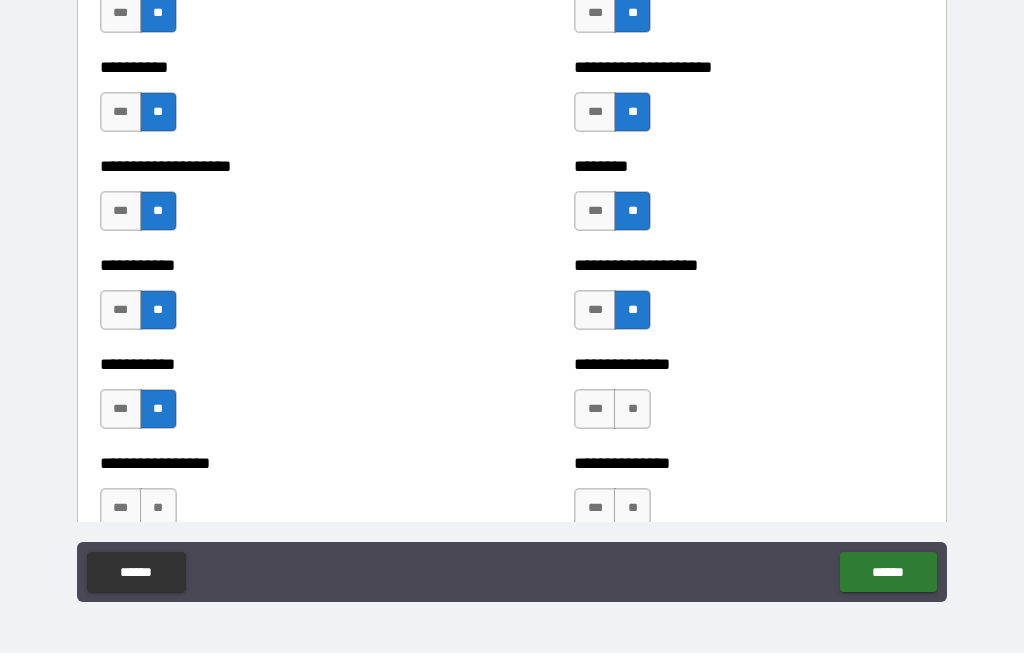 click on "**" at bounding box center (632, 410) 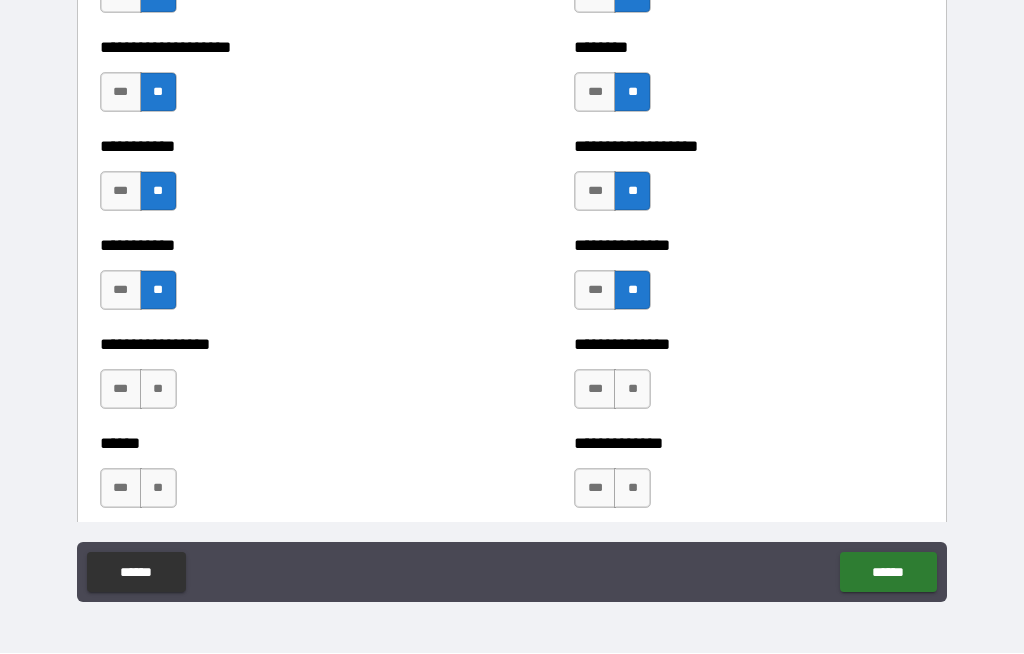scroll, scrollTop: 2746, scrollLeft: 0, axis: vertical 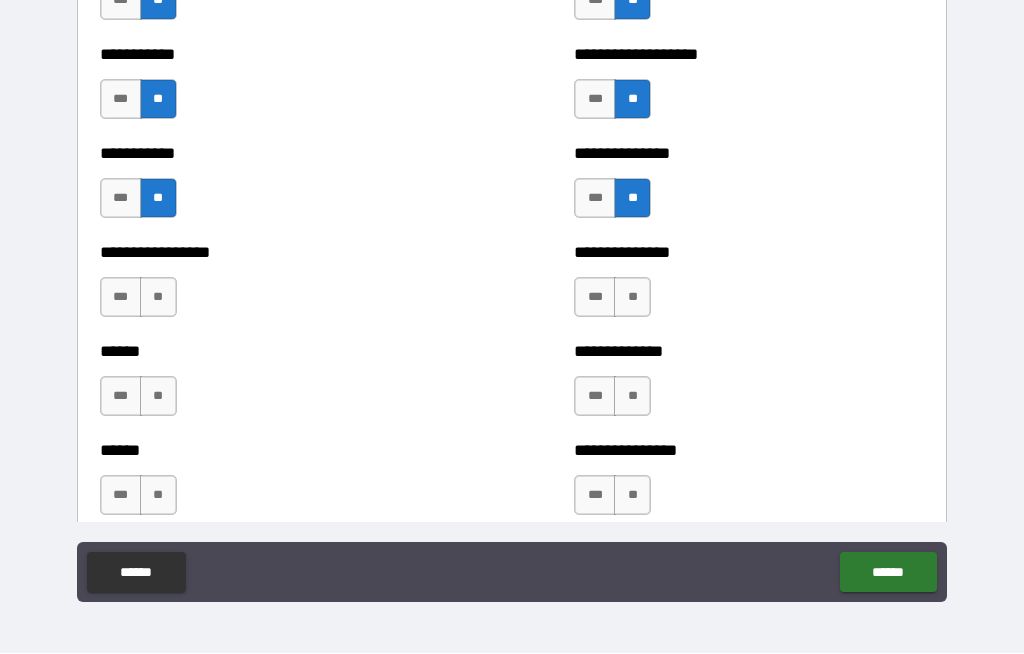 click on "**" at bounding box center (158, 298) 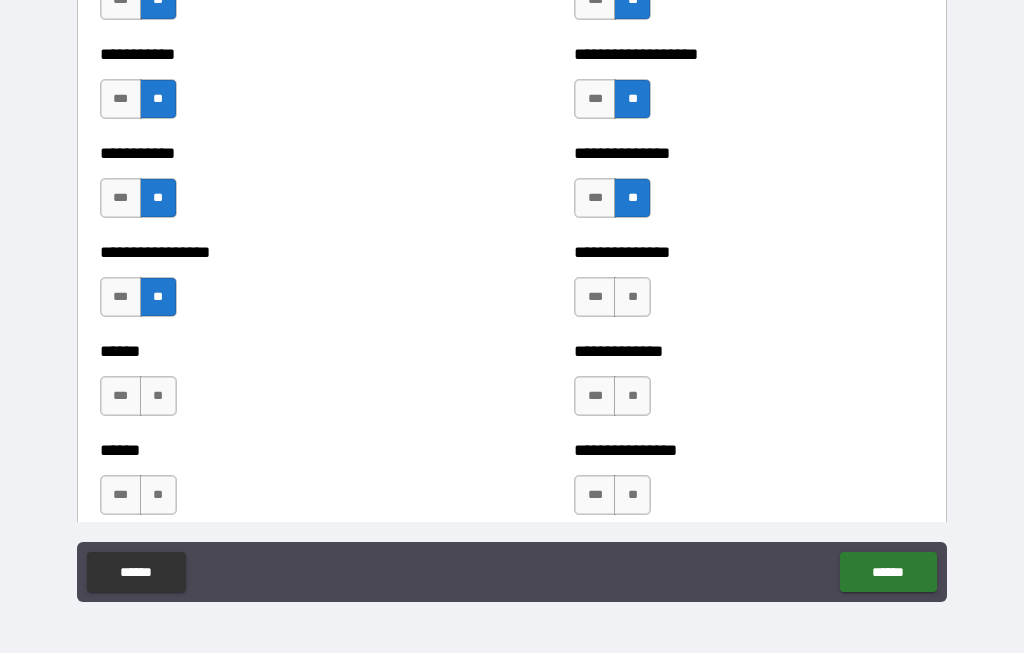 click on "**" at bounding box center (632, 298) 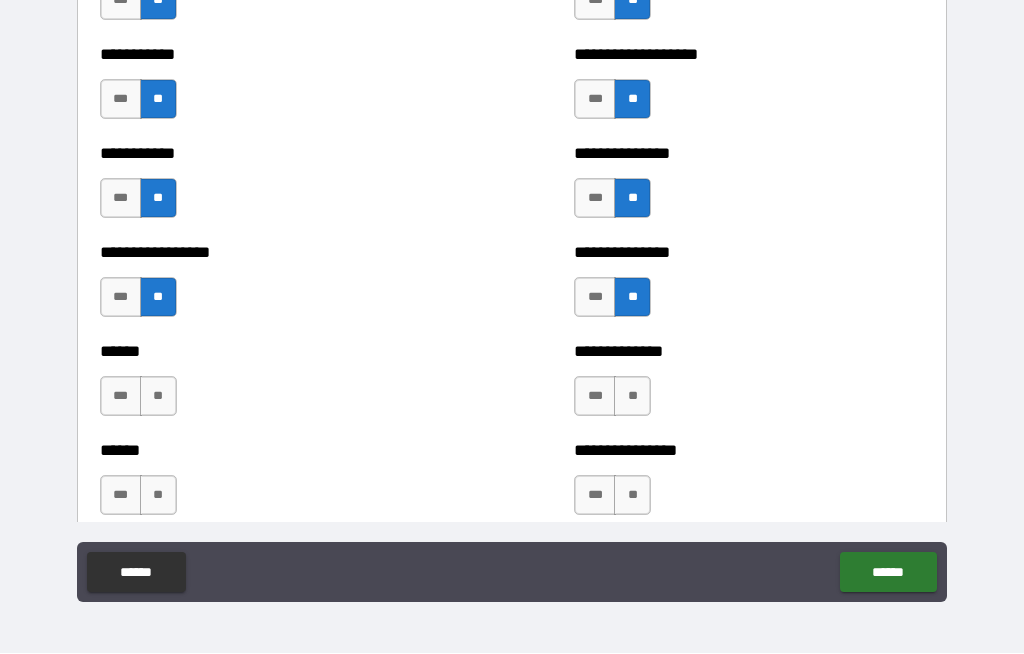 click on "**" at bounding box center [632, 298] 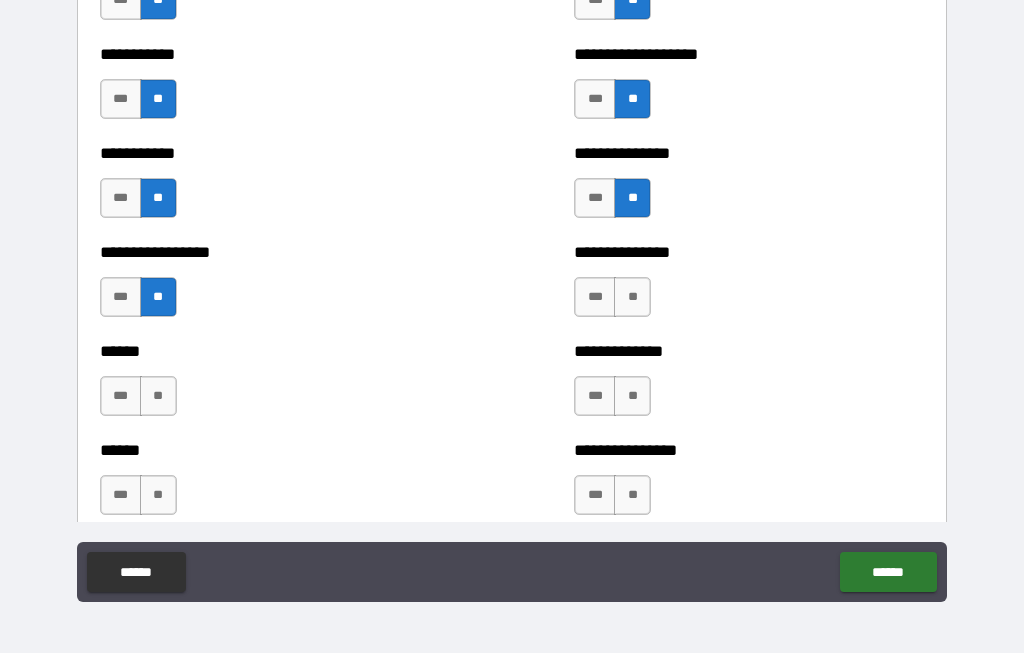 click on "**" at bounding box center [632, 298] 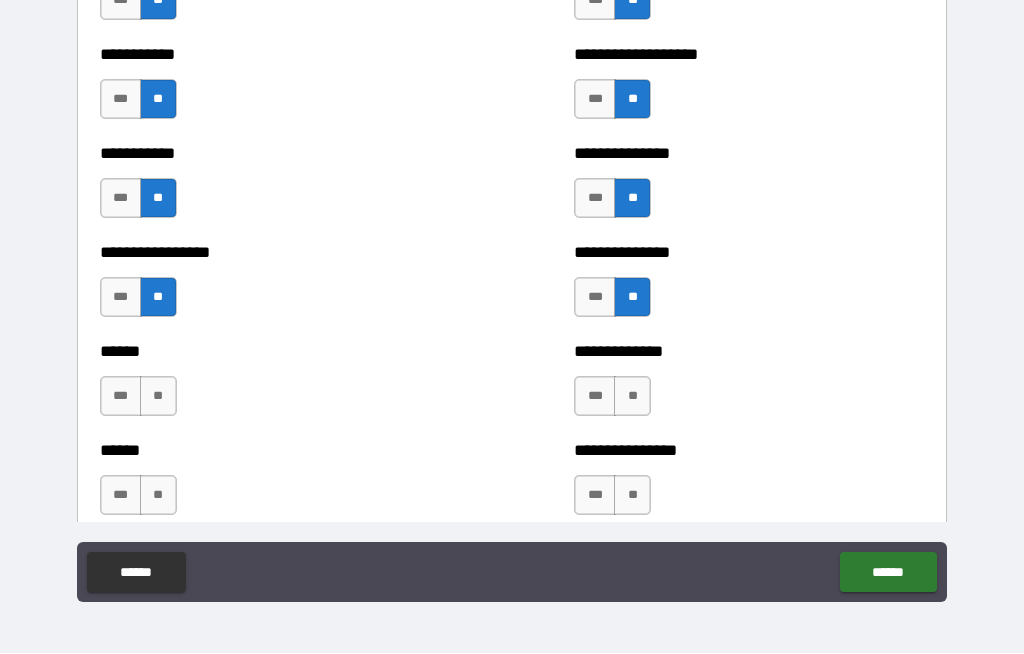 click on "**" at bounding box center [158, 397] 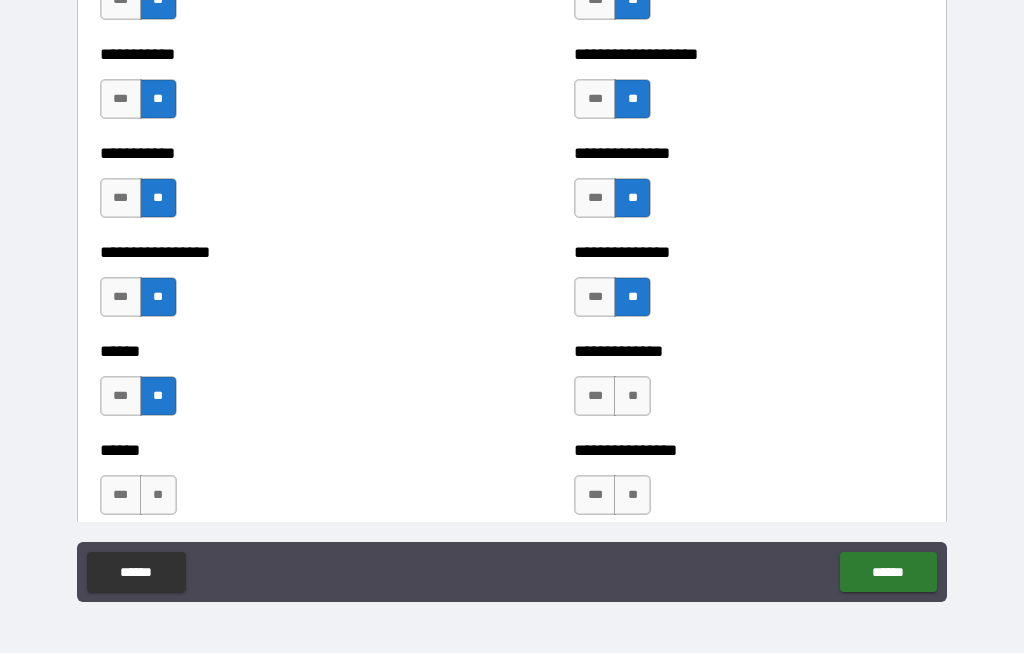 click on "**" at bounding box center [632, 397] 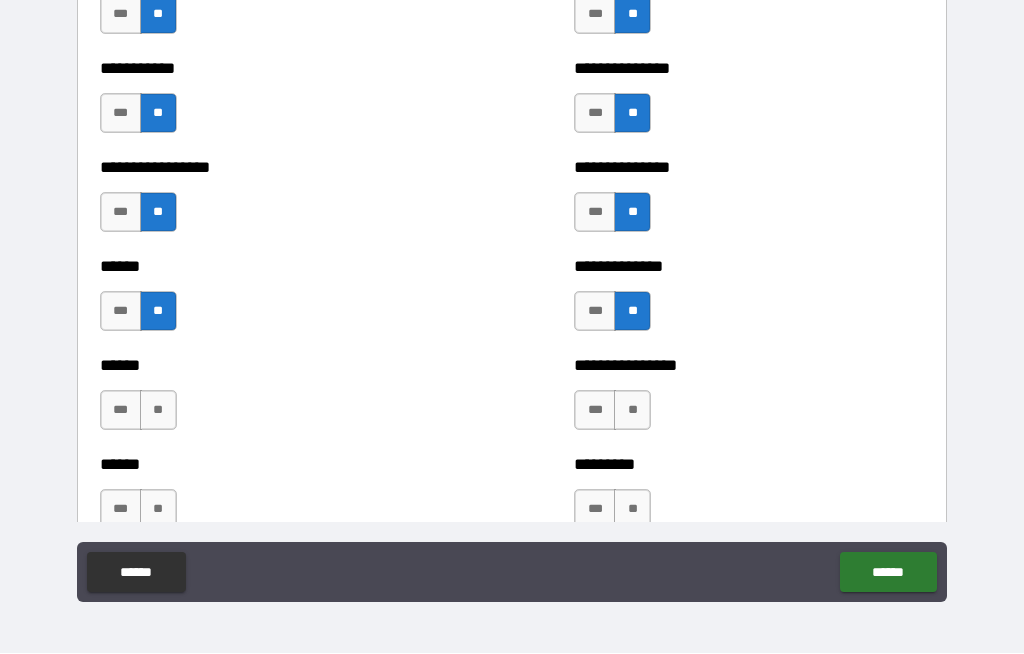 scroll, scrollTop: 2871, scrollLeft: 0, axis: vertical 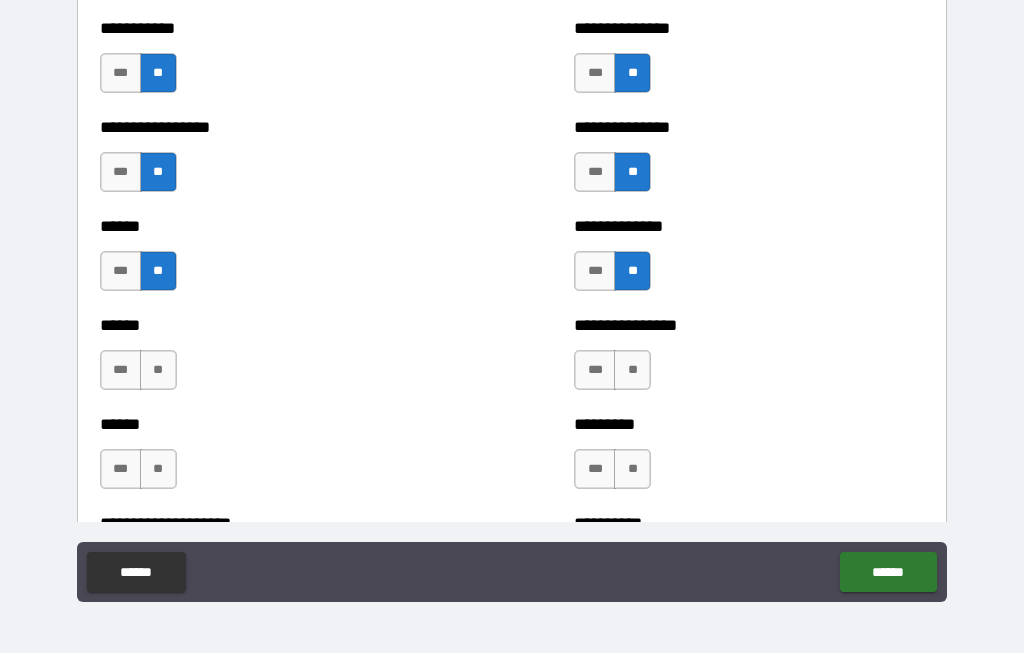 click on "**" at bounding box center (158, 371) 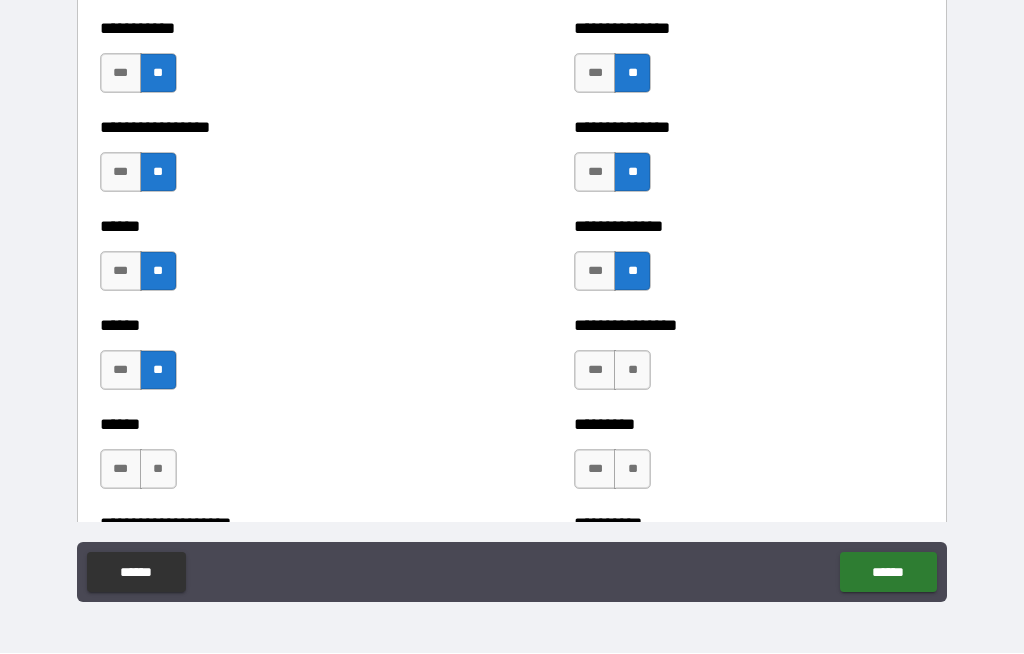 click on "**" at bounding box center [632, 371] 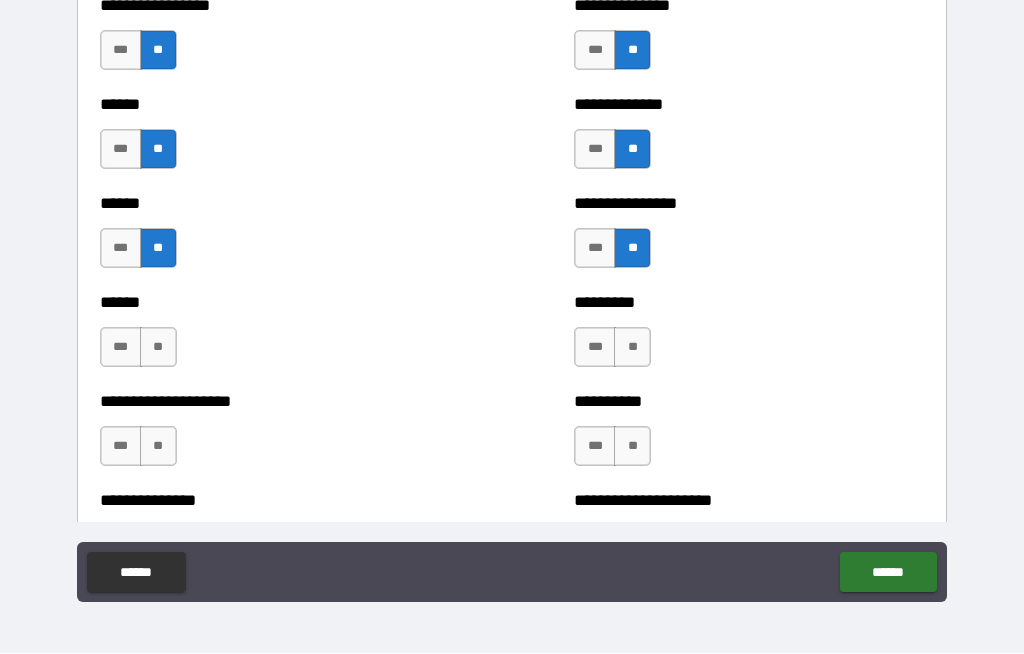 scroll, scrollTop: 3017, scrollLeft: 0, axis: vertical 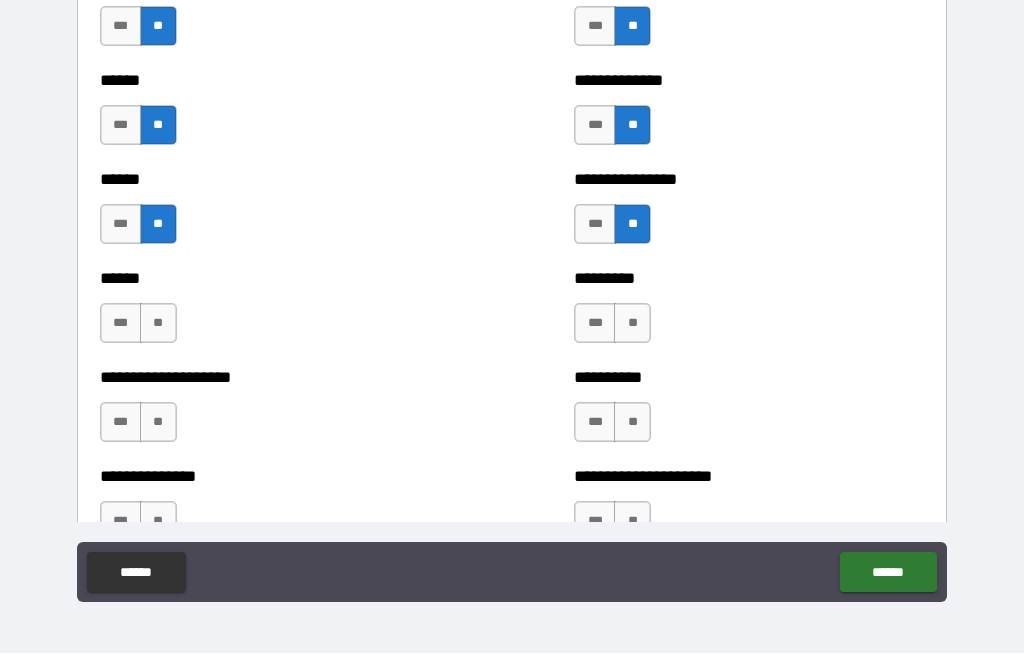 click on "**" at bounding box center [158, 324] 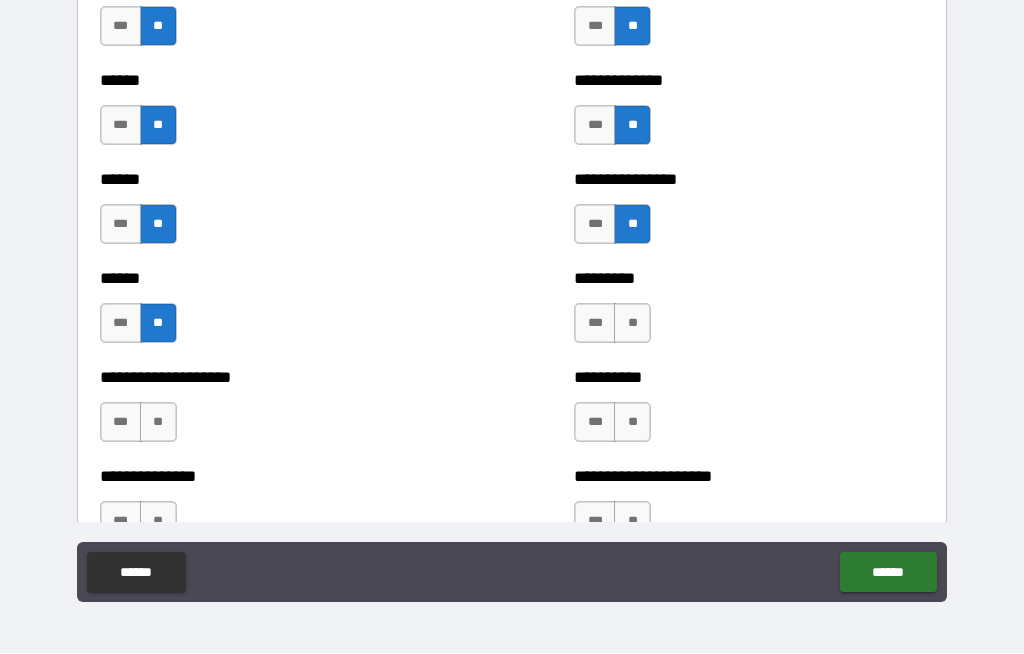 click on "**" at bounding box center (632, 324) 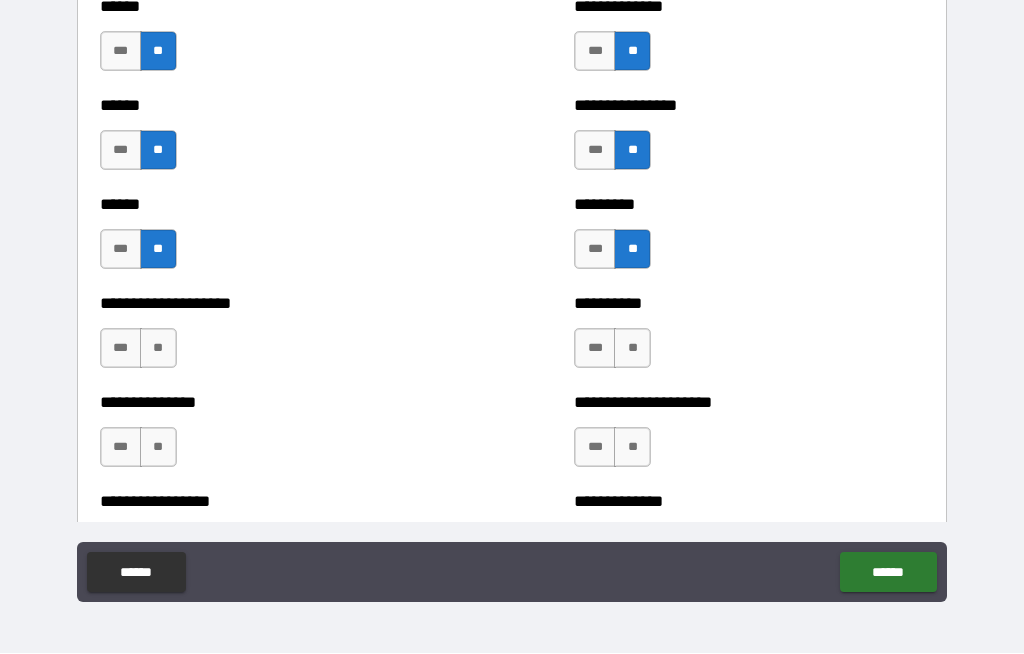 scroll, scrollTop: 3135, scrollLeft: 0, axis: vertical 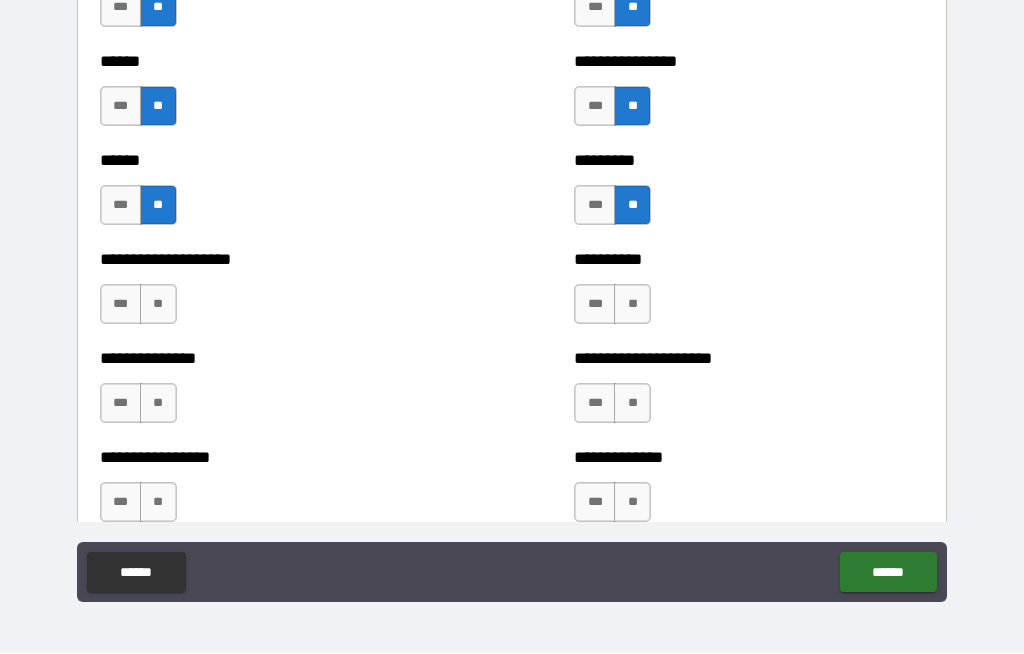 click on "**" at bounding box center (158, 305) 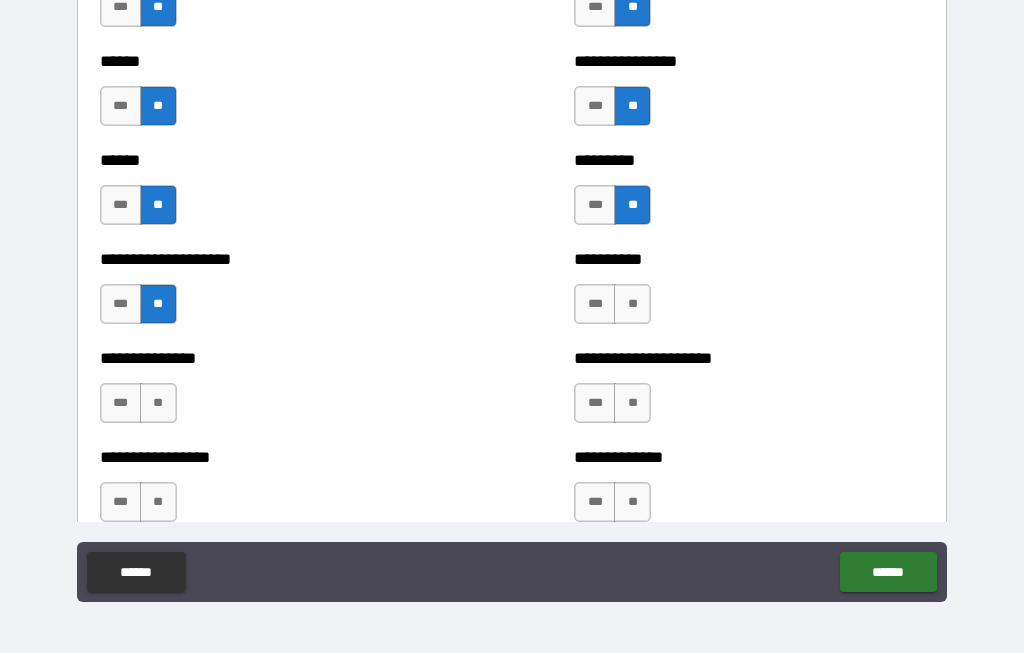 click on "**" at bounding box center [632, 305] 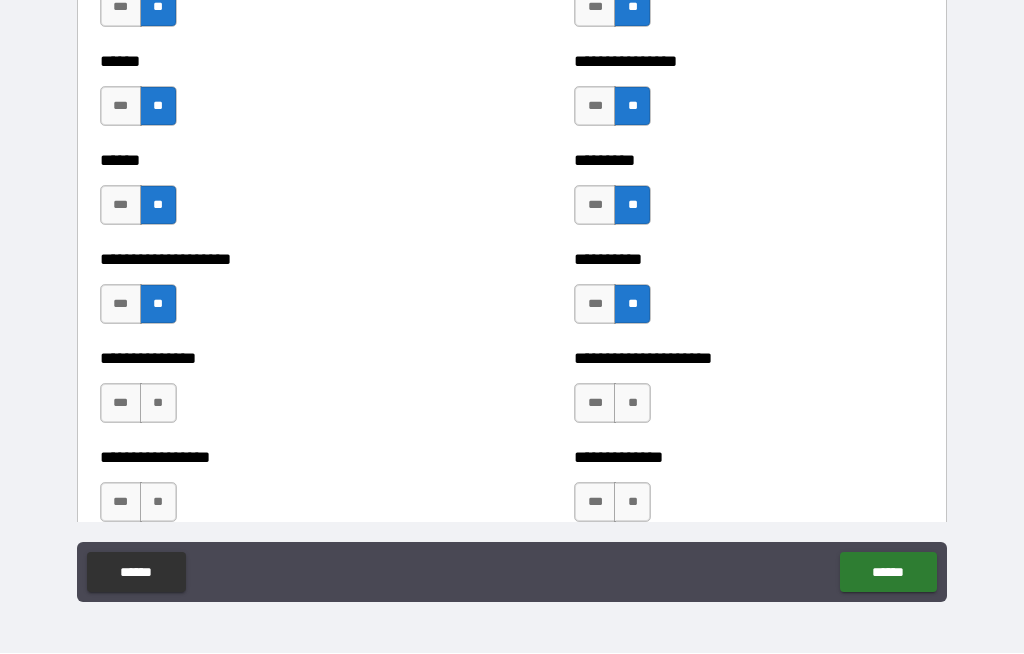 scroll, scrollTop: 3270, scrollLeft: 0, axis: vertical 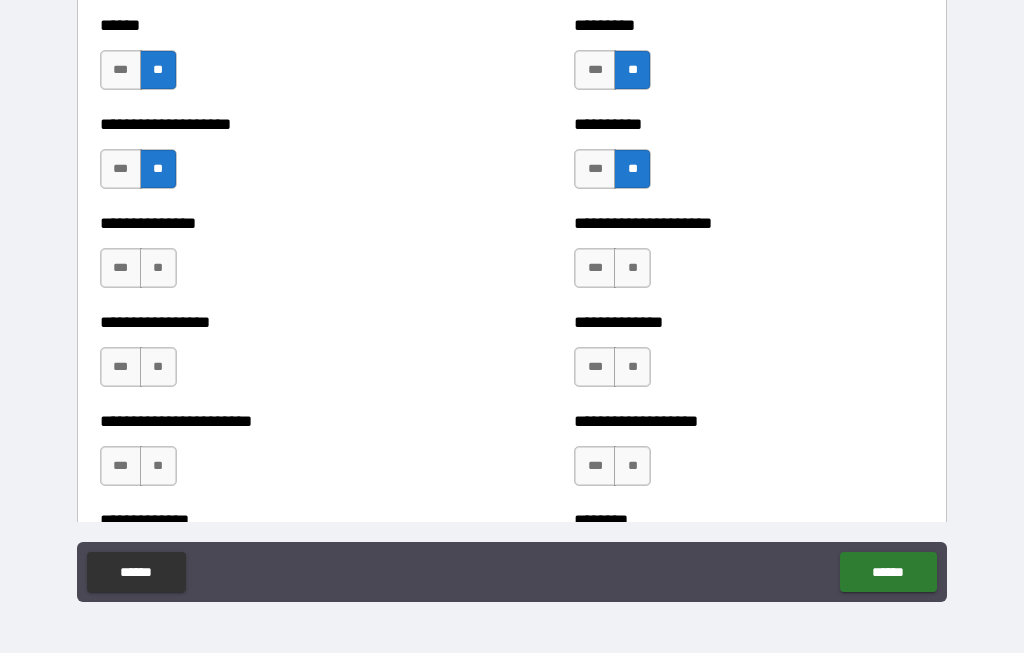click on "**" at bounding box center [158, 269] 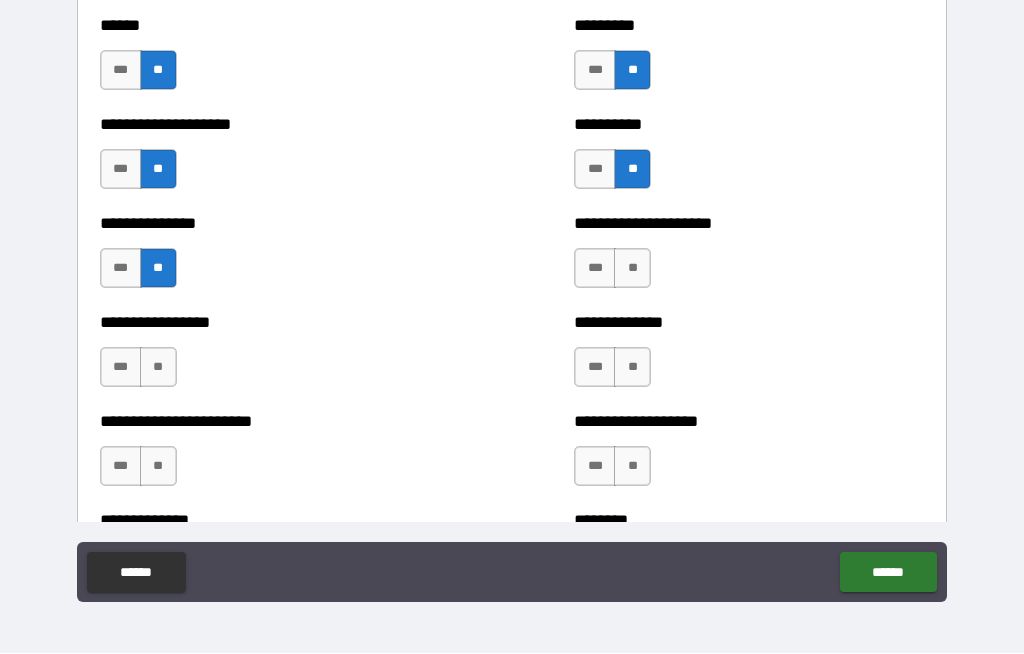 click on "**" at bounding box center [632, 269] 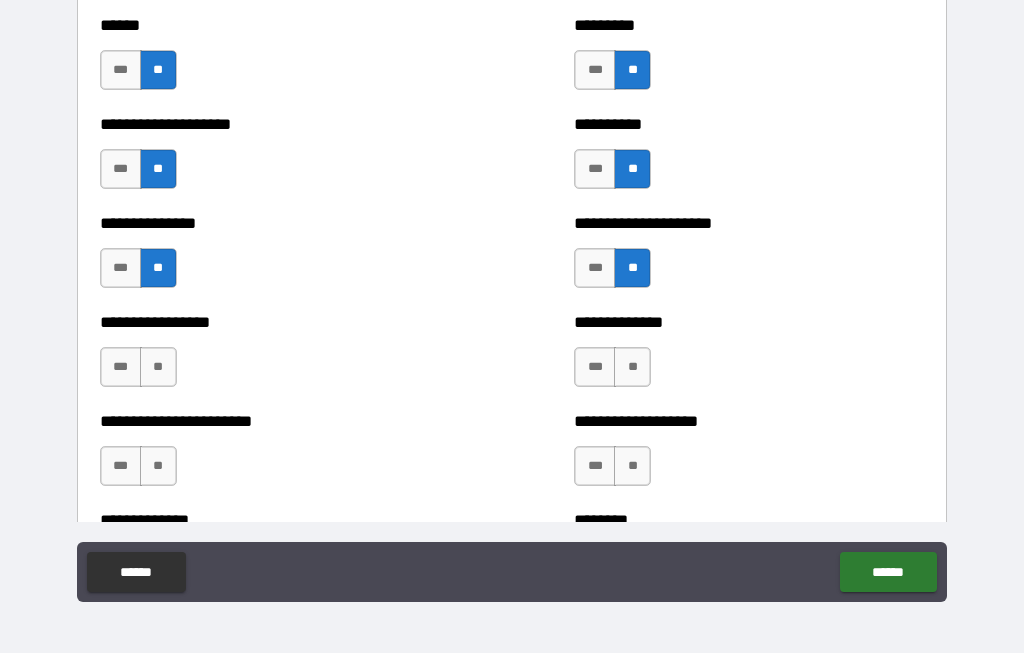 click on "**" at bounding box center (158, 368) 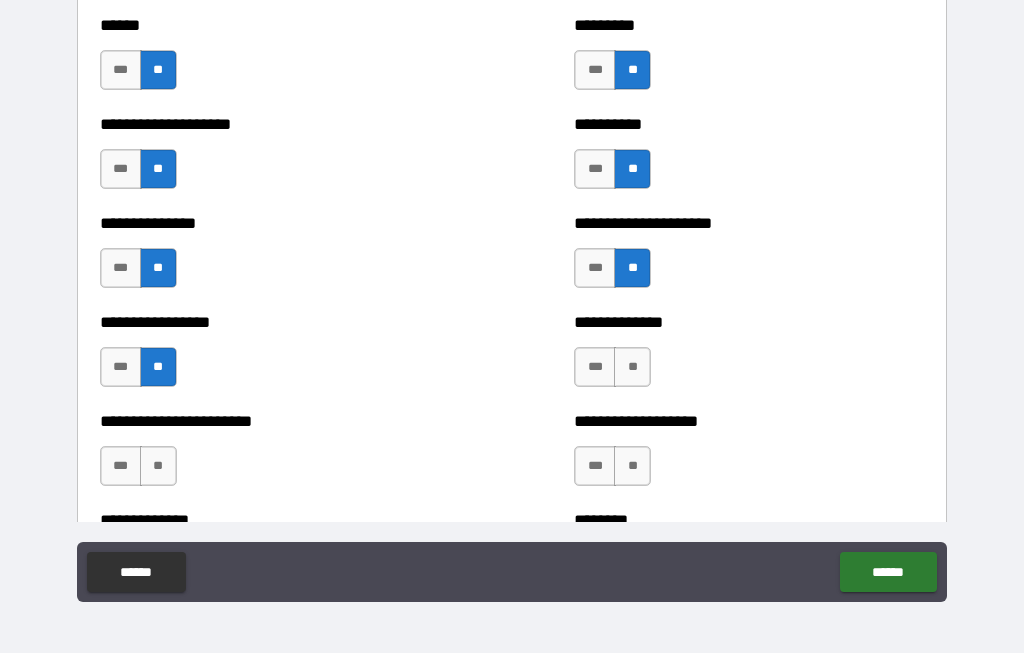 click on "**" at bounding box center (632, 368) 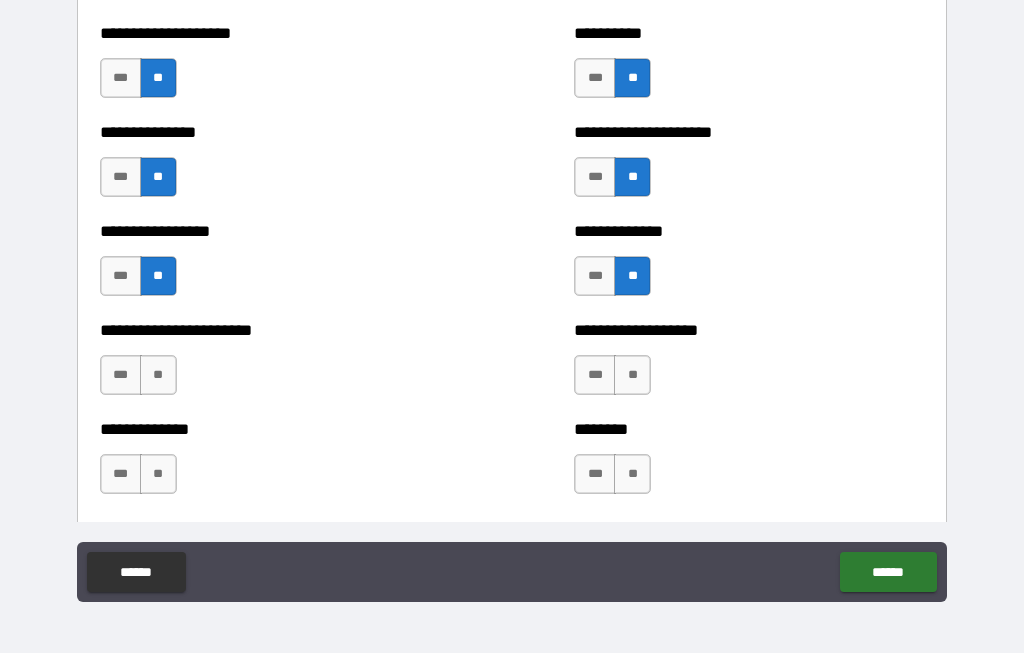 scroll, scrollTop: 3396, scrollLeft: 0, axis: vertical 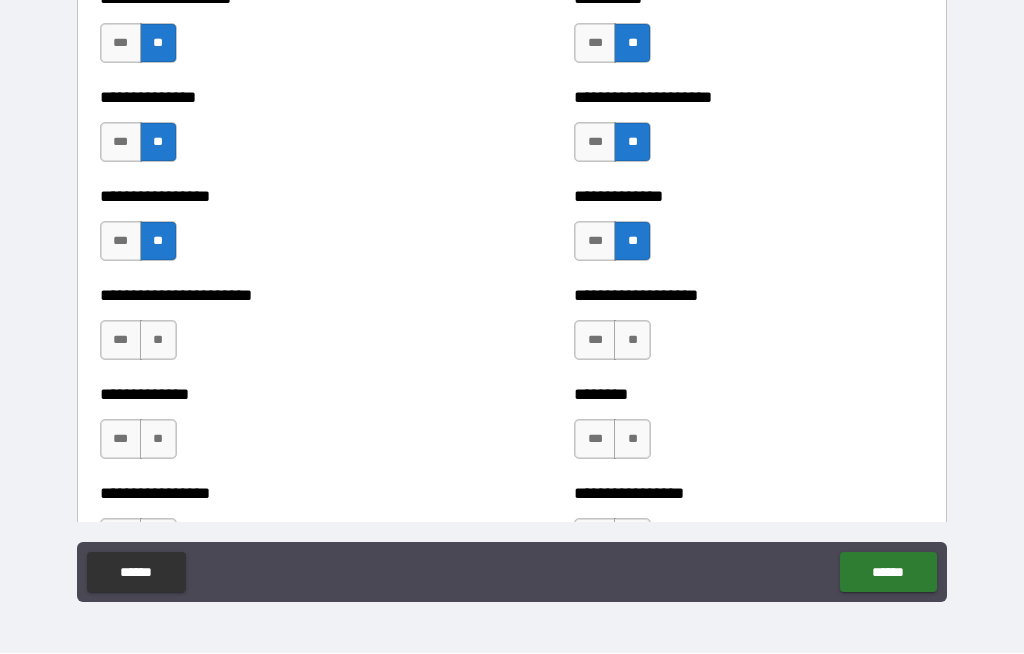 click on "**" at bounding box center (158, 341) 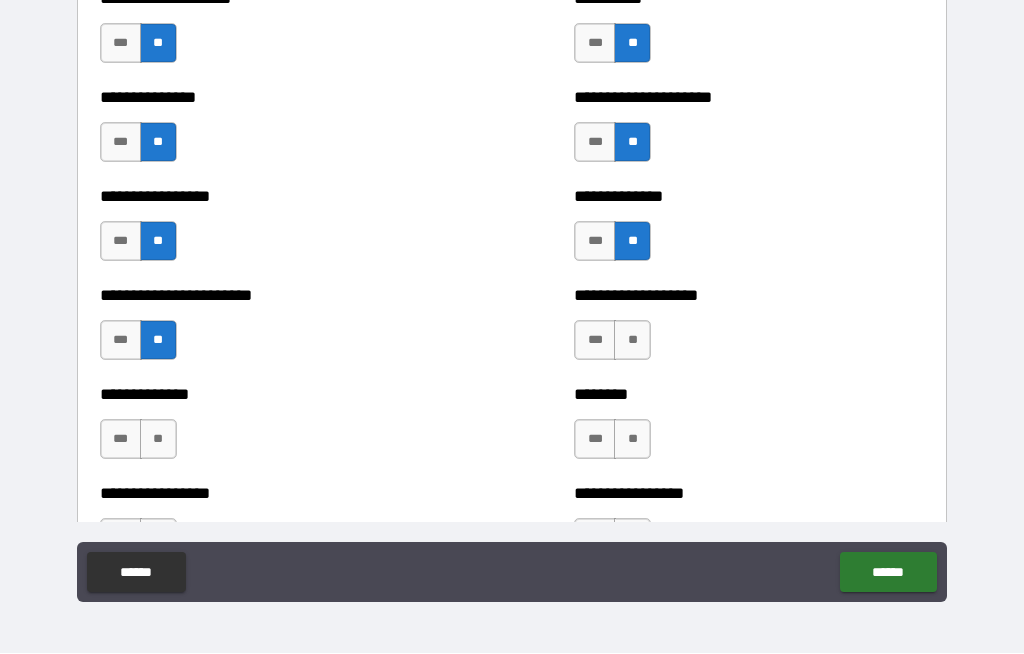 click on "**" at bounding box center (632, 341) 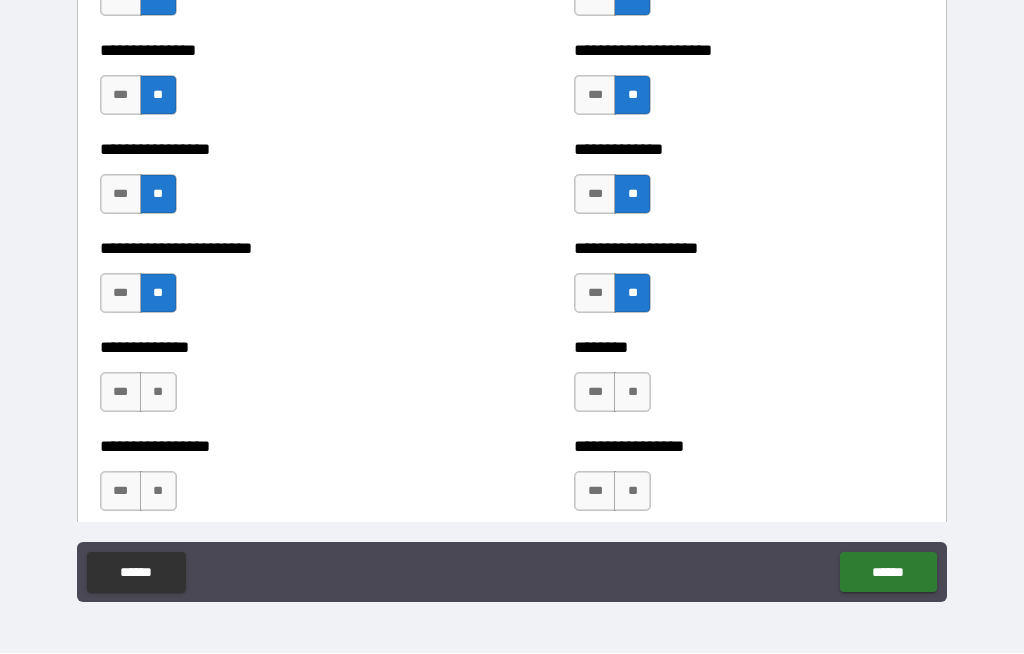 scroll, scrollTop: 3474, scrollLeft: 0, axis: vertical 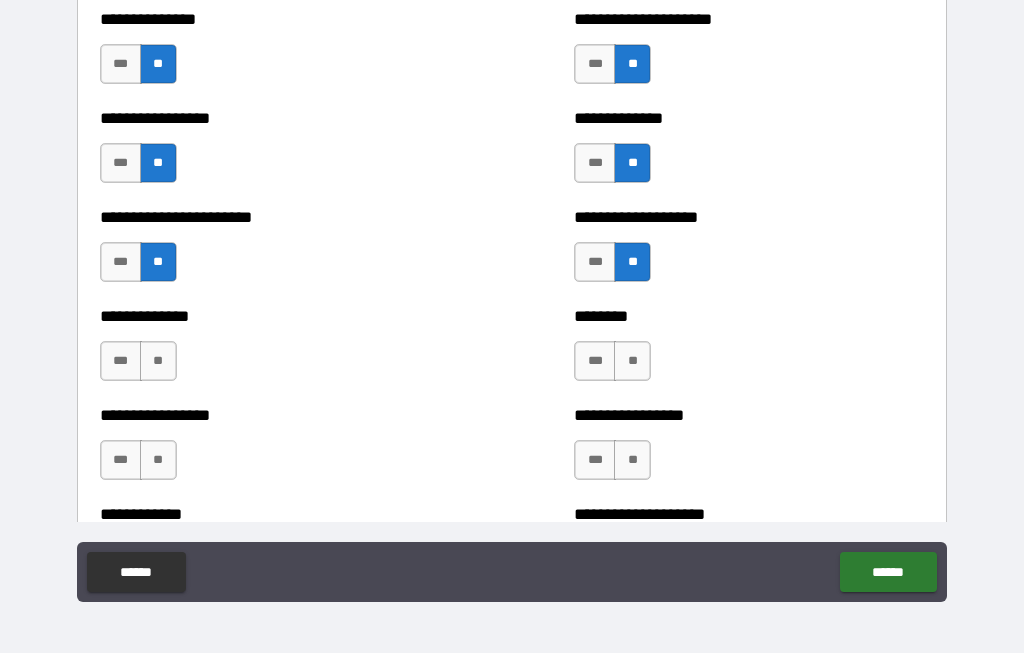 click on "**" at bounding box center (158, 362) 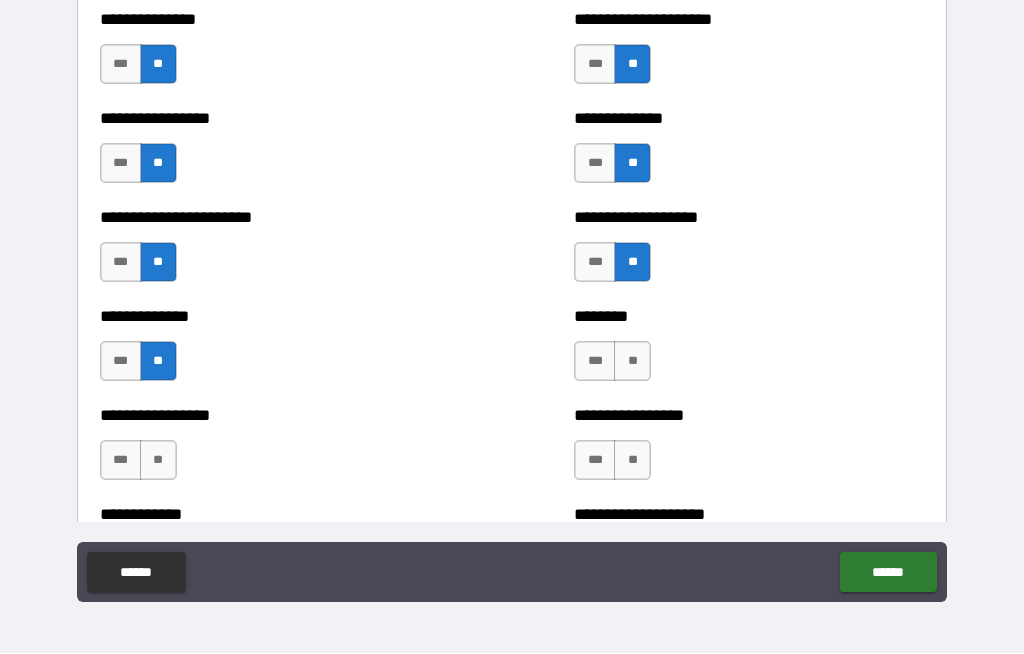 click on "**" at bounding box center (632, 362) 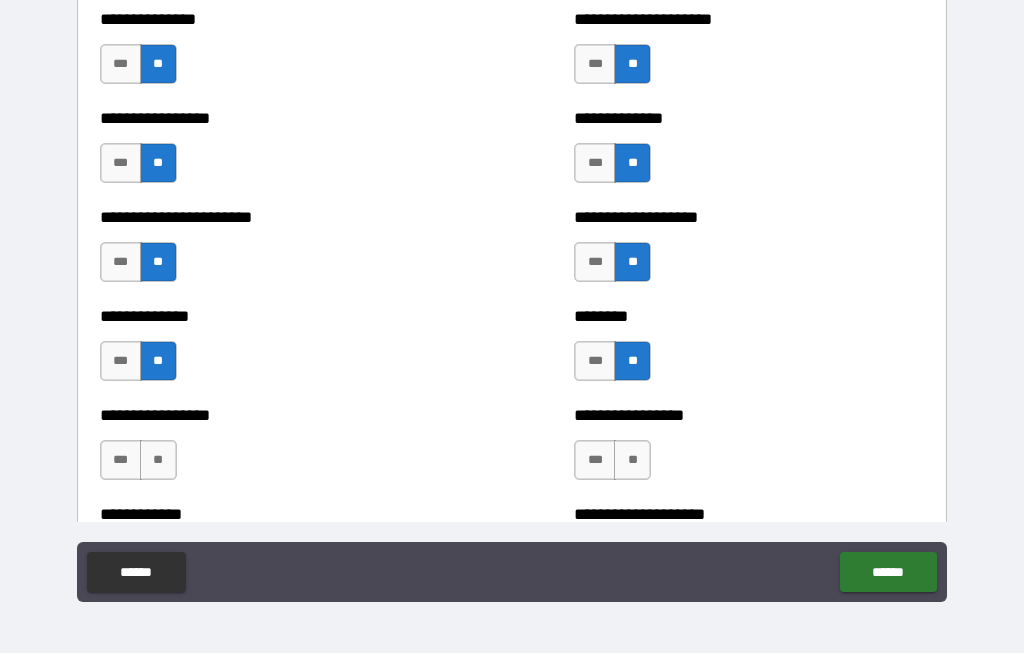 scroll, scrollTop: 3651, scrollLeft: 0, axis: vertical 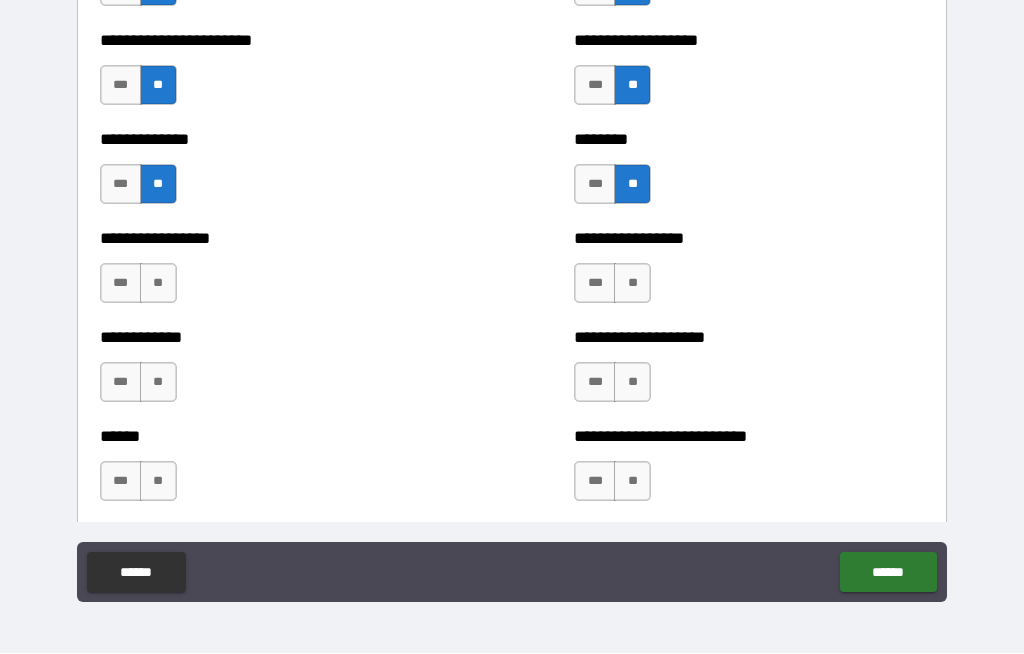 click on "**" at bounding box center [158, 284] 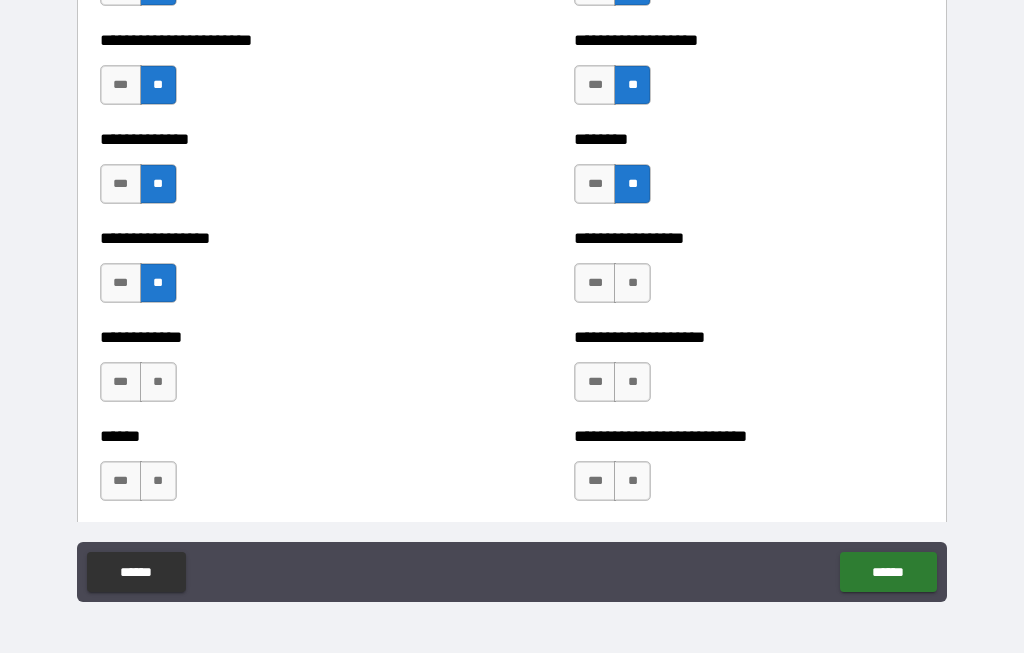 click on "**" at bounding box center [632, 284] 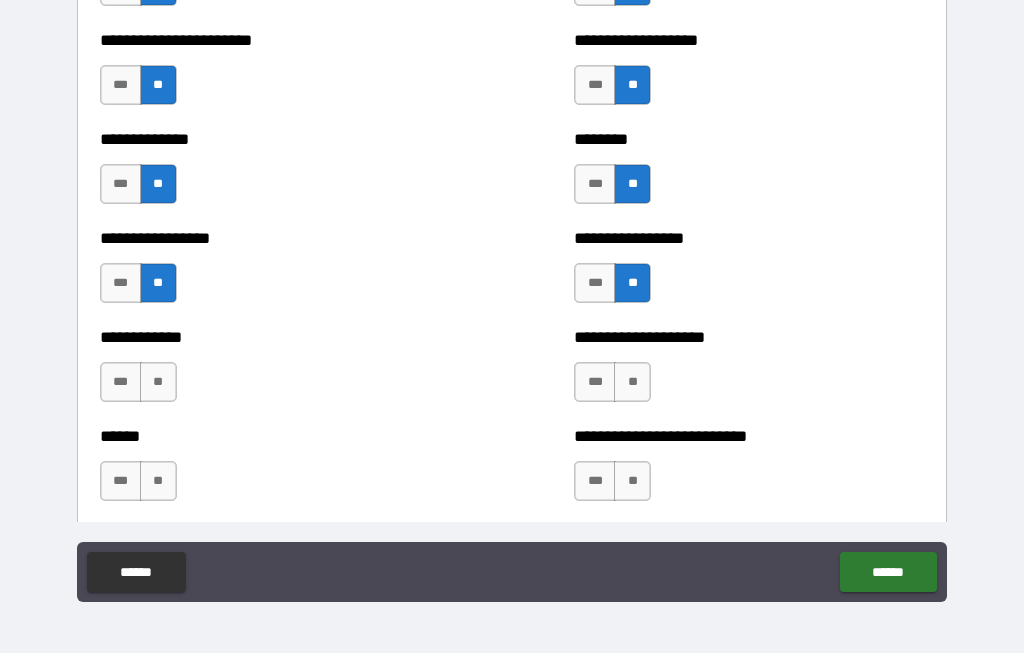 click on "**" at bounding box center (158, 383) 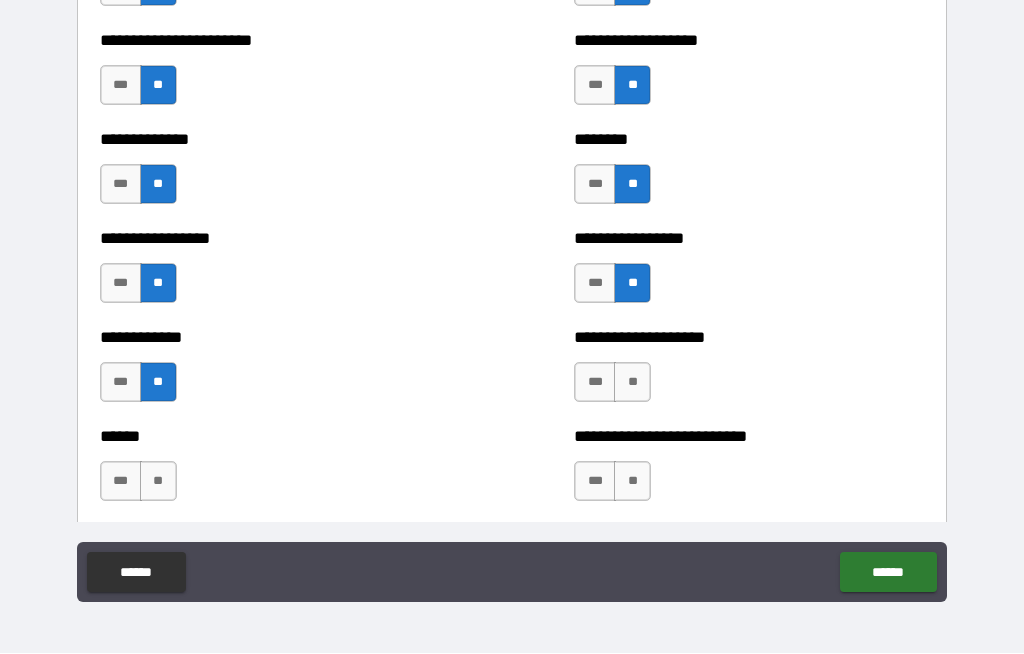 click on "**" at bounding box center [632, 383] 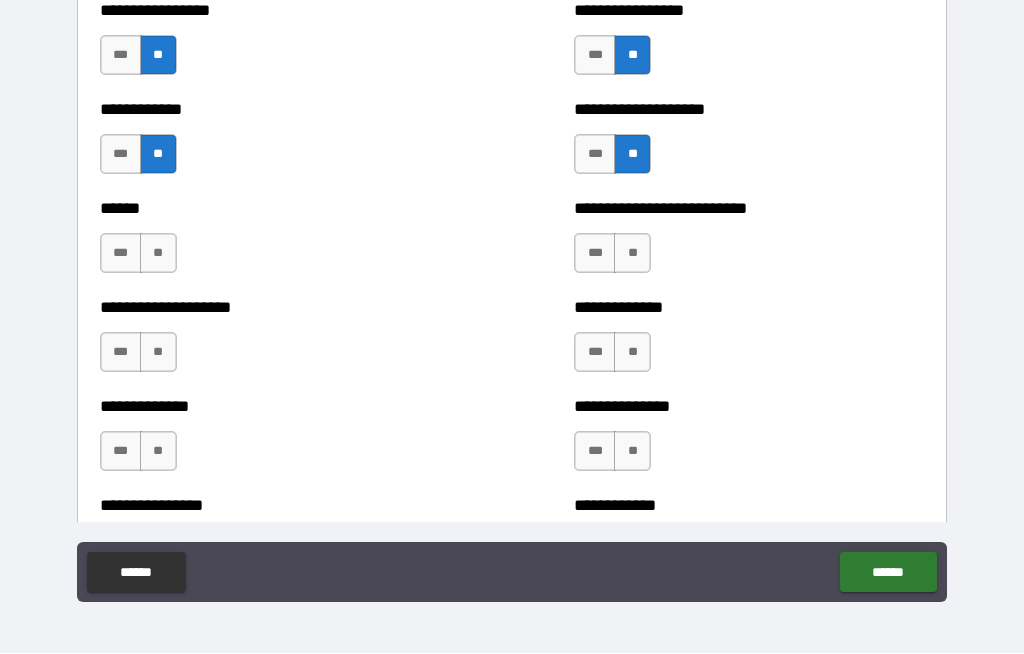 scroll, scrollTop: 3880, scrollLeft: 0, axis: vertical 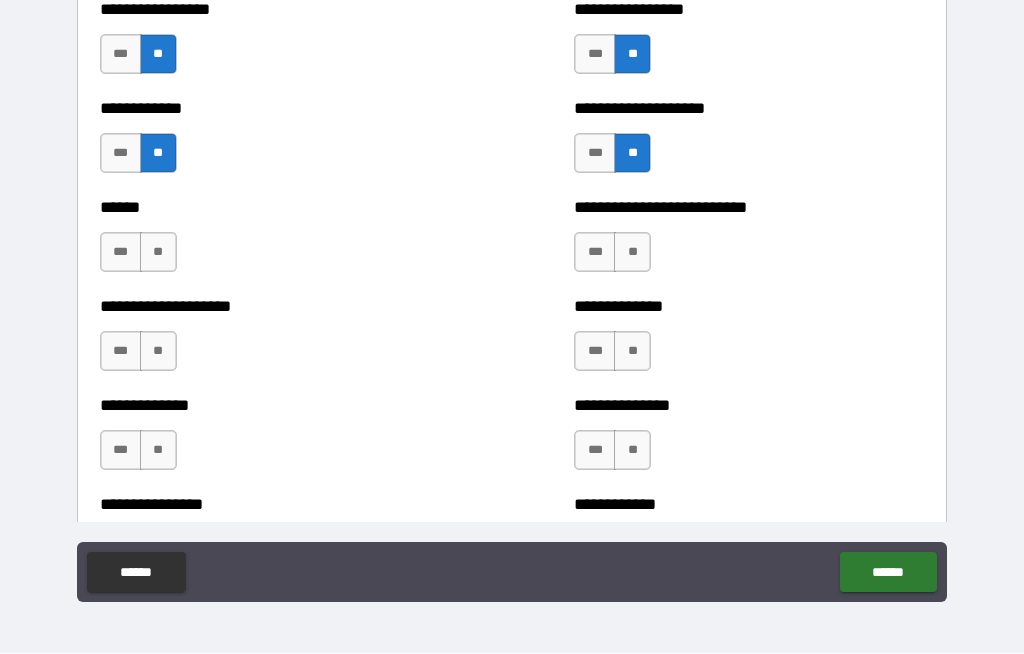 click on "**" at bounding box center [158, 253] 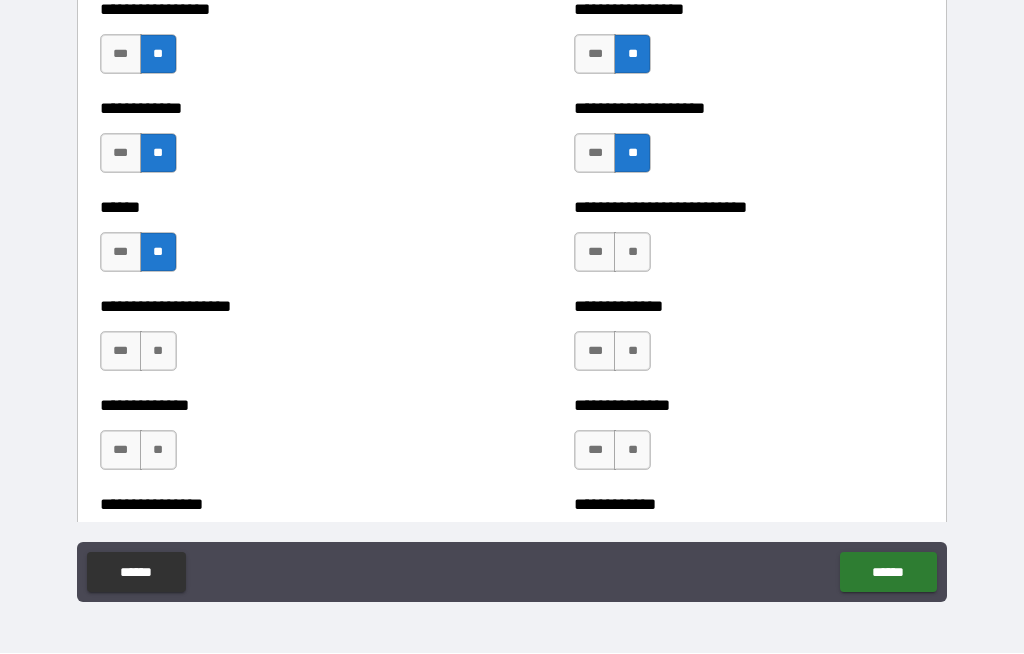 click on "**" at bounding box center [632, 253] 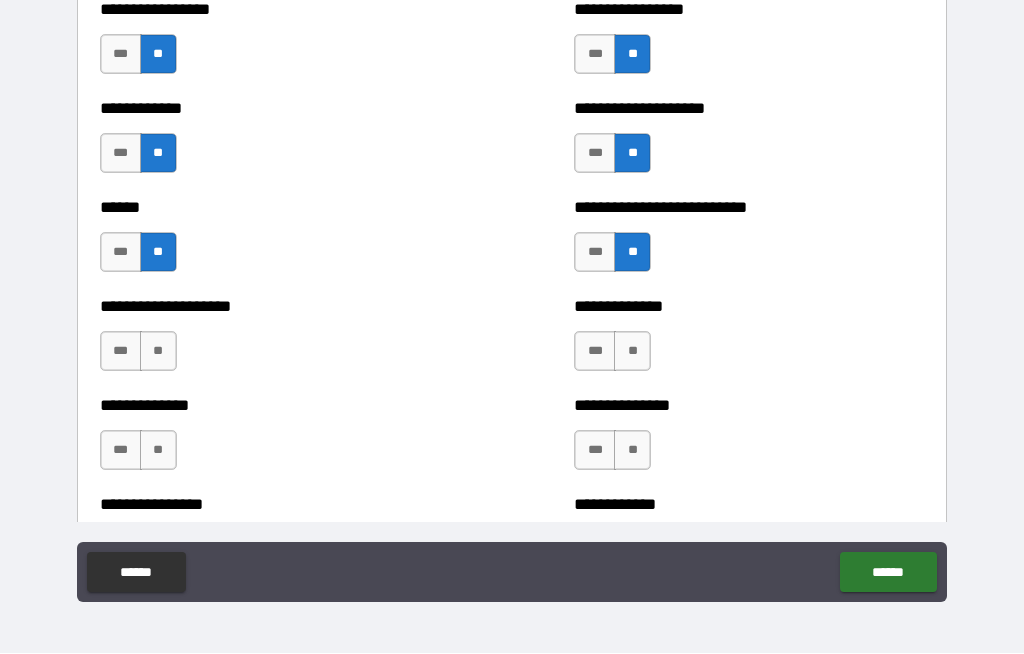 click on "**" at bounding box center (158, 352) 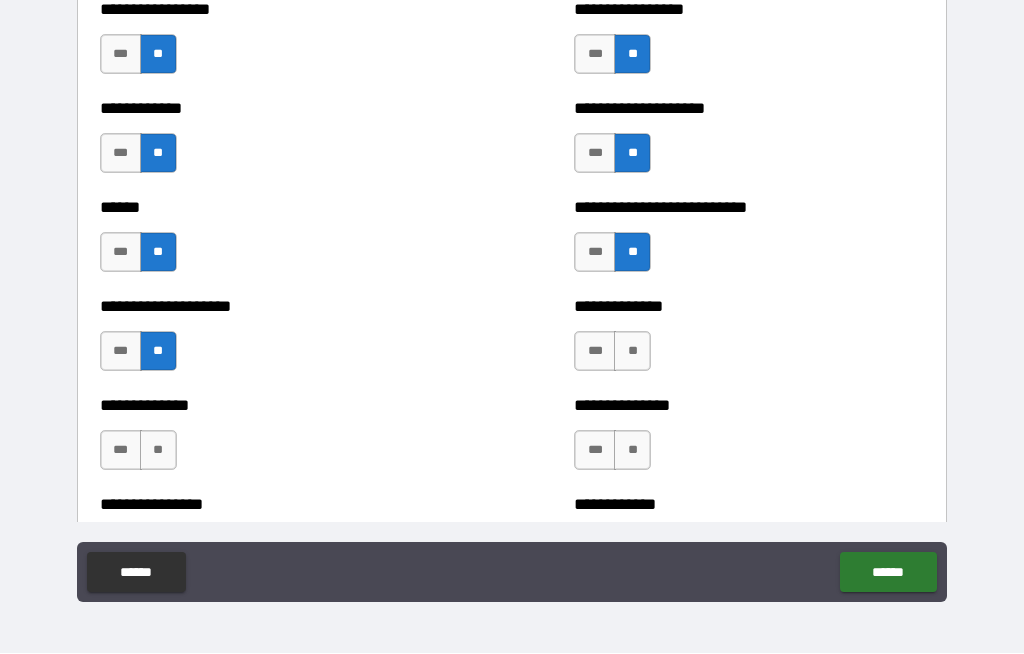 click on "**" at bounding box center (632, 352) 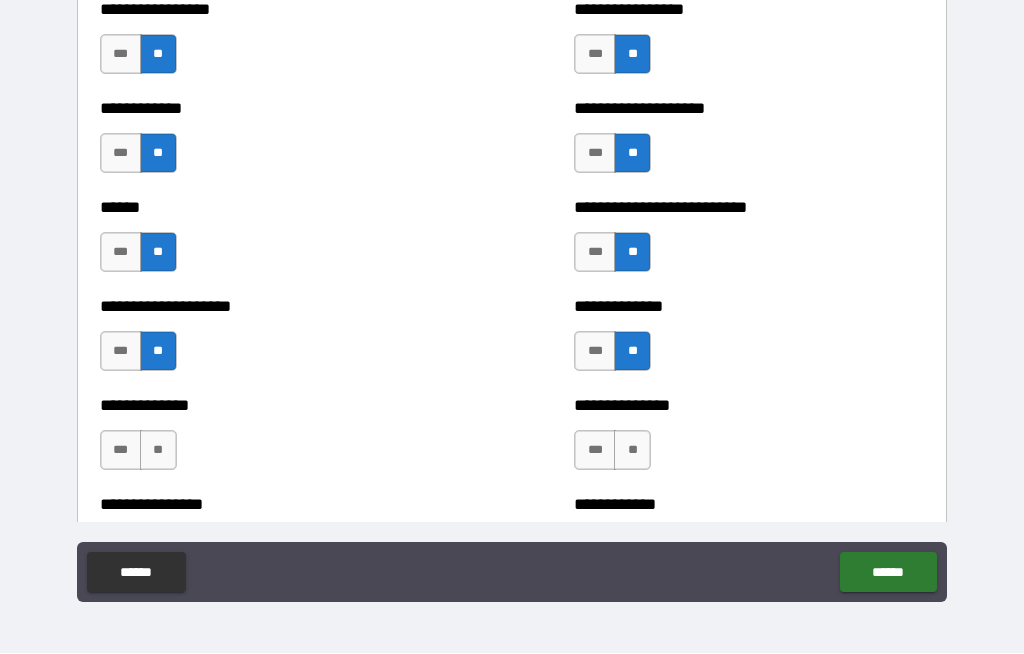 click on "**" at bounding box center [158, 451] 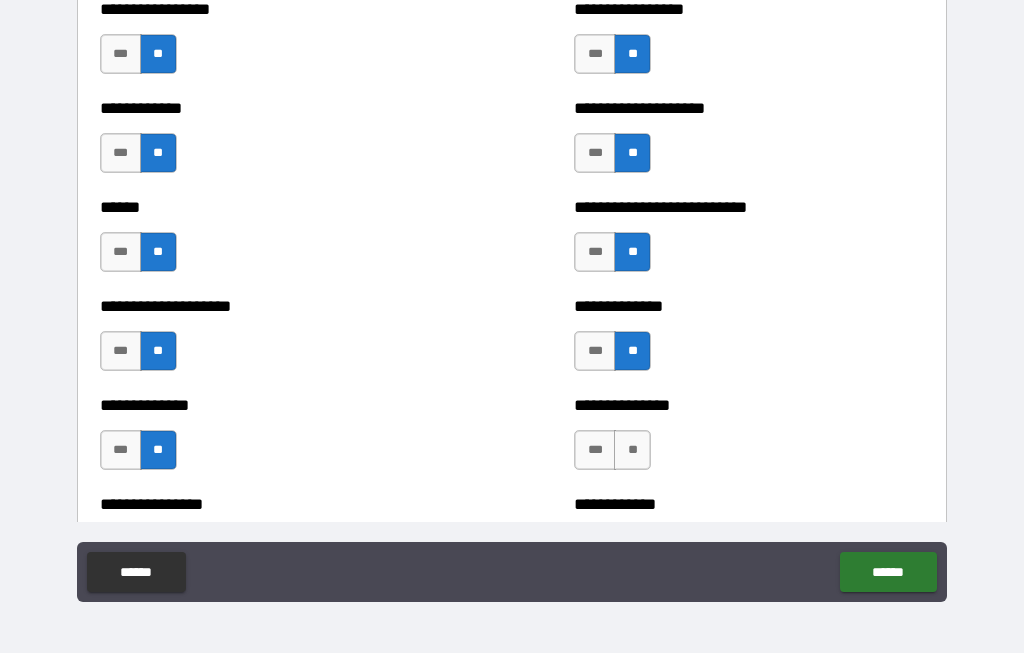 click on "**" at bounding box center [632, 451] 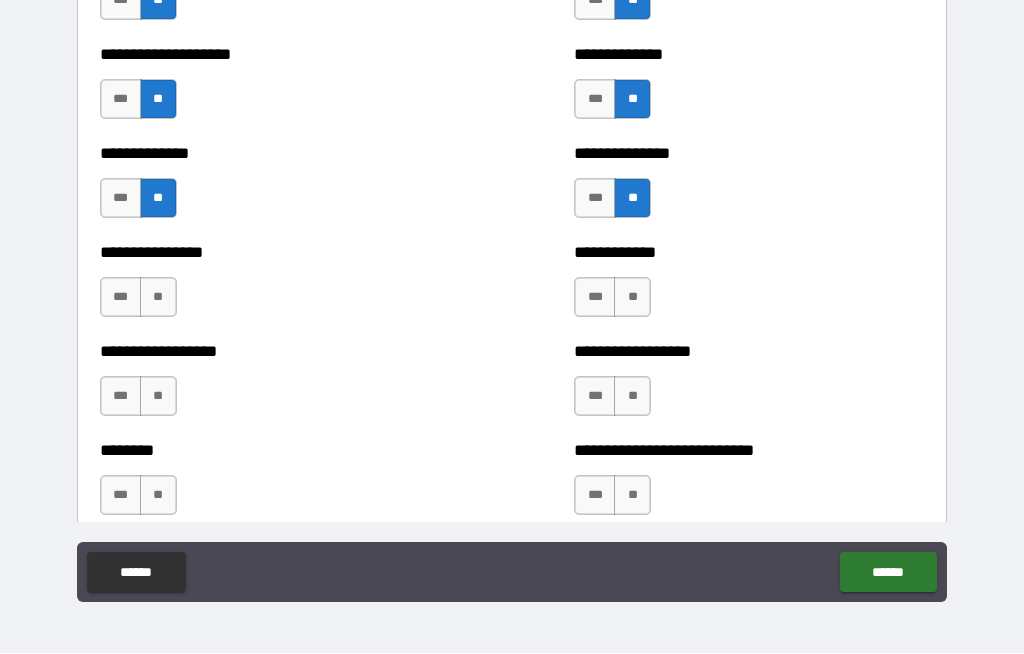 scroll, scrollTop: 4149, scrollLeft: 0, axis: vertical 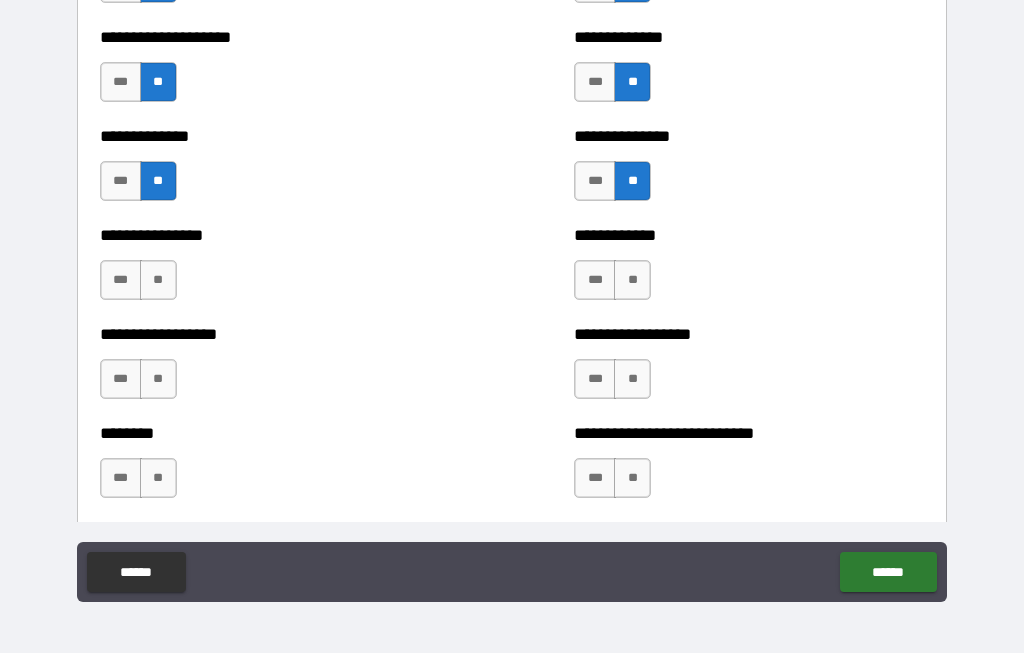 click on "**" at bounding box center (158, 281) 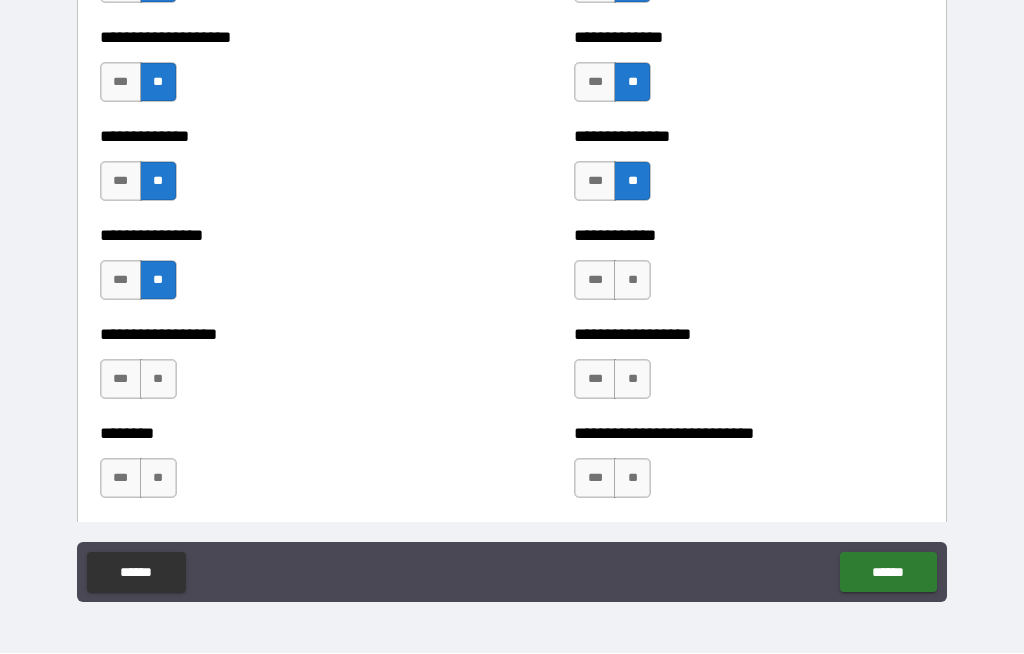 click on "**" at bounding box center (632, 281) 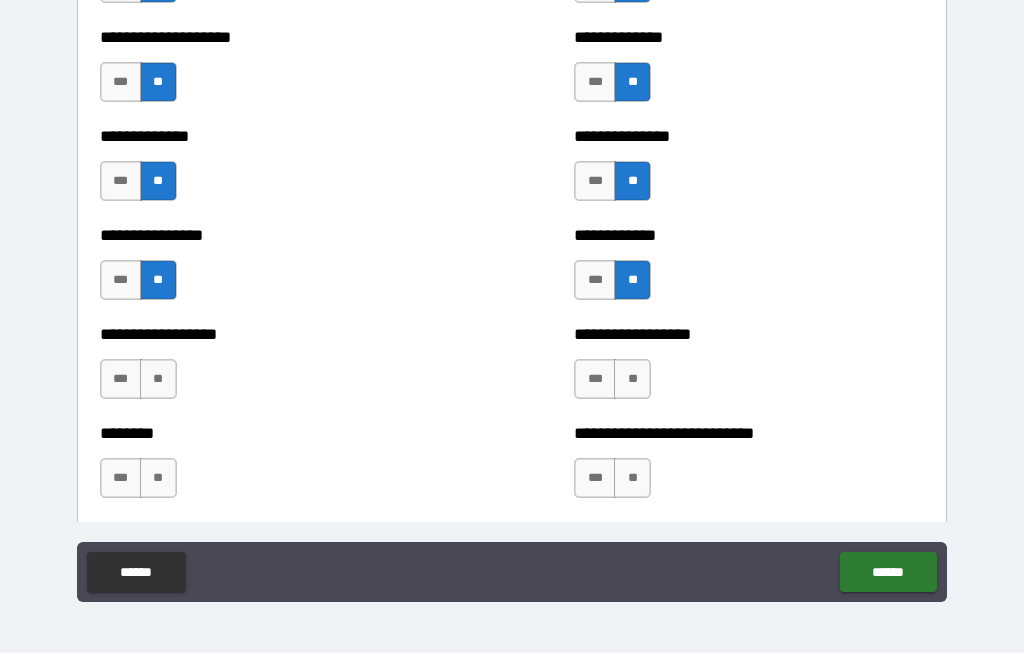 click on "**" at bounding box center (158, 380) 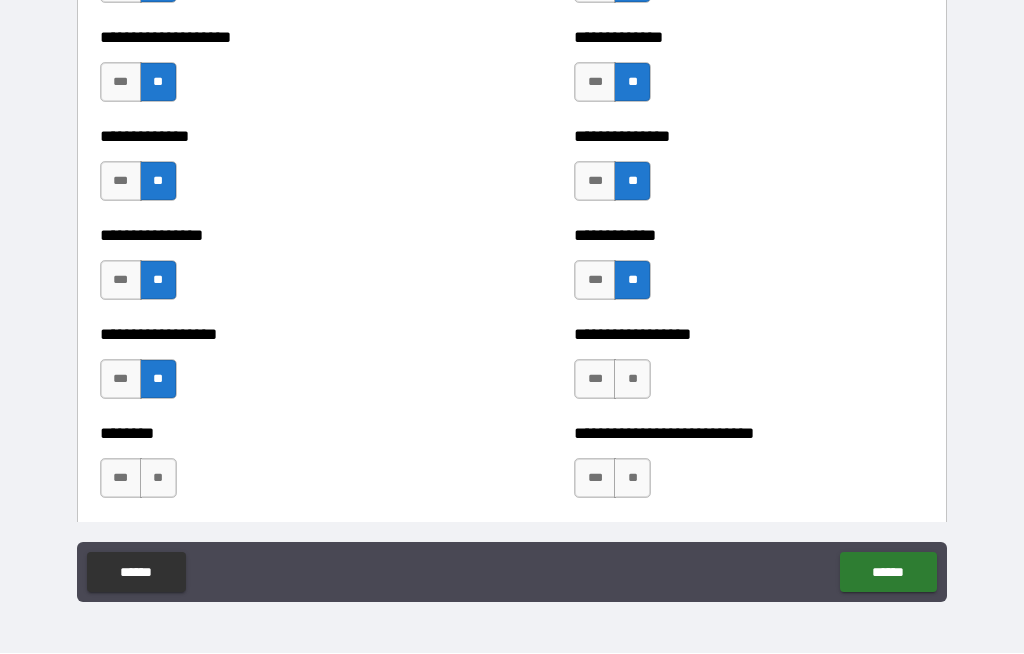 click on "**" at bounding box center (632, 380) 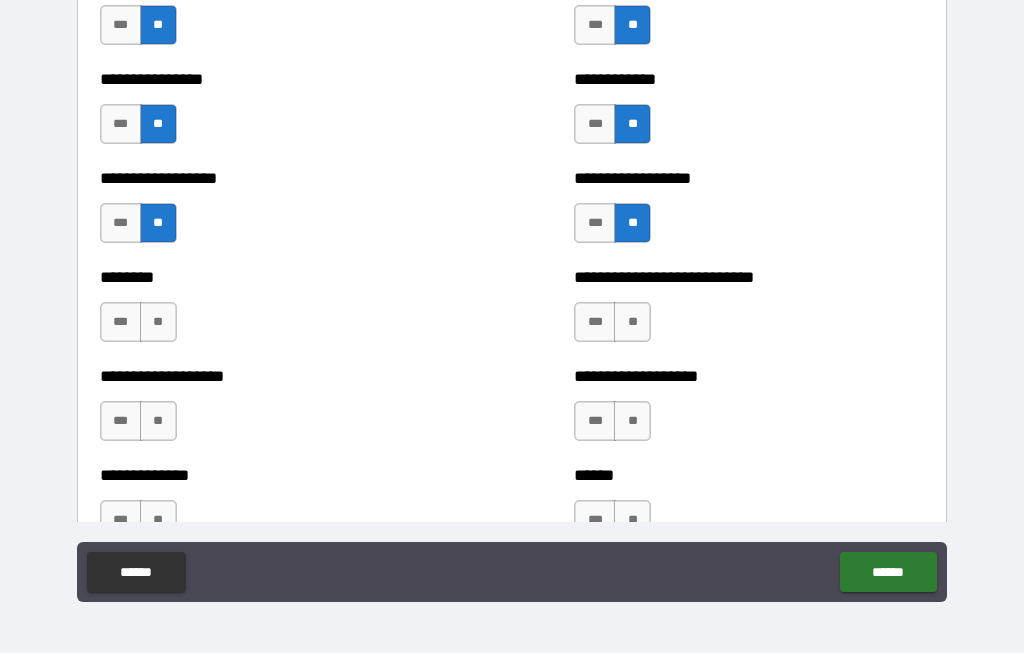 scroll, scrollTop: 4368, scrollLeft: 0, axis: vertical 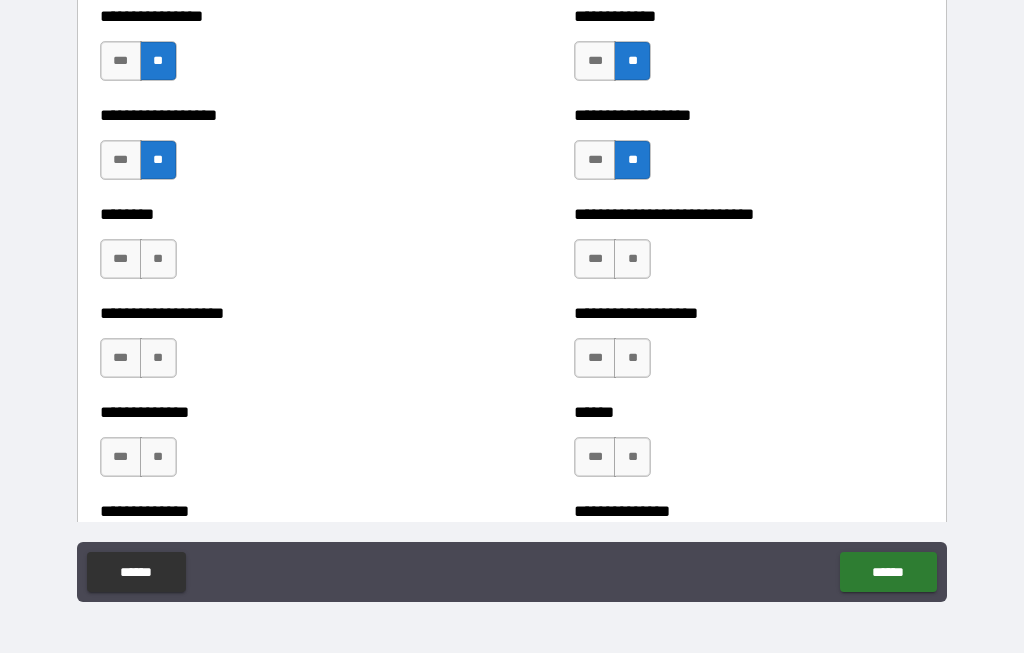 click on "******** *** **" at bounding box center (275, 250) 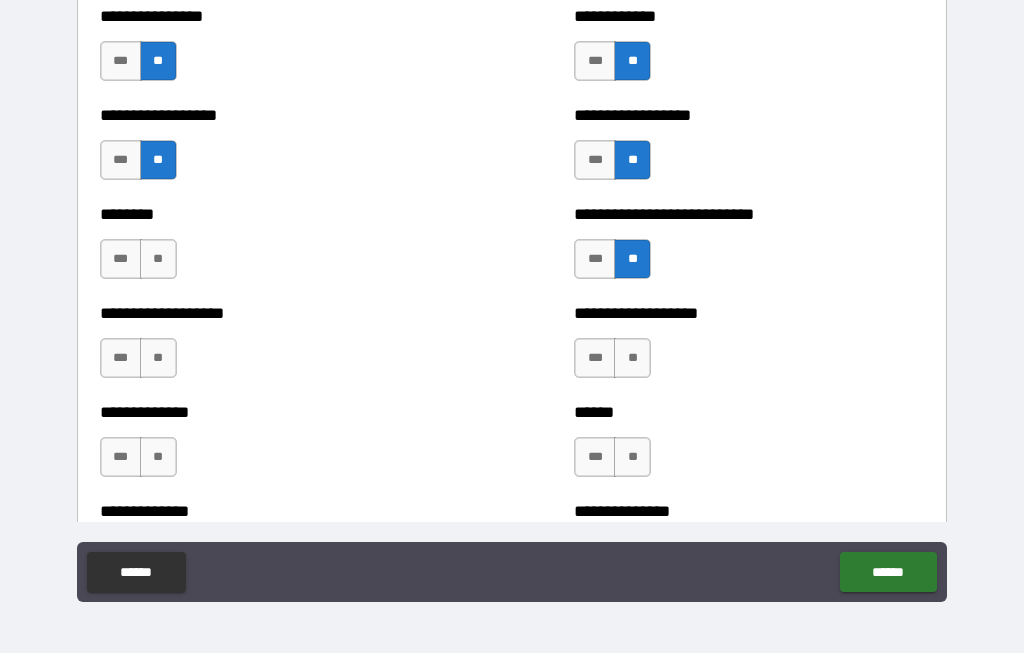 click on "**" at bounding box center (158, 260) 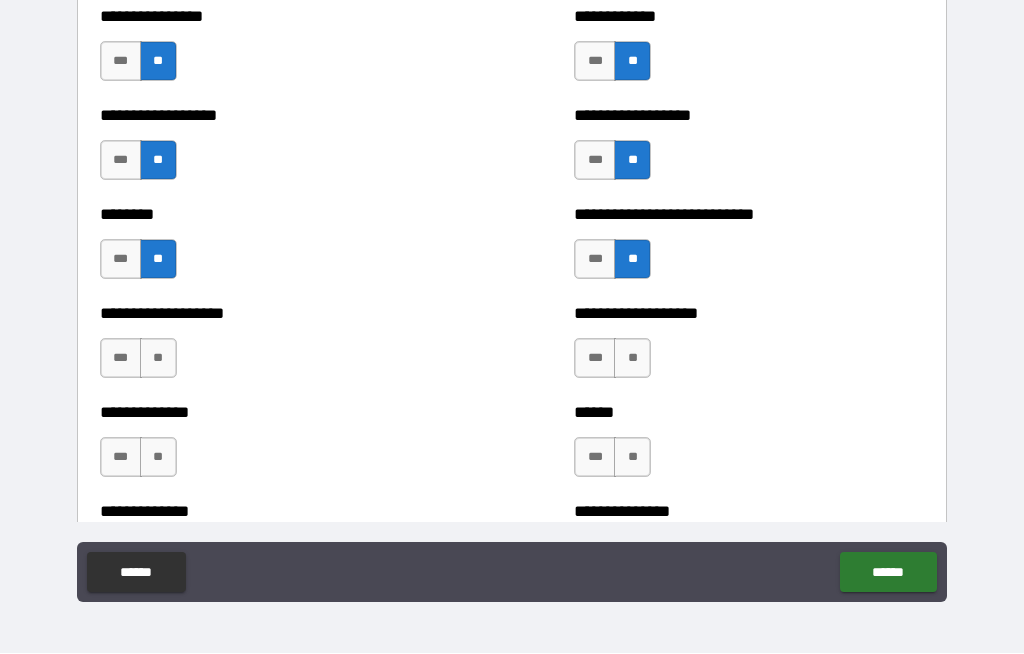 click on "**" at bounding box center (632, 359) 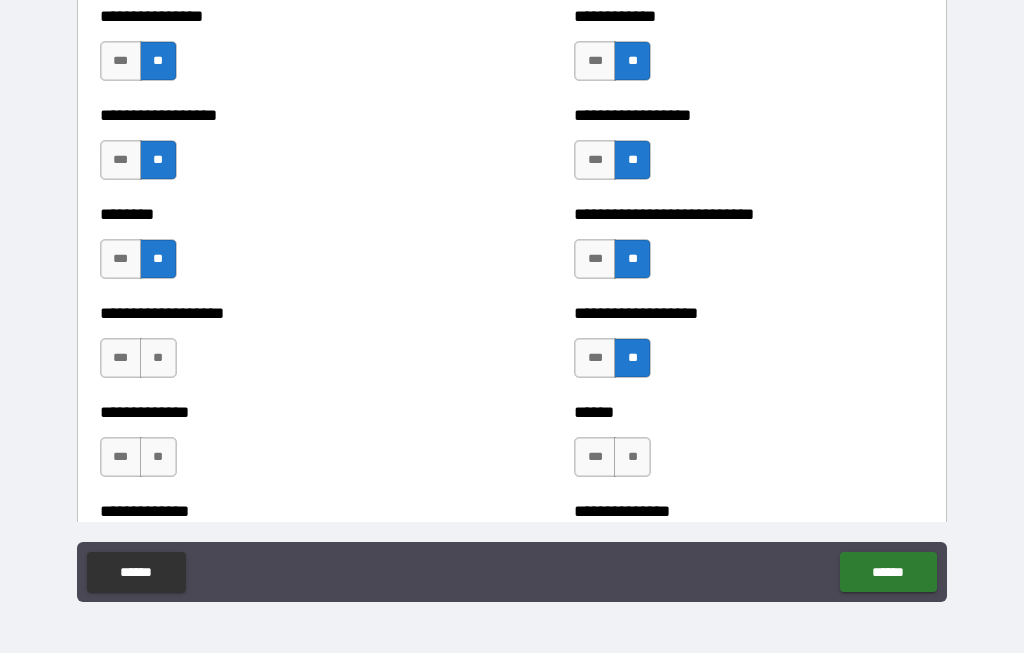 click on "**" at bounding box center [158, 359] 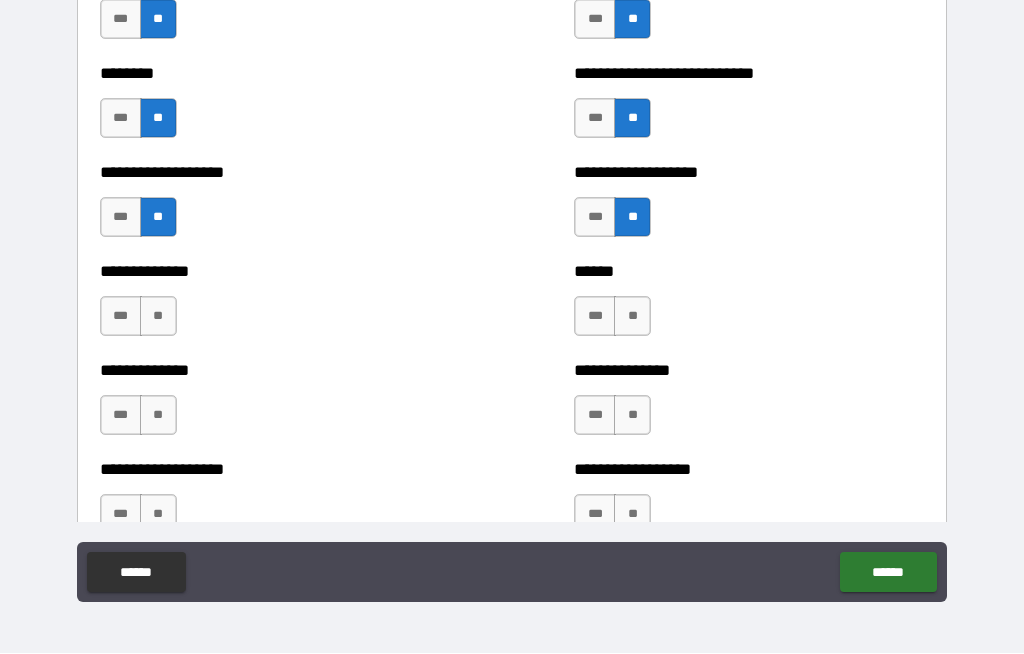 scroll, scrollTop: 4562, scrollLeft: 0, axis: vertical 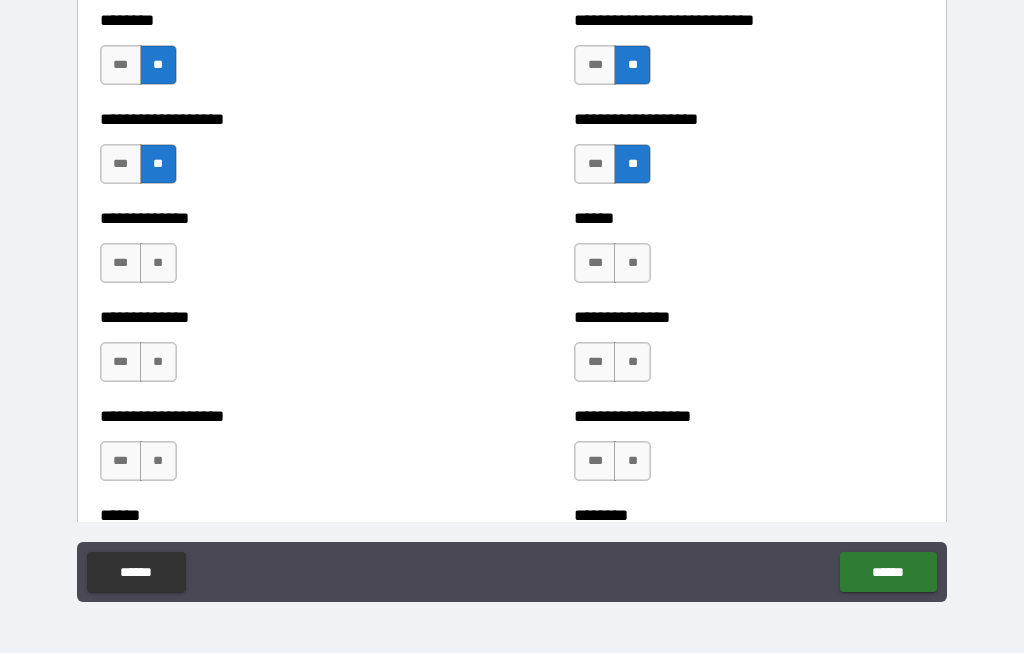 click on "**" at bounding box center (158, 264) 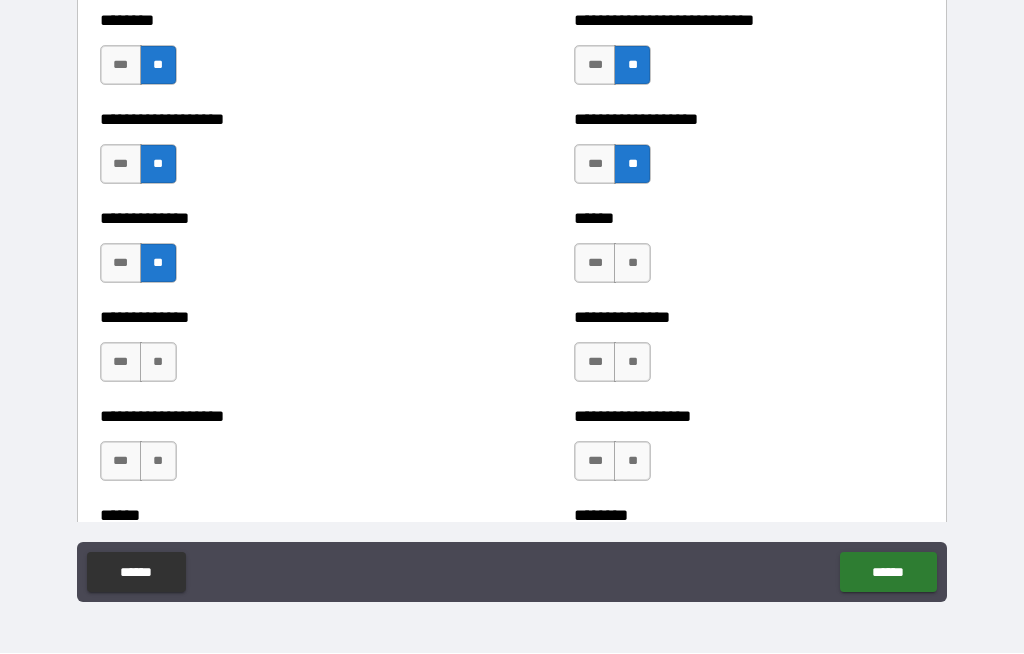 click on "**" at bounding box center (632, 264) 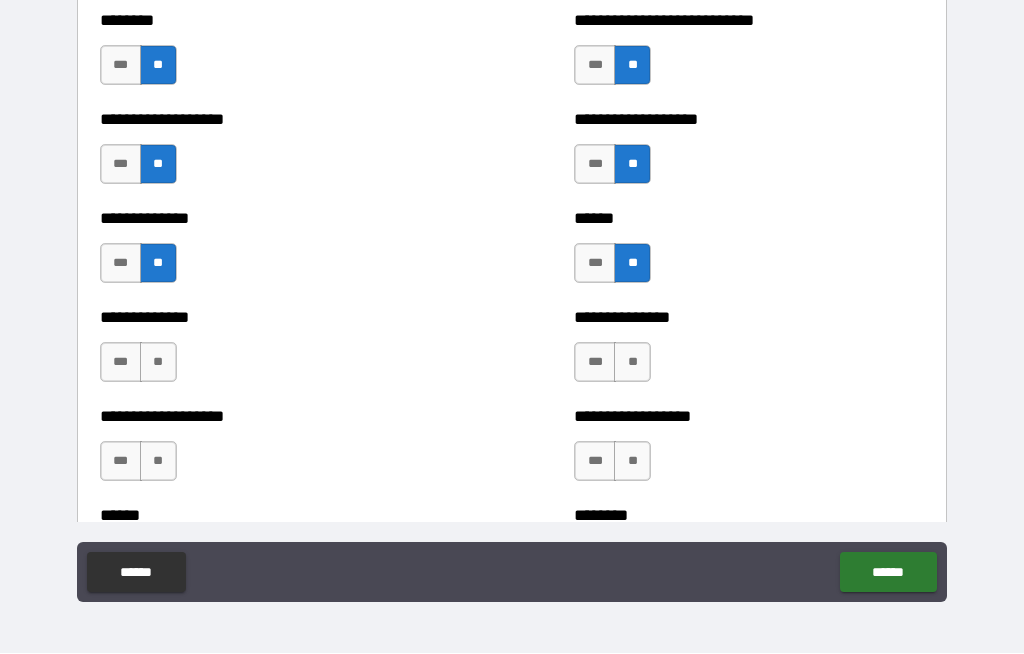 click on "**" at bounding box center (158, 363) 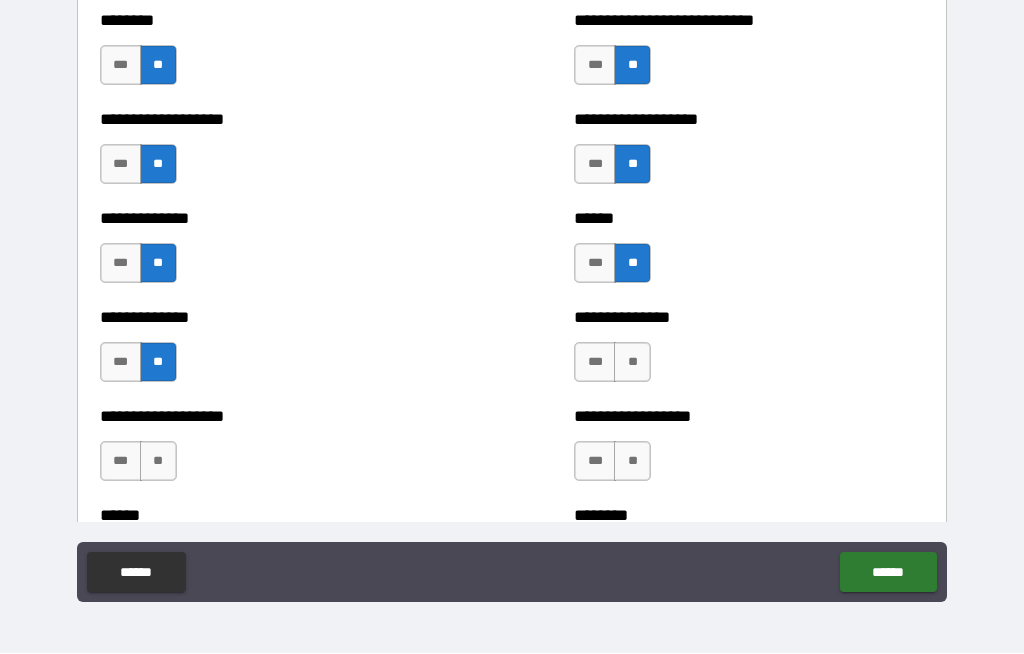 click on "**" at bounding box center [632, 363] 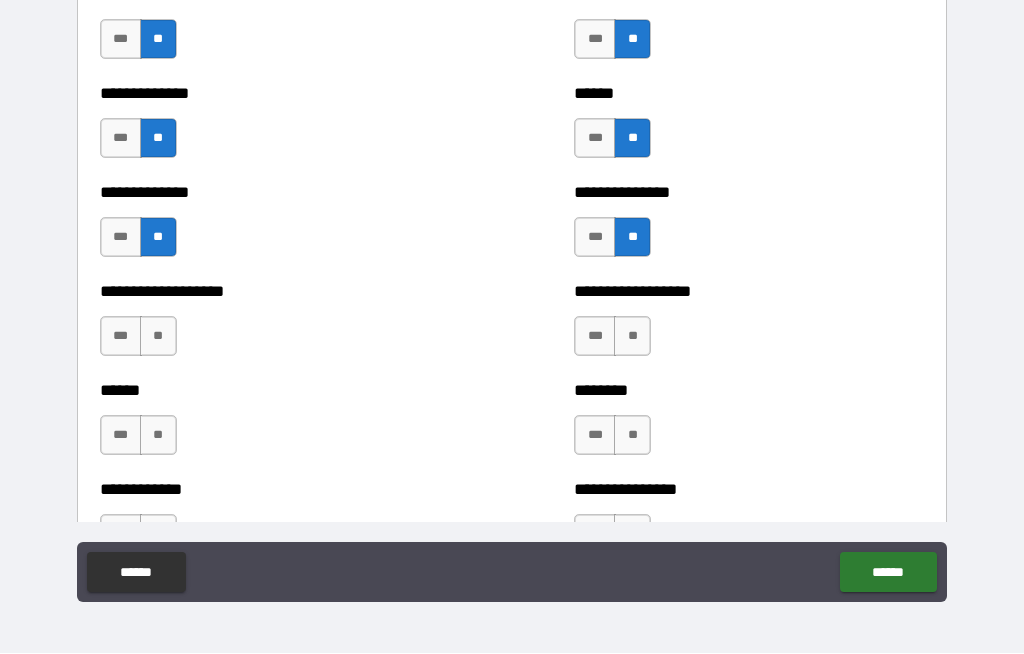 scroll, scrollTop: 4706, scrollLeft: 0, axis: vertical 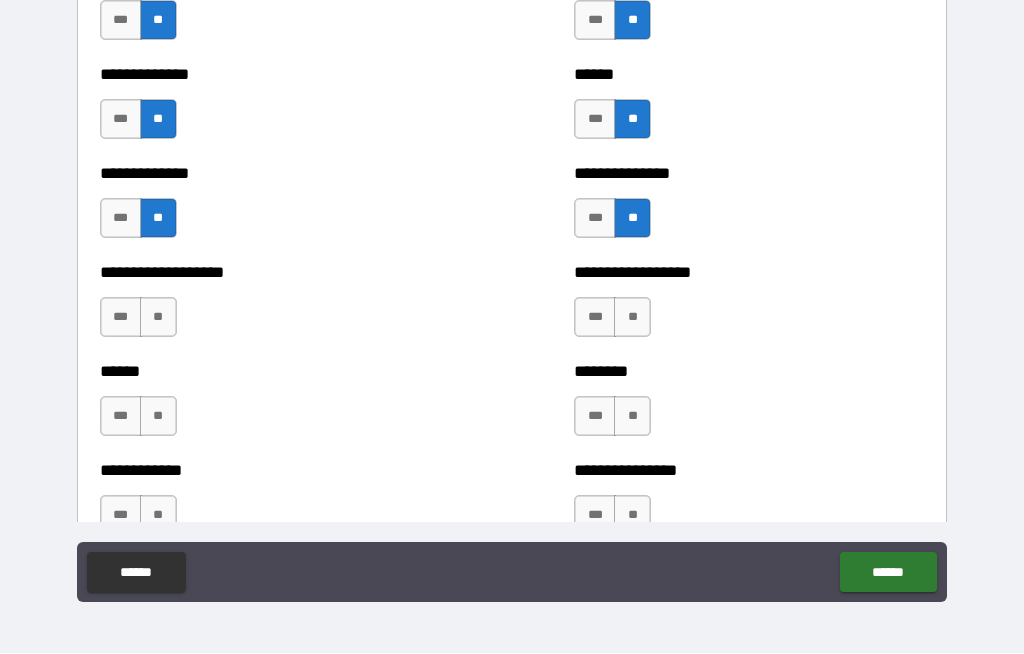 click on "**" at bounding box center [158, 318] 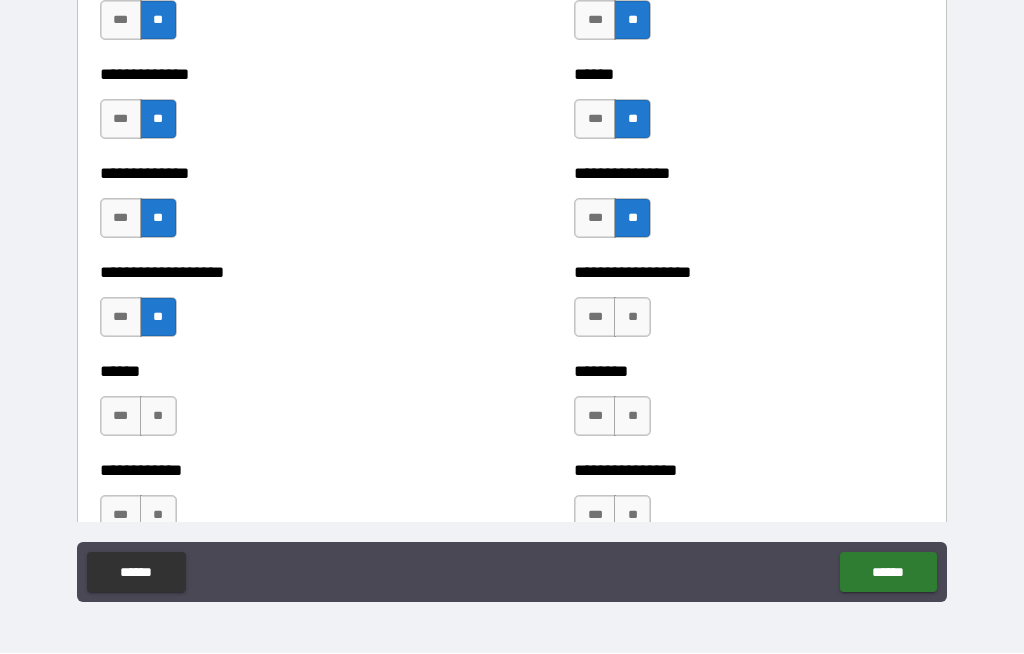 click on "**" at bounding box center (632, 318) 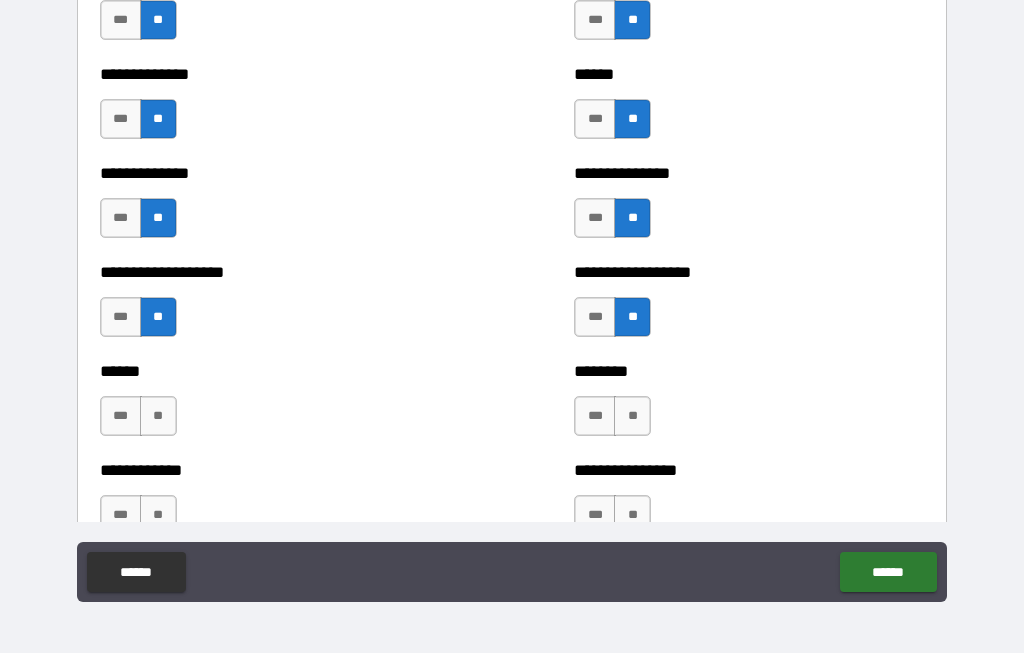 click on "******** *** **" at bounding box center [749, 407] 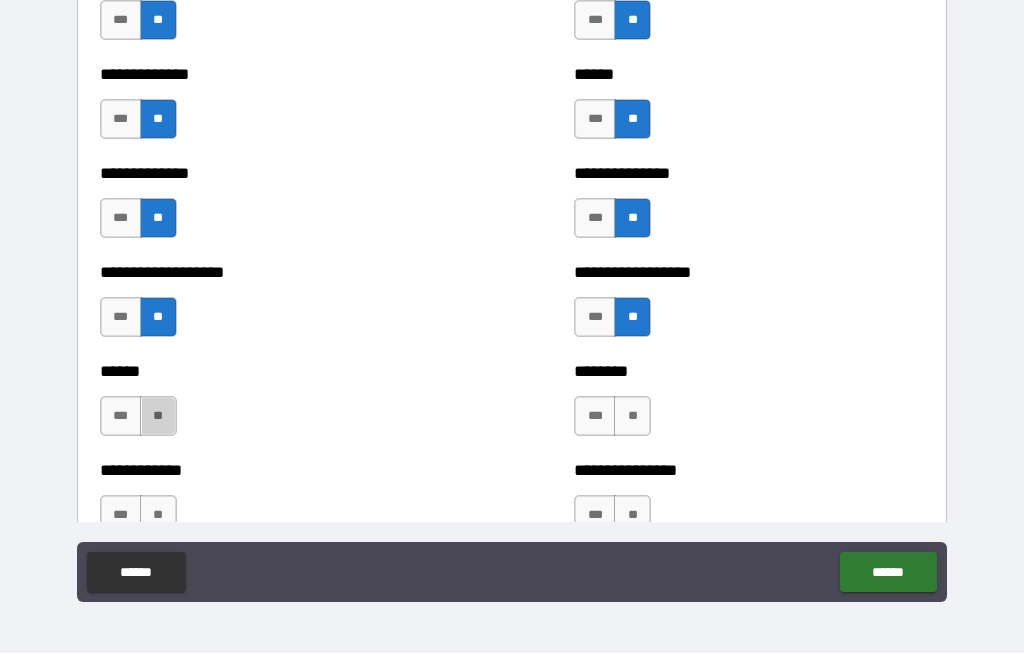 click on "**" at bounding box center (158, 417) 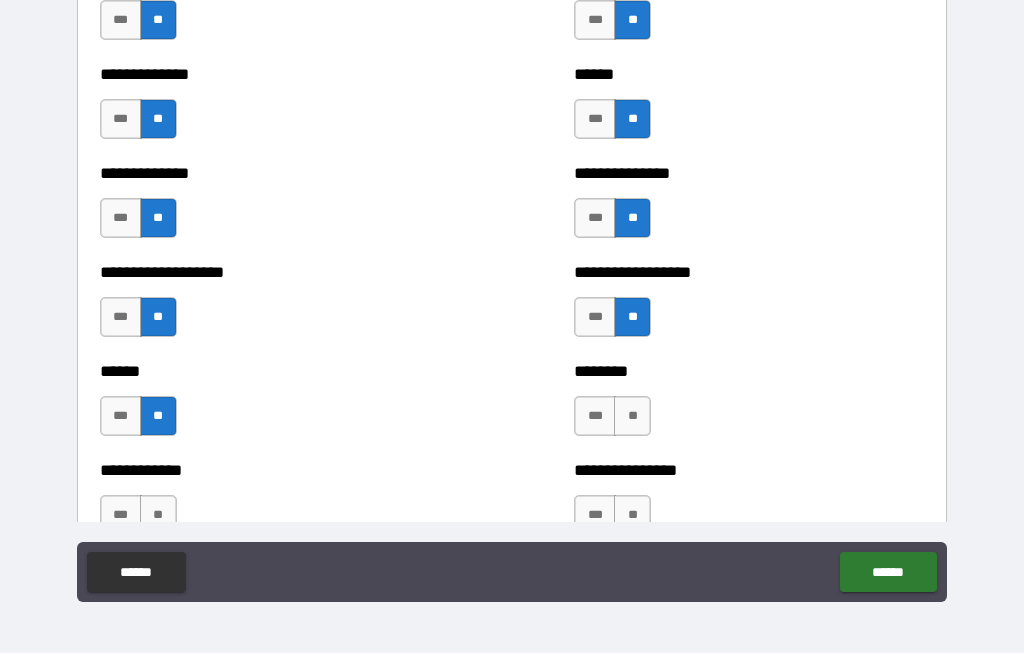 click on "**" at bounding box center [632, 417] 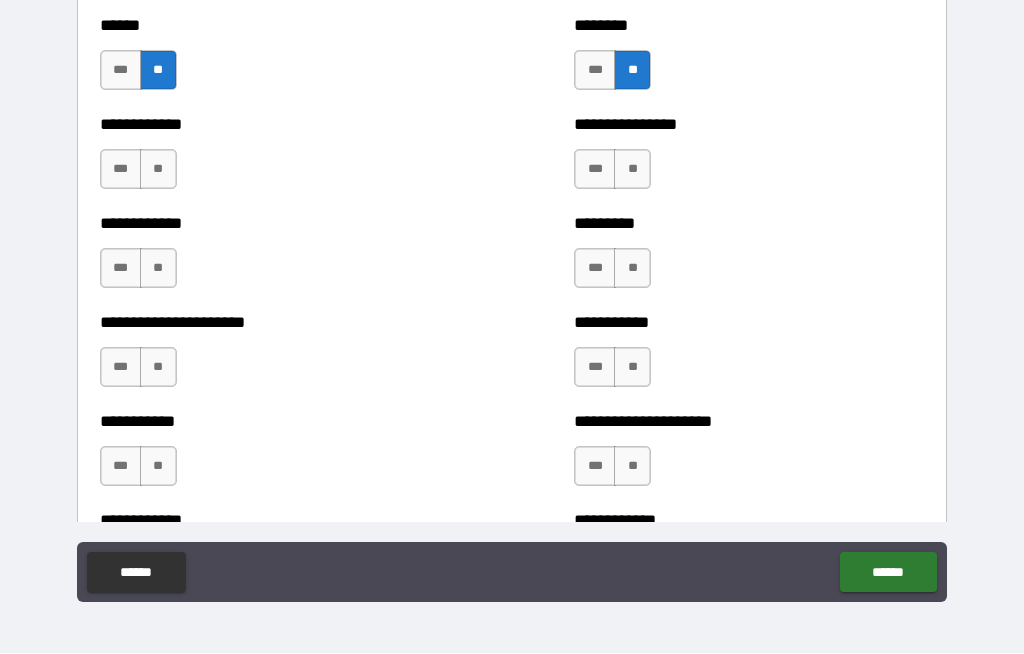 scroll, scrollTop: 5075, scrollLeft: 0, axis: vertical 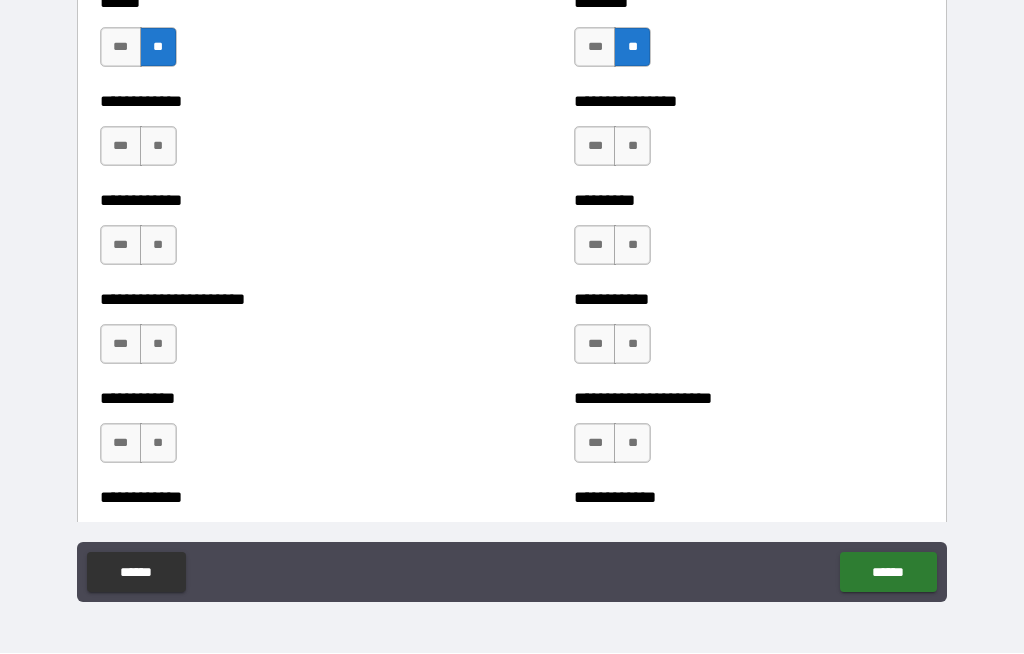 click on "**" at bounding box center [158, 147] 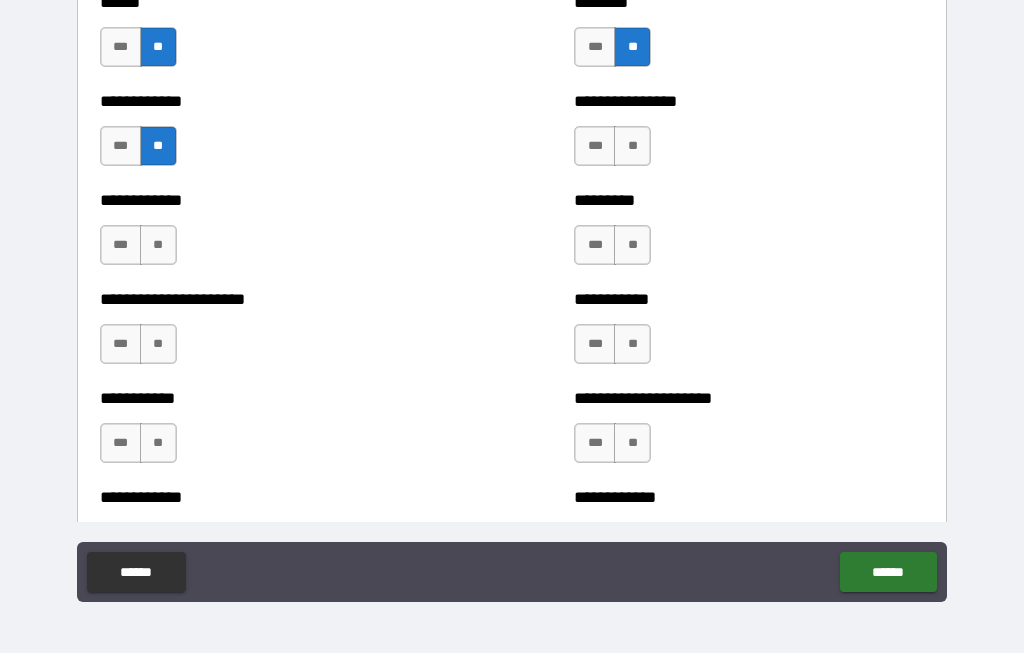 click on "**" at bounding box center [632, 147] 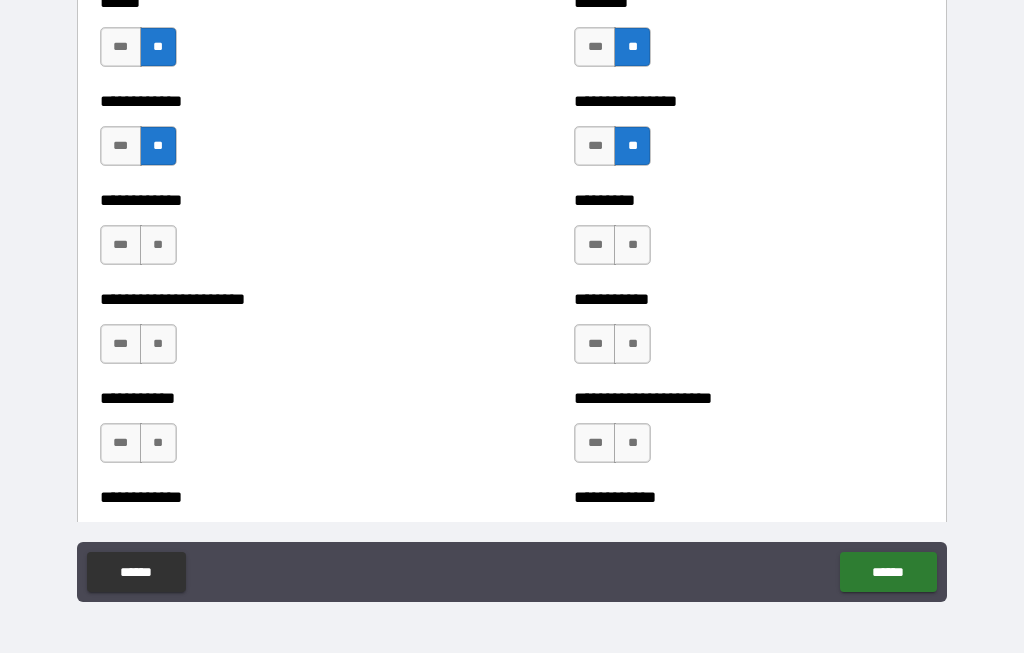 click on "**" at bounding box center (158, 246) 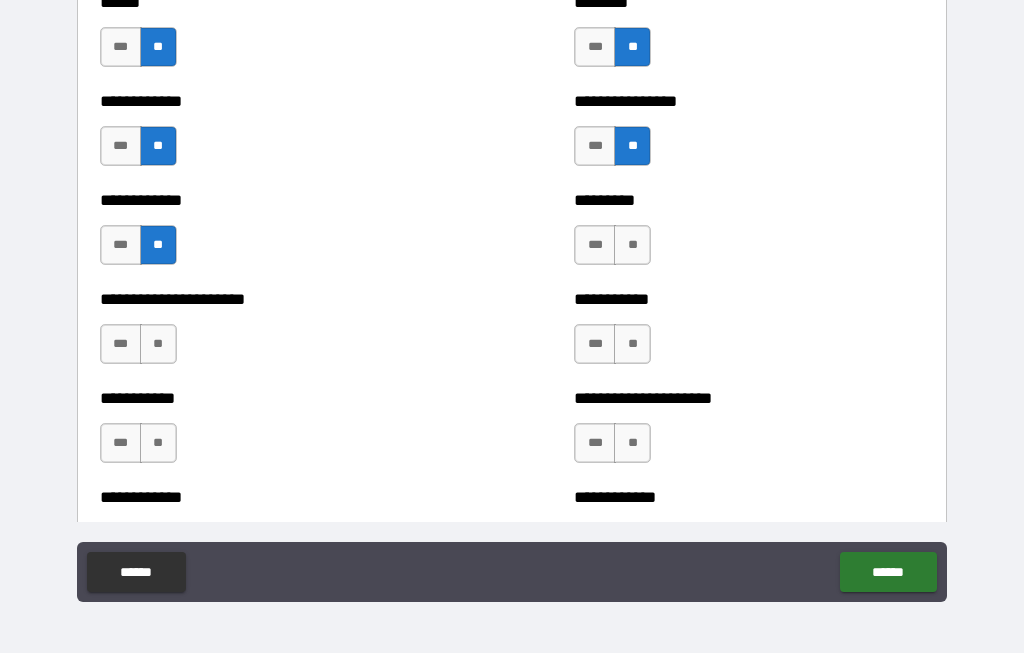 click on "**" at bounding box center (632, 246) 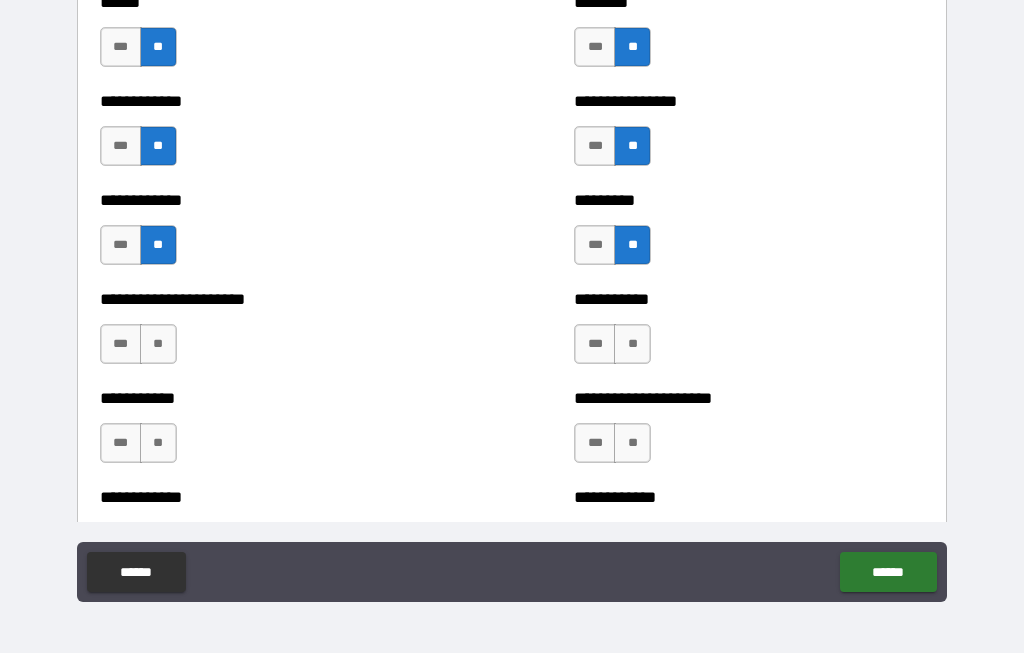 click on "**" at bounding box center [158, 345] 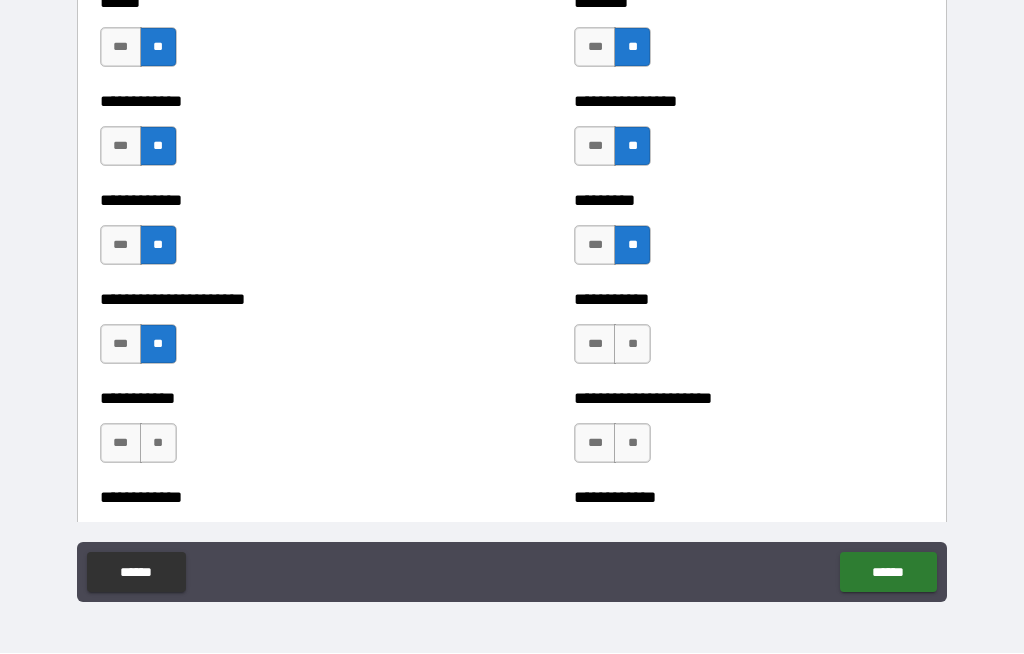 click on "**" at bounding box center (632, 345) 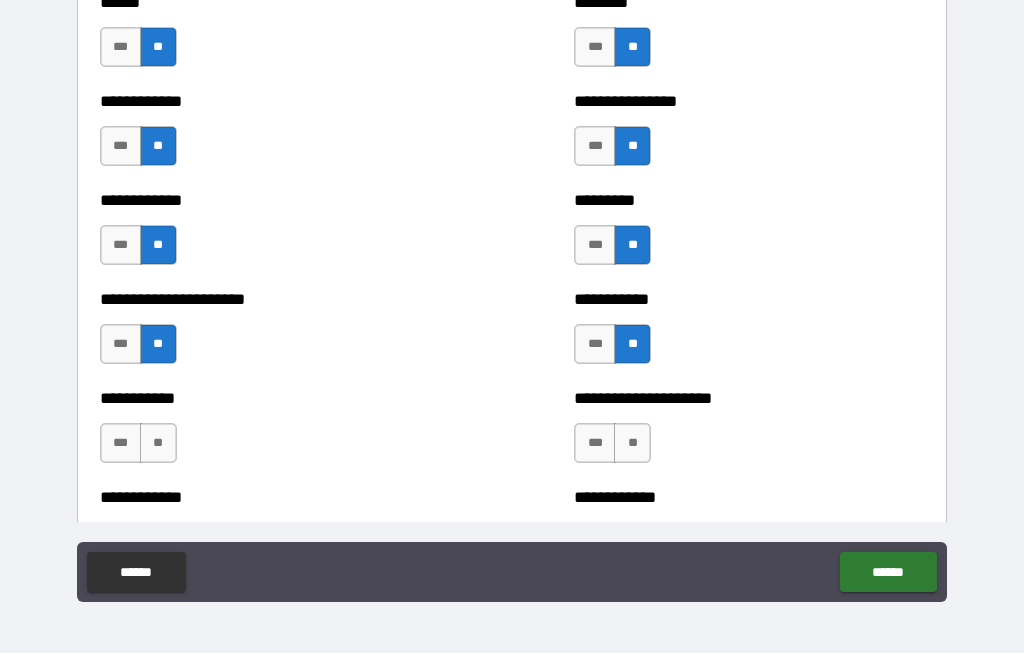 scroll, scrollTop: 5151, scrollLeft: 0, axis: vertical 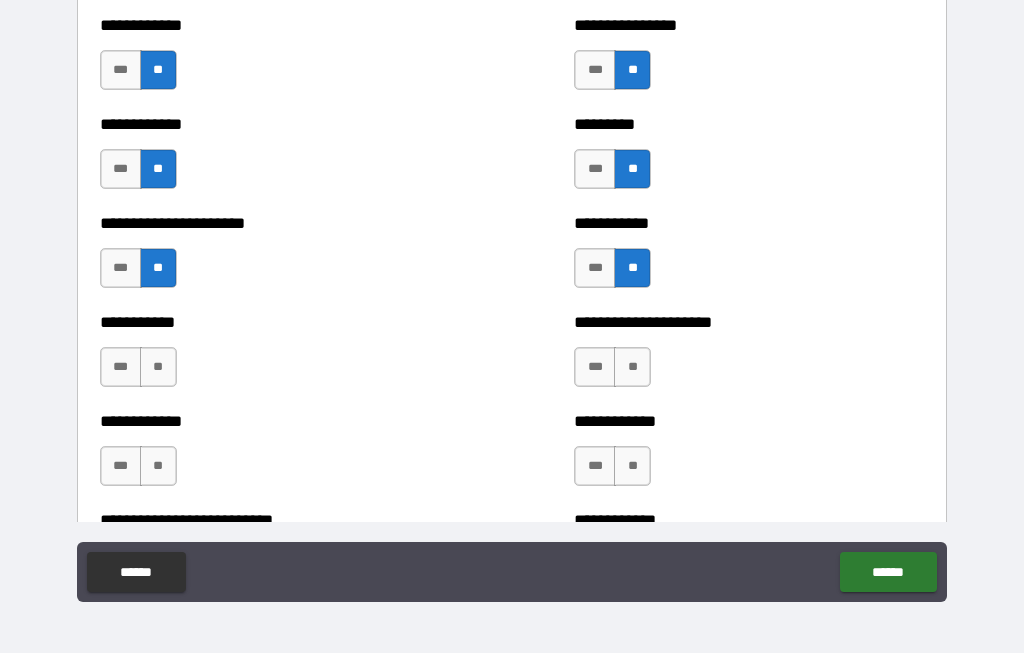 click on "**" at bounding box center (158, 368) 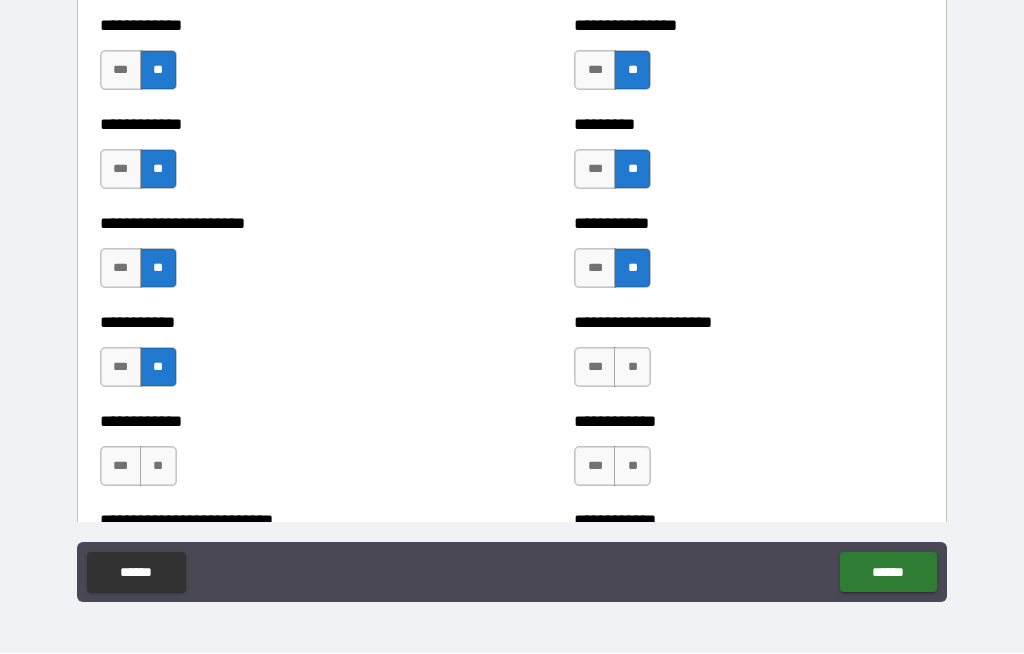 click on "**" at bounding box center [632, 368] 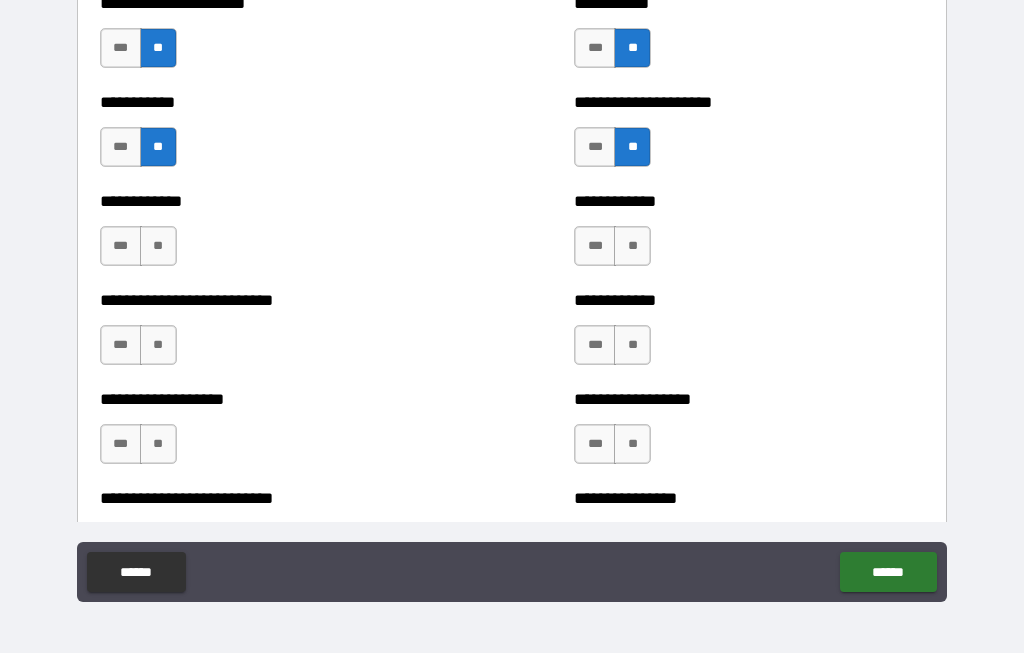 scroll, scrollTop: 5397, scrollLeft: 0, axis: vertical 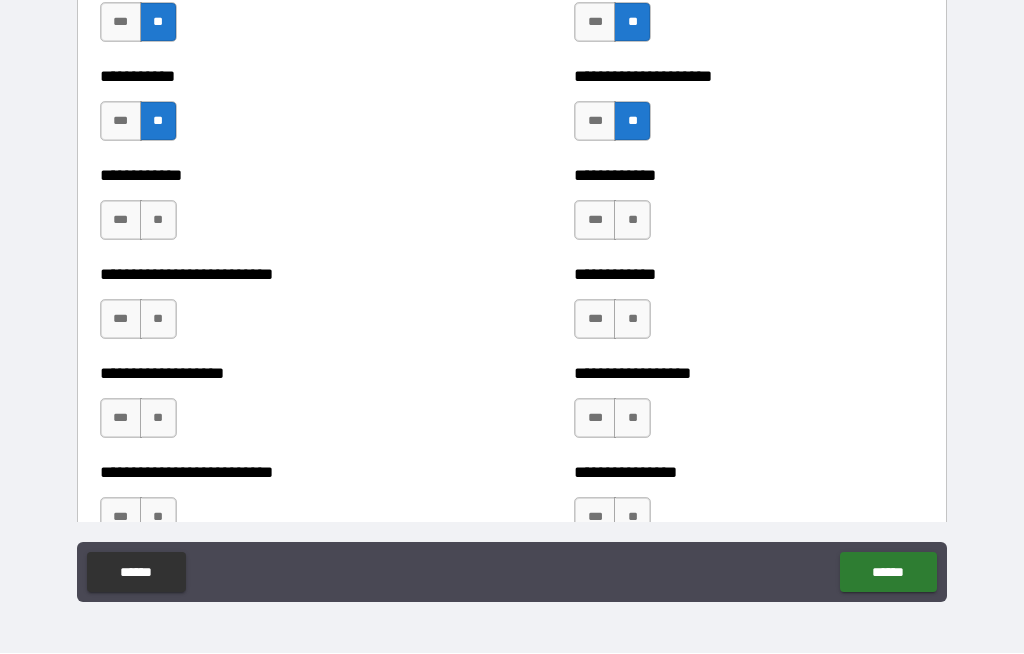 click on "**" at bounding box center [158, 221] 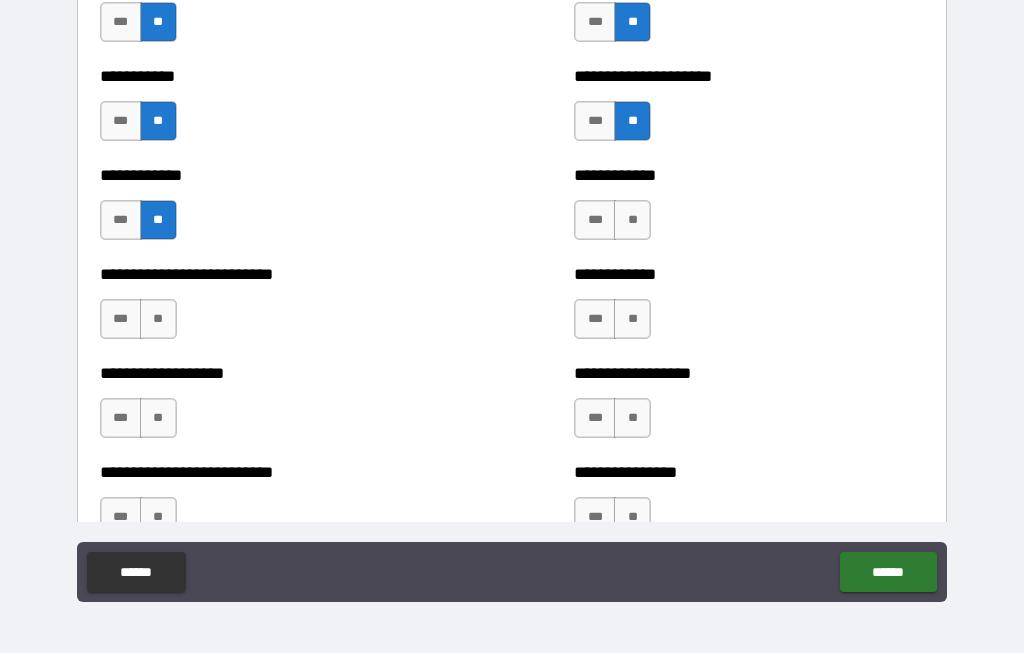 click on "**" at bounding box center [632, 221] 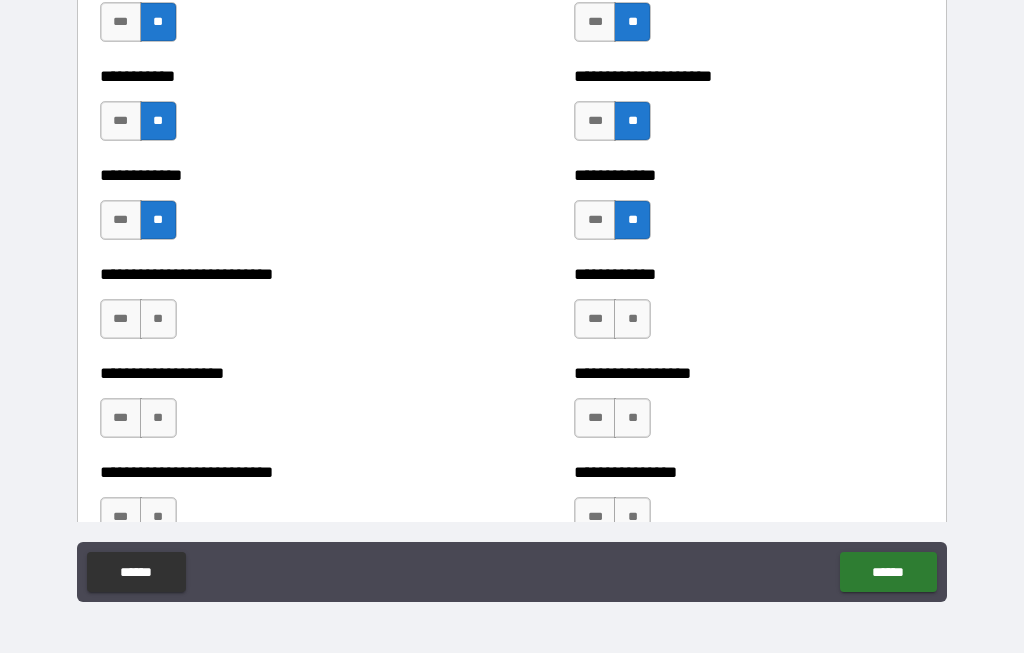 click on "**" at bounding box center [158, 320] 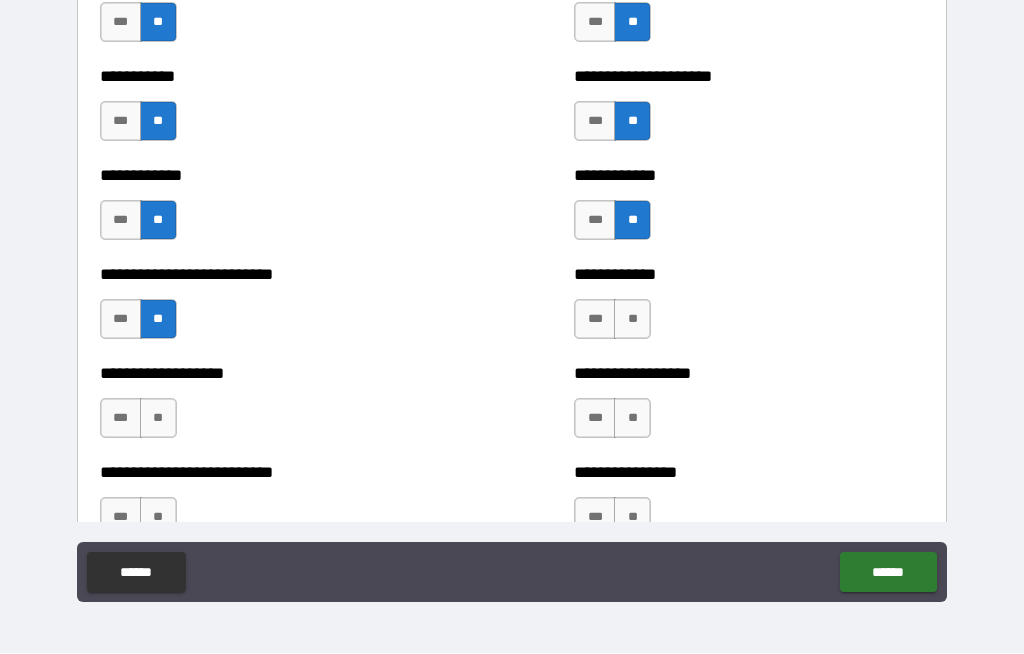 click on "**" at bounding box center [632, 320] 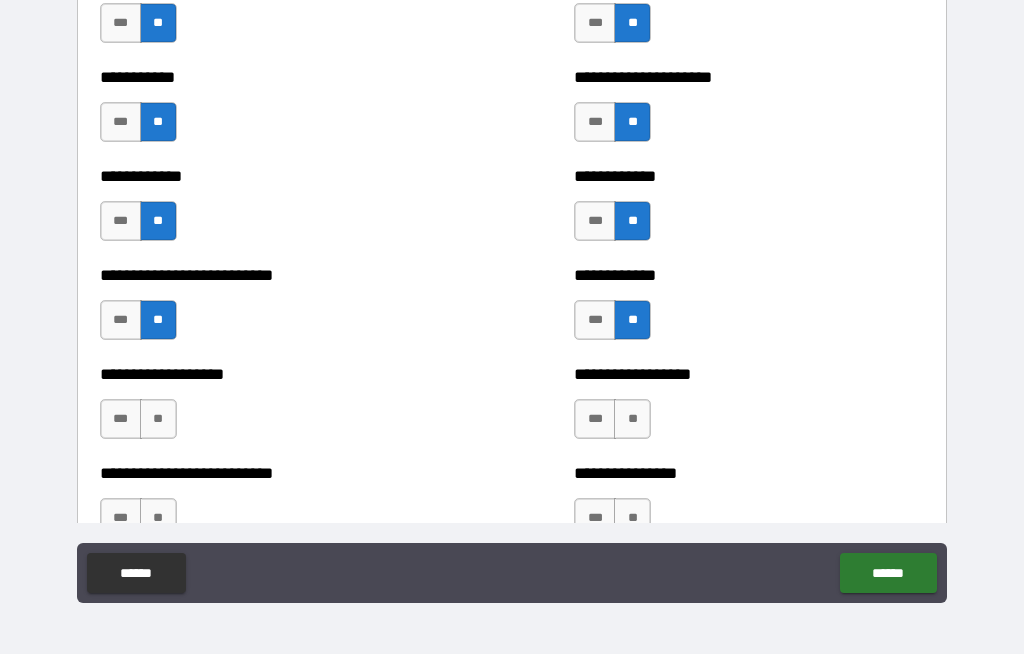 scroll, scrollTop: 68, scrollLeft: 0, axis: vertical 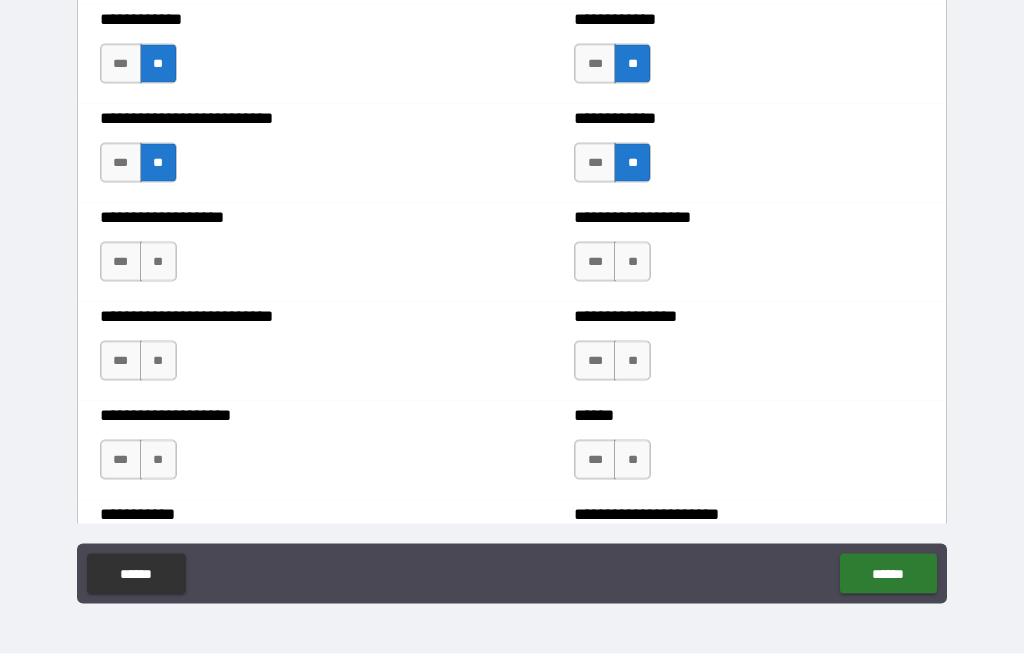 click on "**" at bounding box center [158, 262] 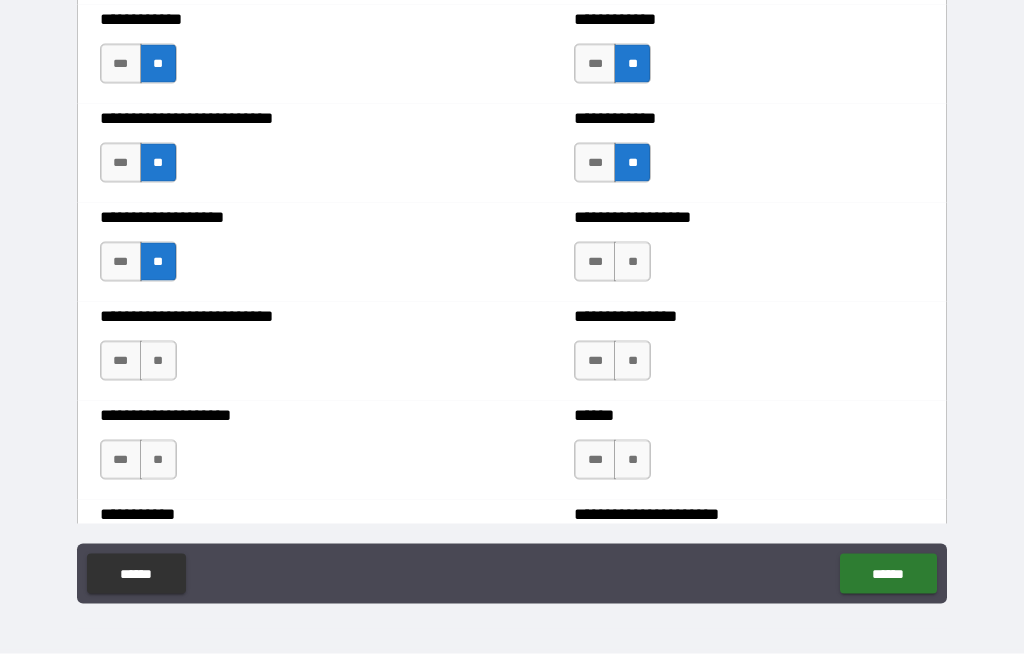 click on "**" at bounding box center (632, 262) 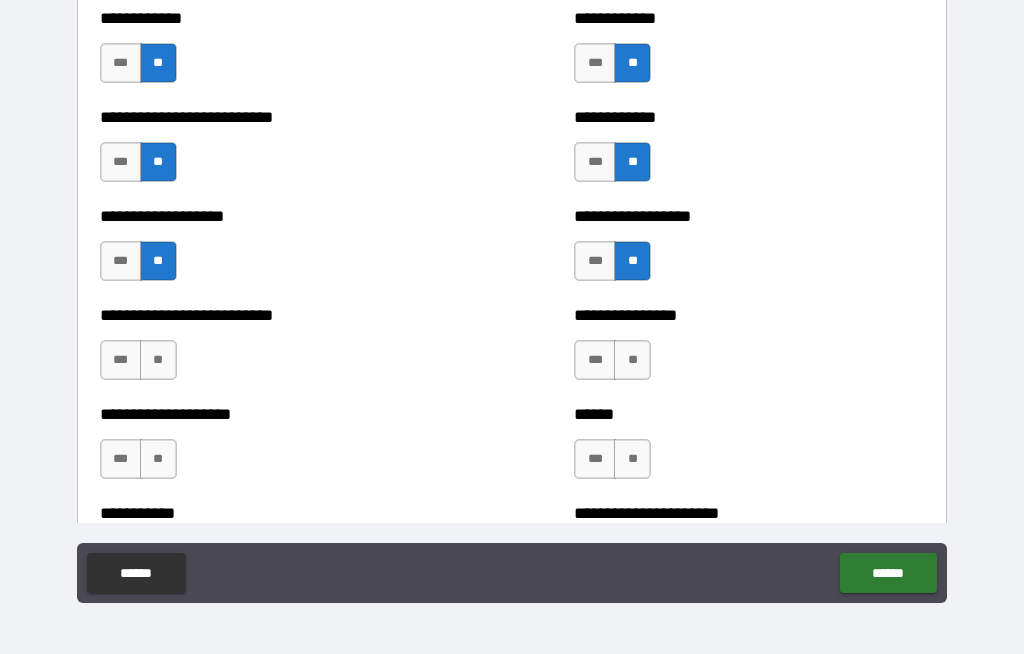 click on "**" at bounding box center [158, 360] 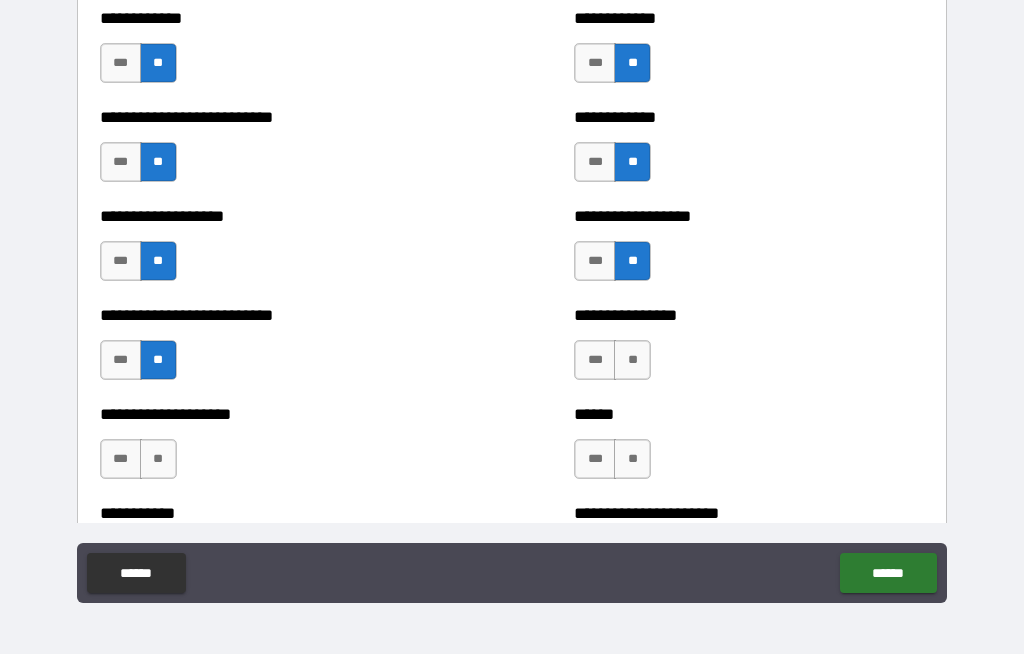 click on "**" at bounding box center [632, 360] 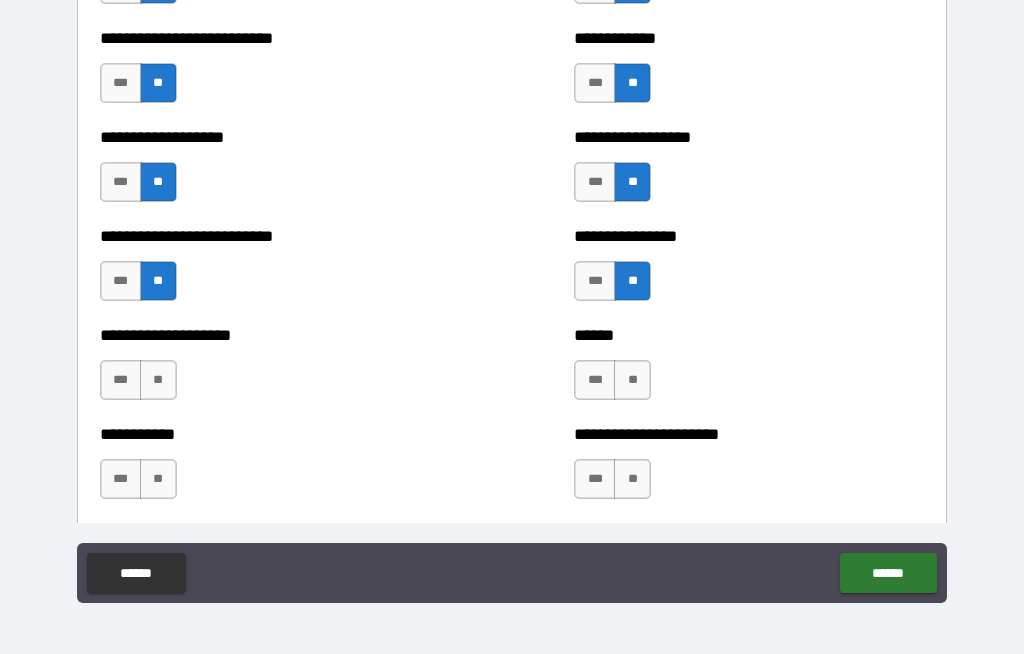 scroll, scrollTop: 5664, scrollLeft: 0, axis: vertical 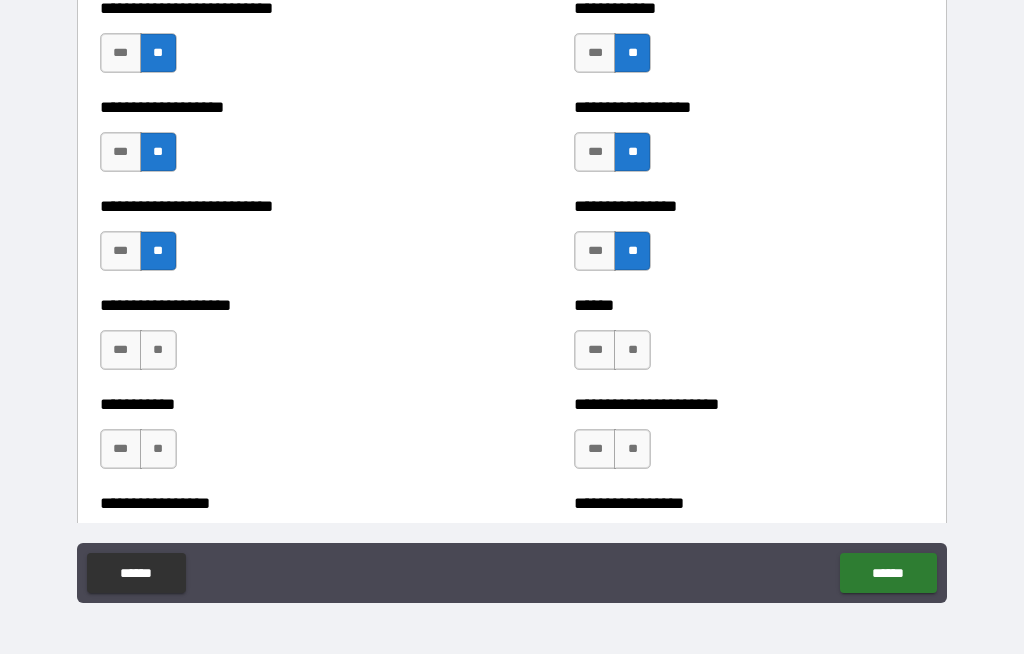 click on "**" at bounding box center (158, 350) 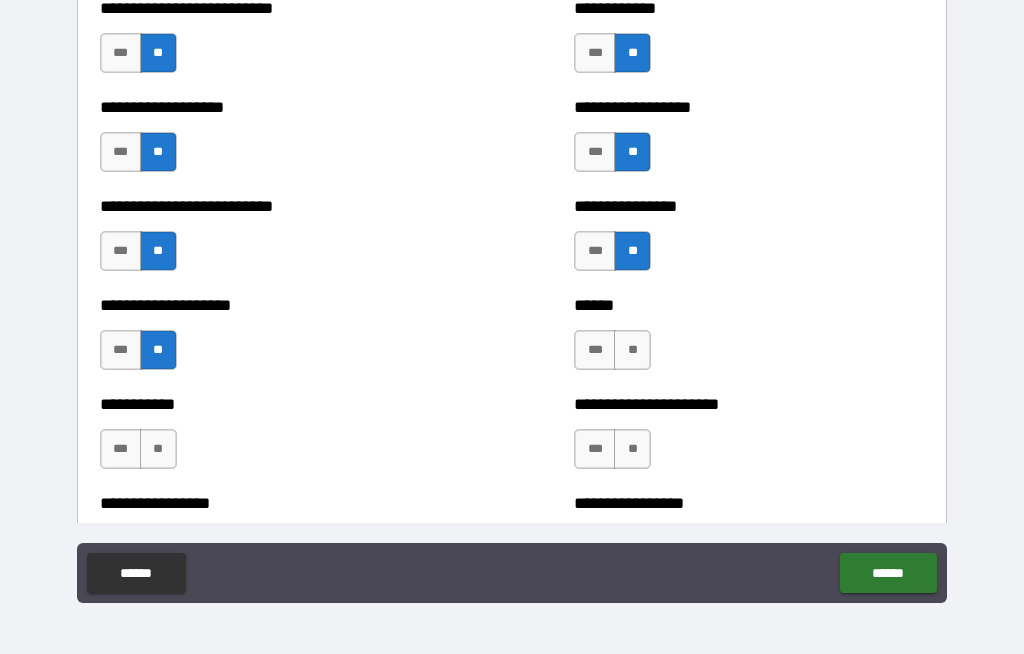 click on "**" at bounding box center (632, 350) 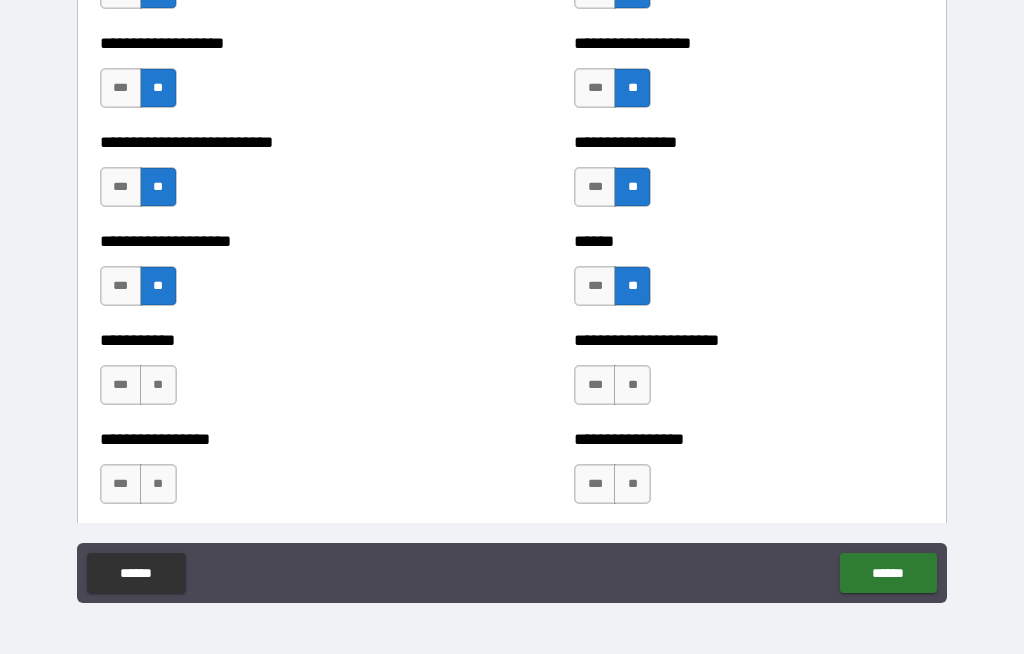scroll, scrollTop: 5776, scrollLeft: 0, axis: vertical 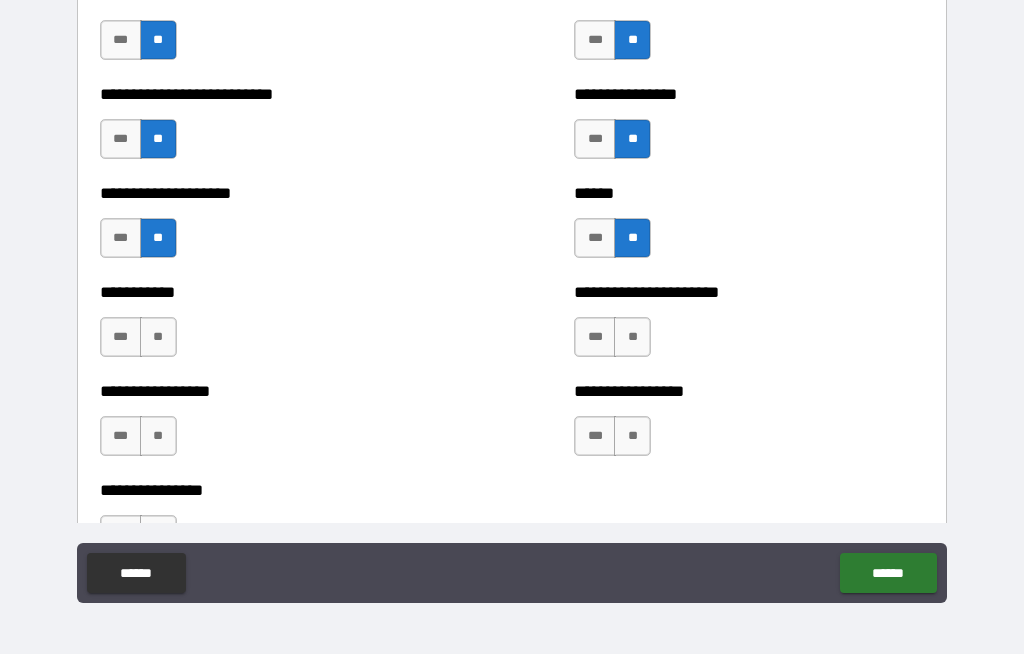 click on "**" at bounding box center [158, 337] 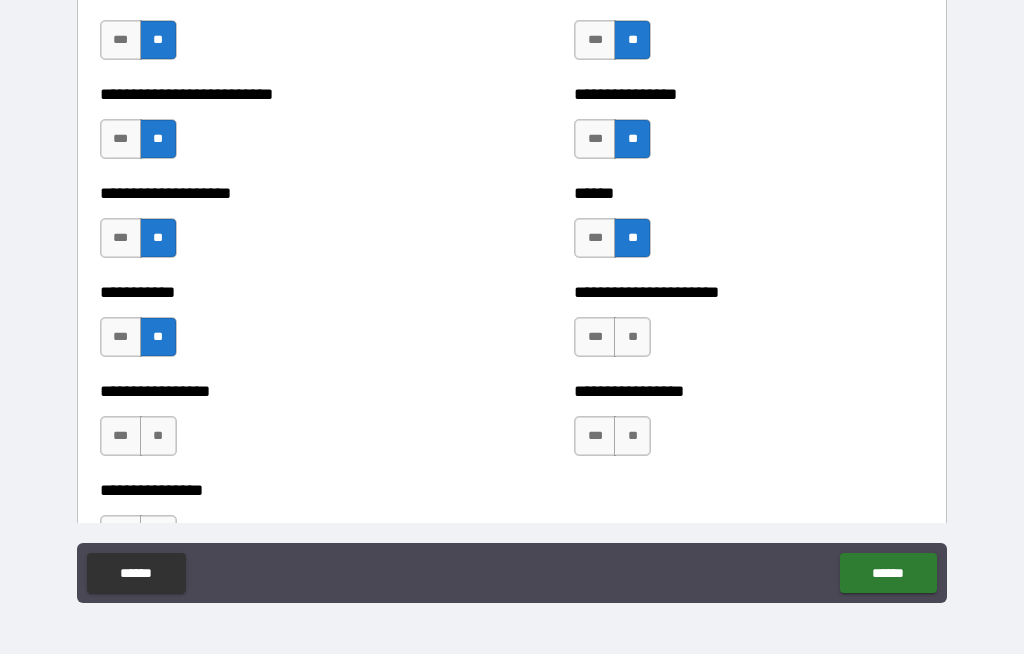 click on "**" at bounding box center (632, 337) 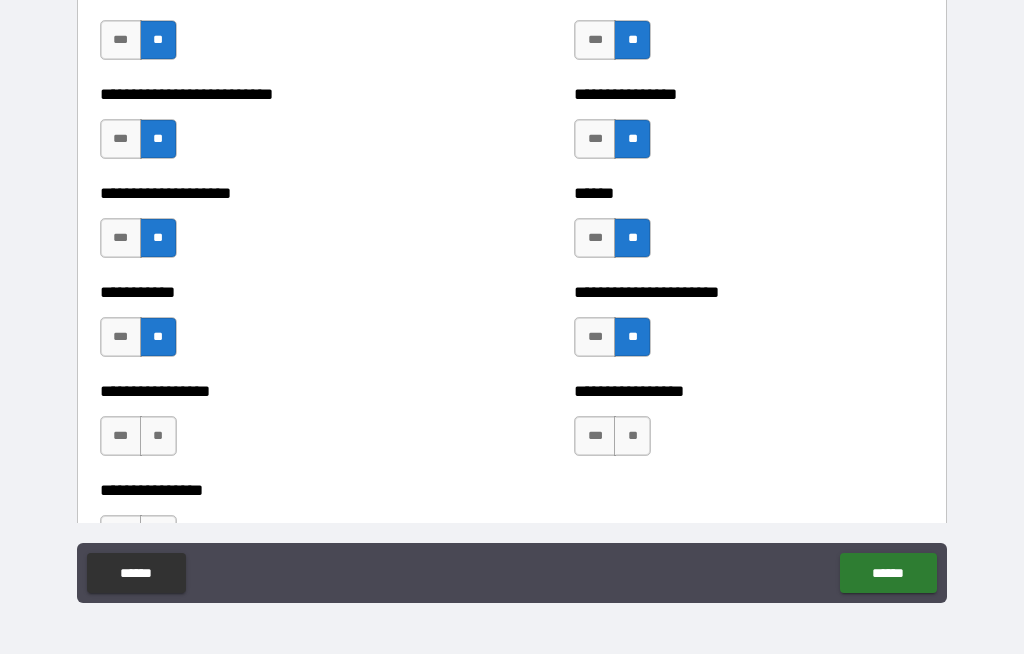 click on "**" at bounding box center (158, 436) 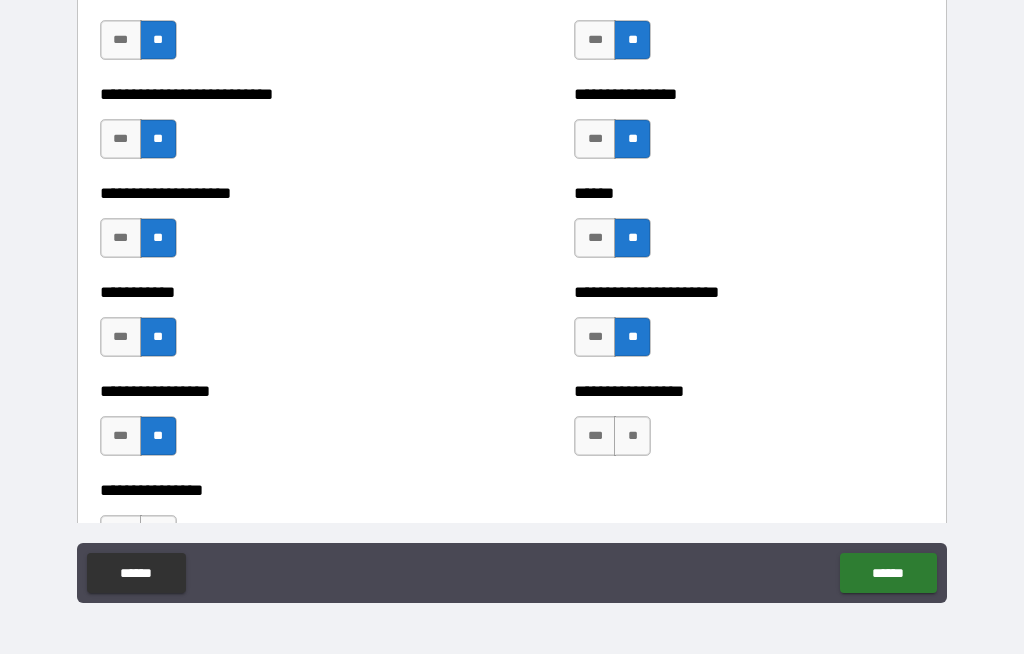 click on "**" at bounding box center [632, 436] 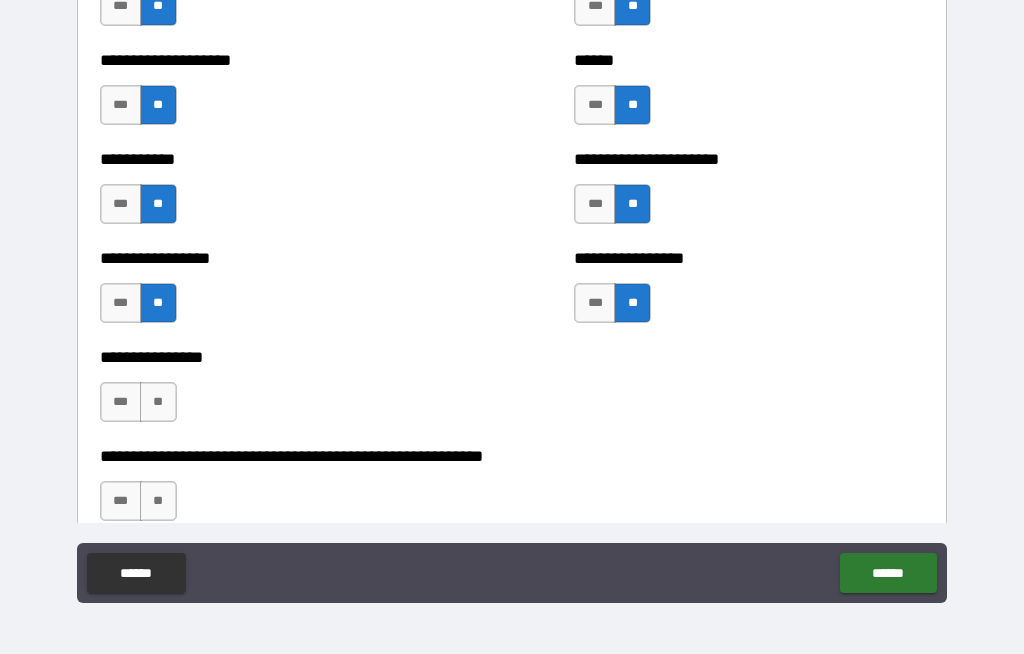 click on "**" at bounding box center [158, 402] 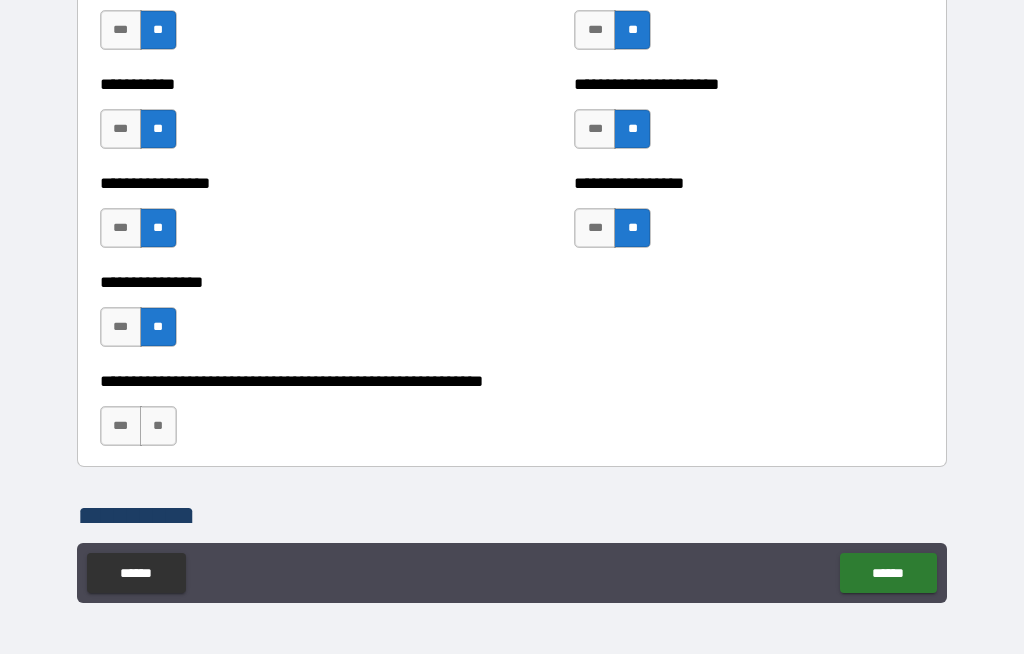 click on "**" at bounding box center [158, 426] 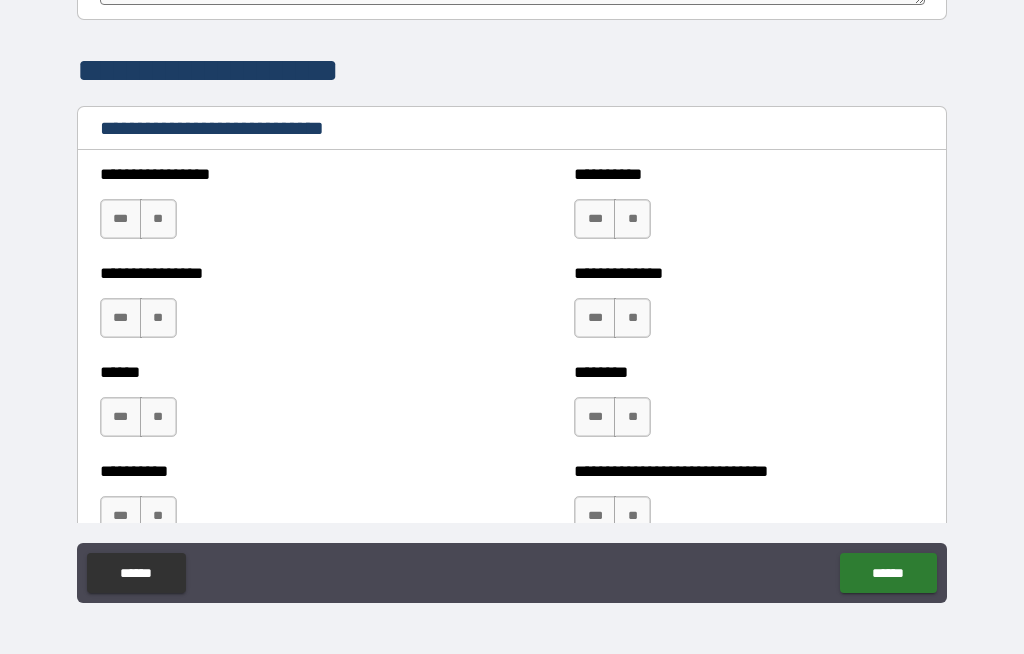 scroll, scrollTop: 6612, scrollLeft: 0, axis: vertical 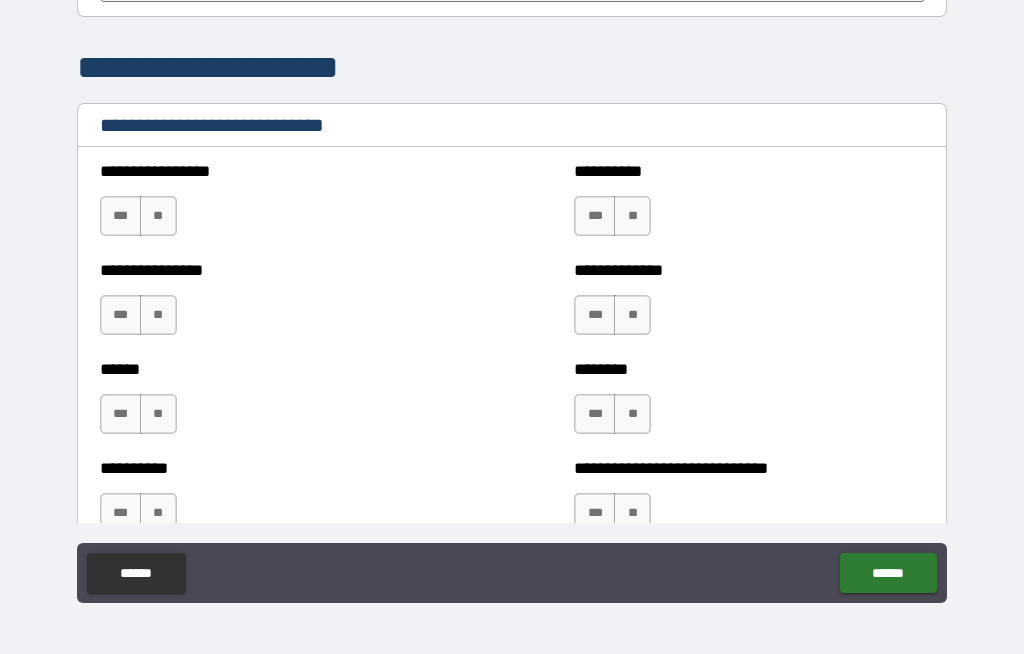 click on "**" at bounding box center [158, 216] 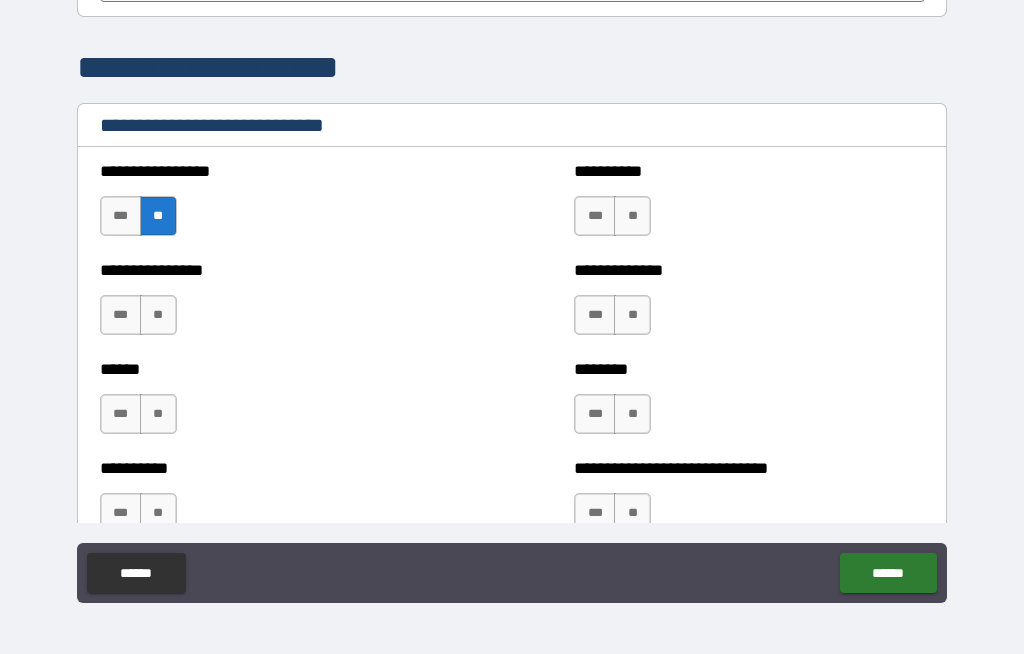 click on "**" at bounding box center [632, 216] 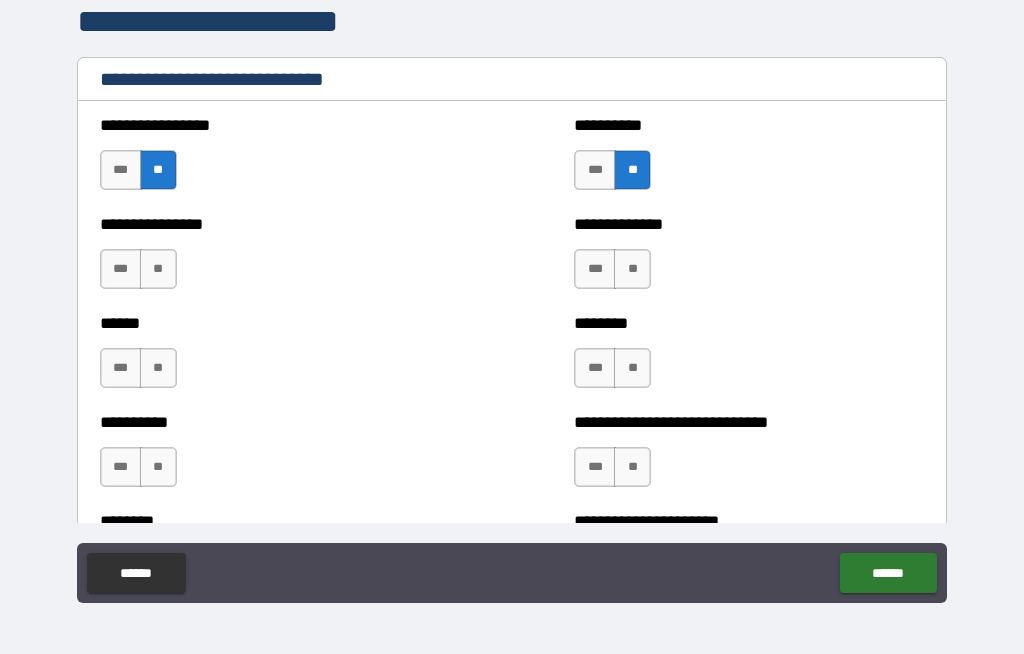 scroll, scrollTop: 6663, scrollLeft: 0, axis: vertical 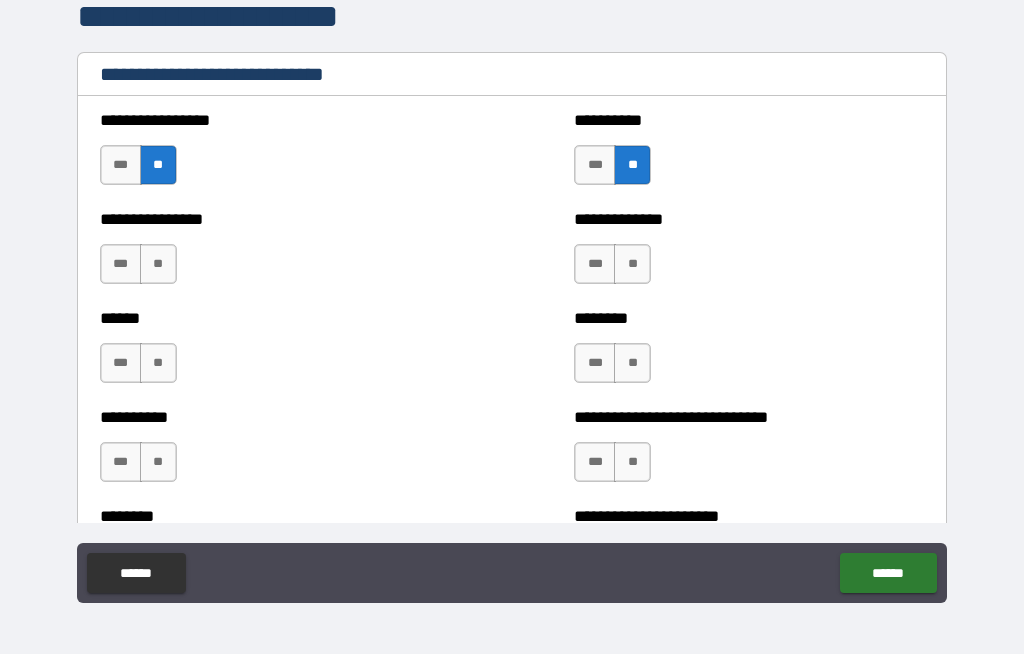 click on "**" at bounding box center (158, 264) 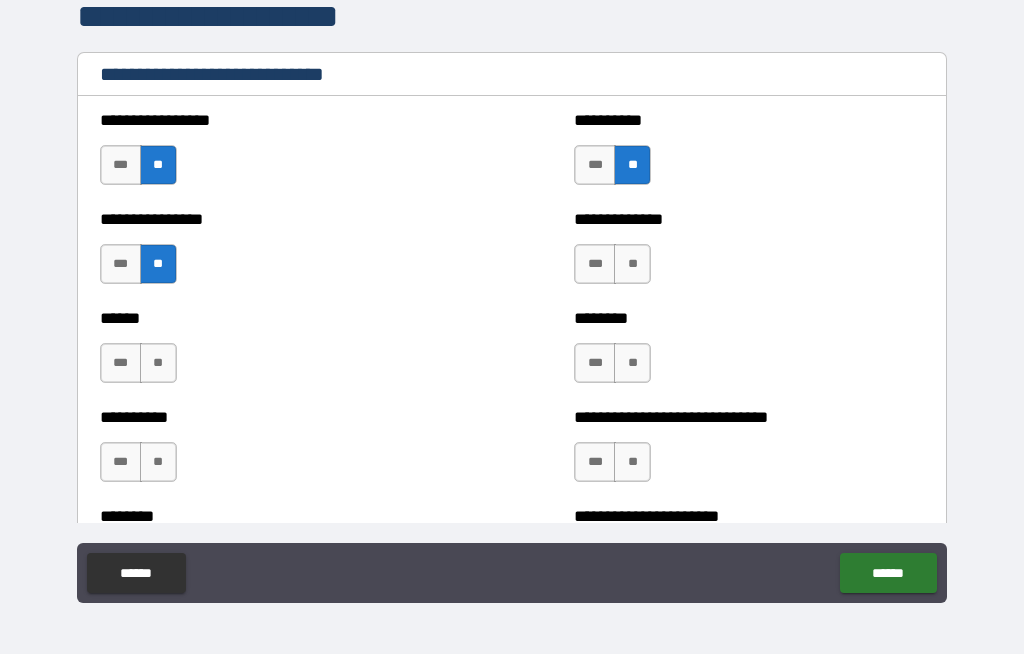 click on "**" at bounding box center [632, 264] 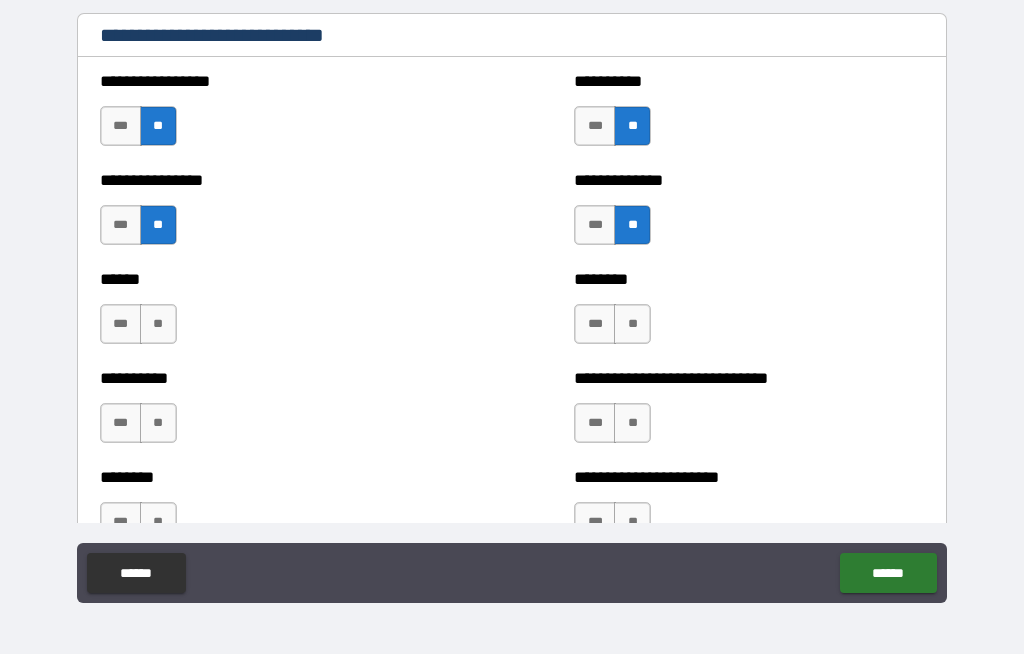 scroll, scrollTop: 6708, scrollLeft: 0, axis: vertical 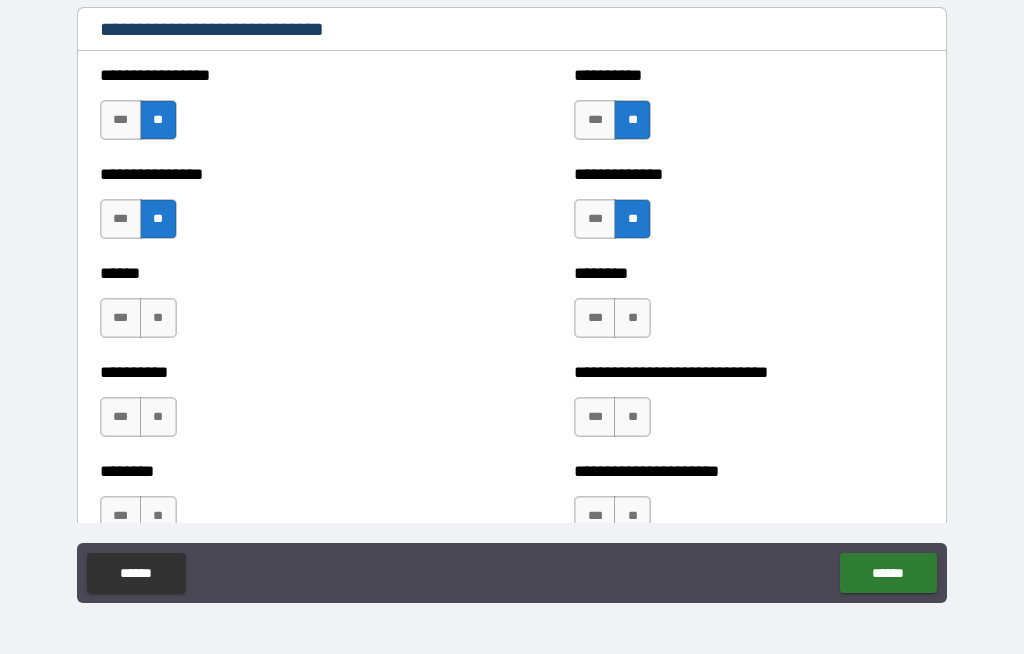click on "********" at bounding box center [749, 273] 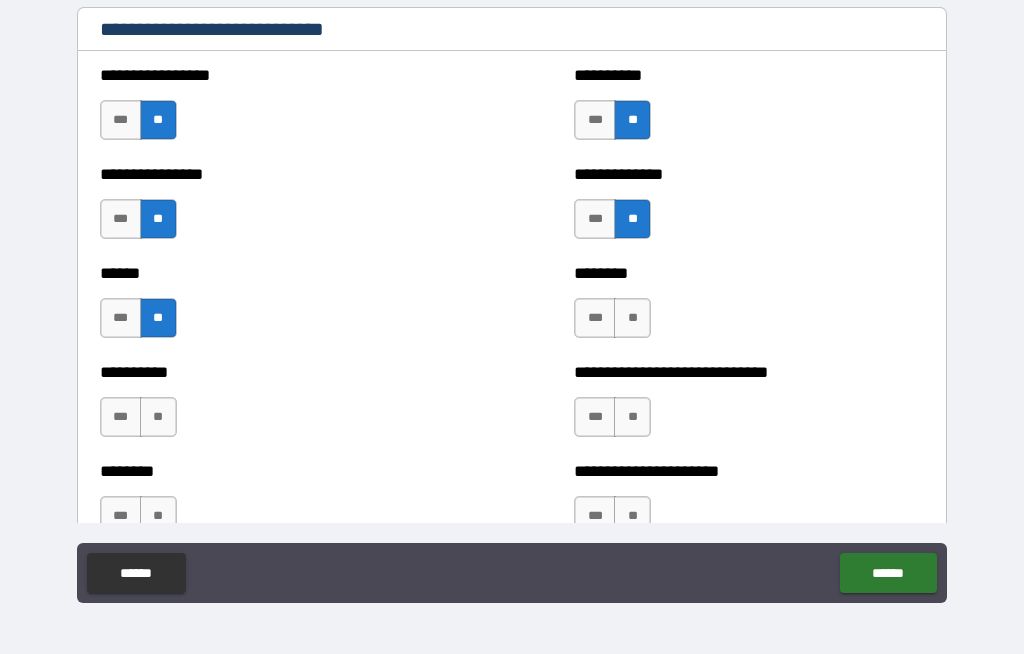 click on "***" at bounding box center (595, 318) 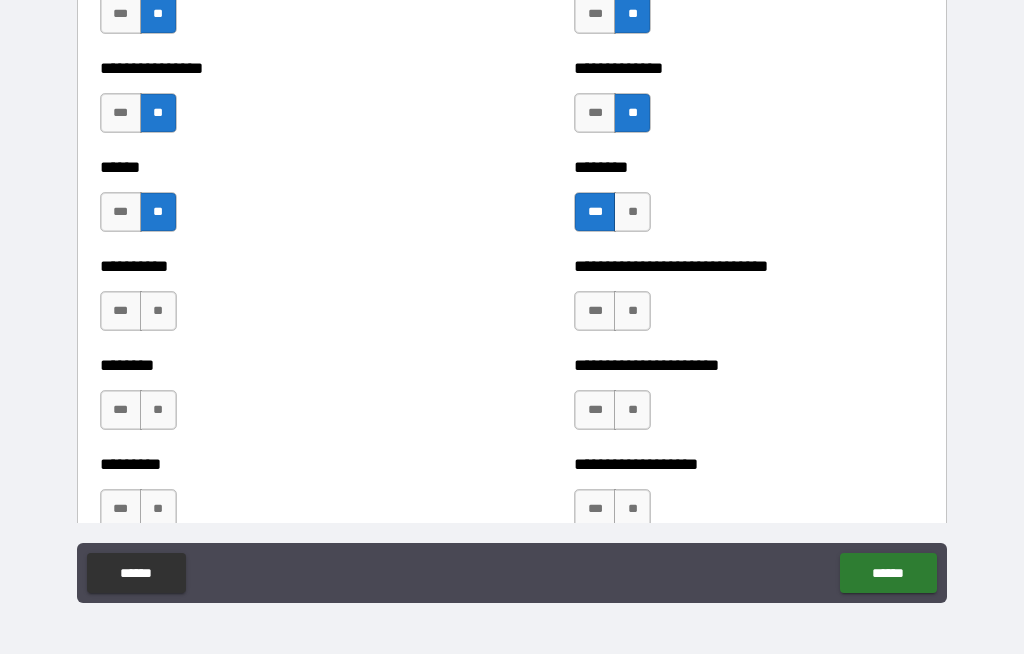 scroll, scrollTop: 6827, scrollLeft: 0, axis: vertical 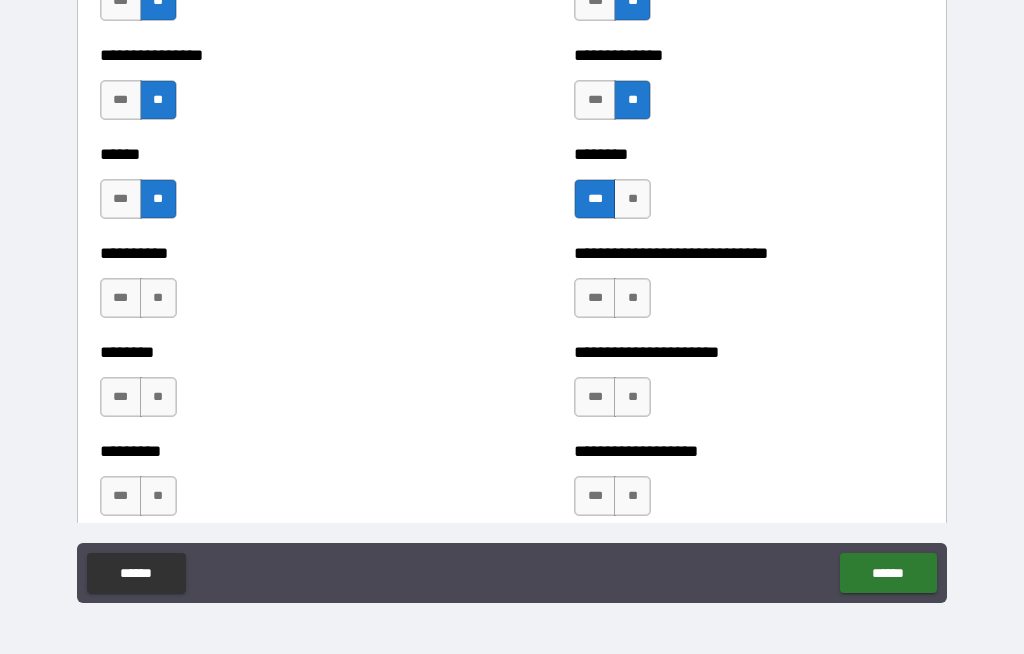 click on "**********" at bounding box center (749, 288) 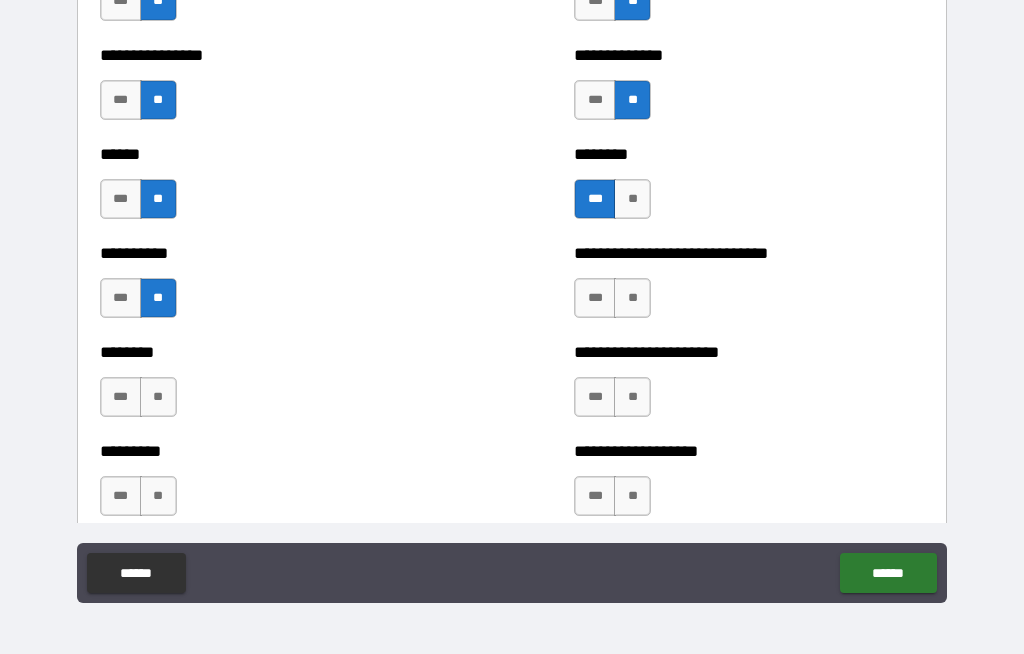 click on "**" at bounding box center (632, 298) 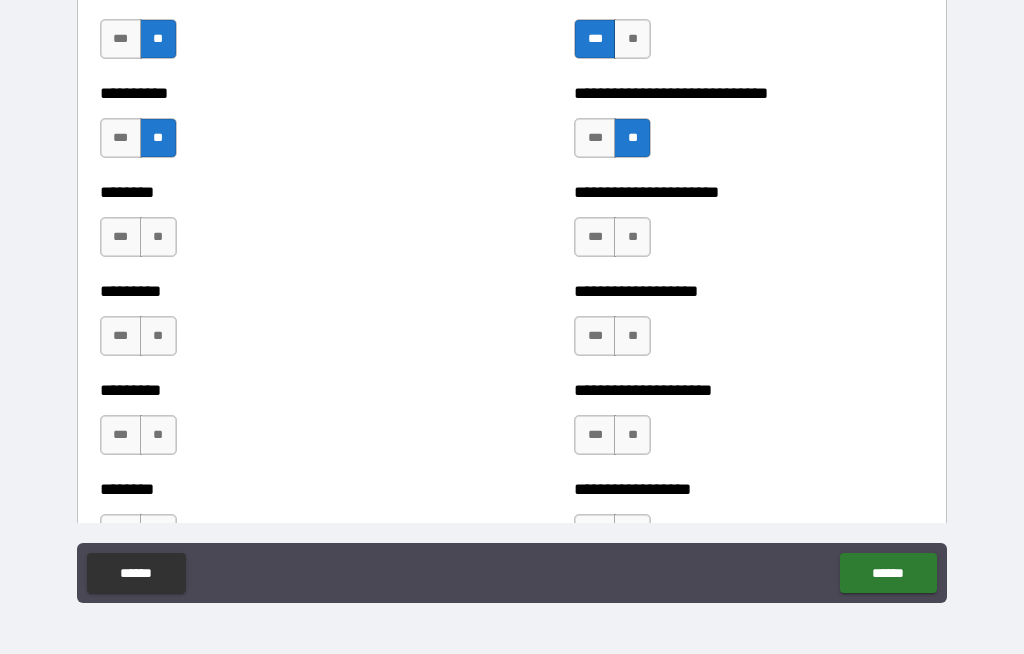 scroll, scrollTop: 7001, scrollLeft: 0, axis: vertical 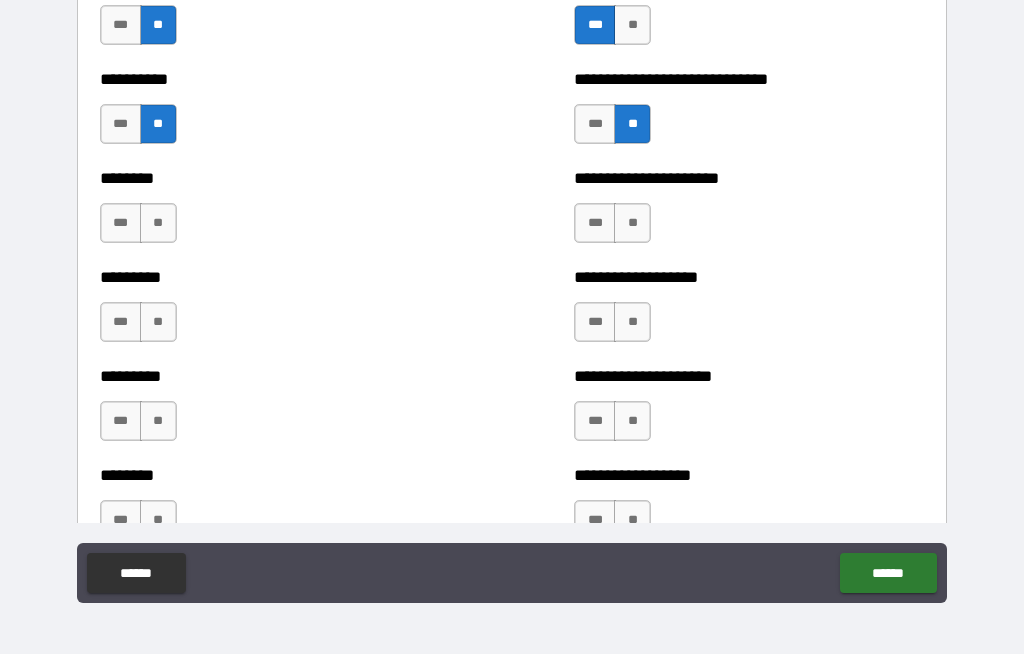 click on "**" at bounding box center [158, 223] 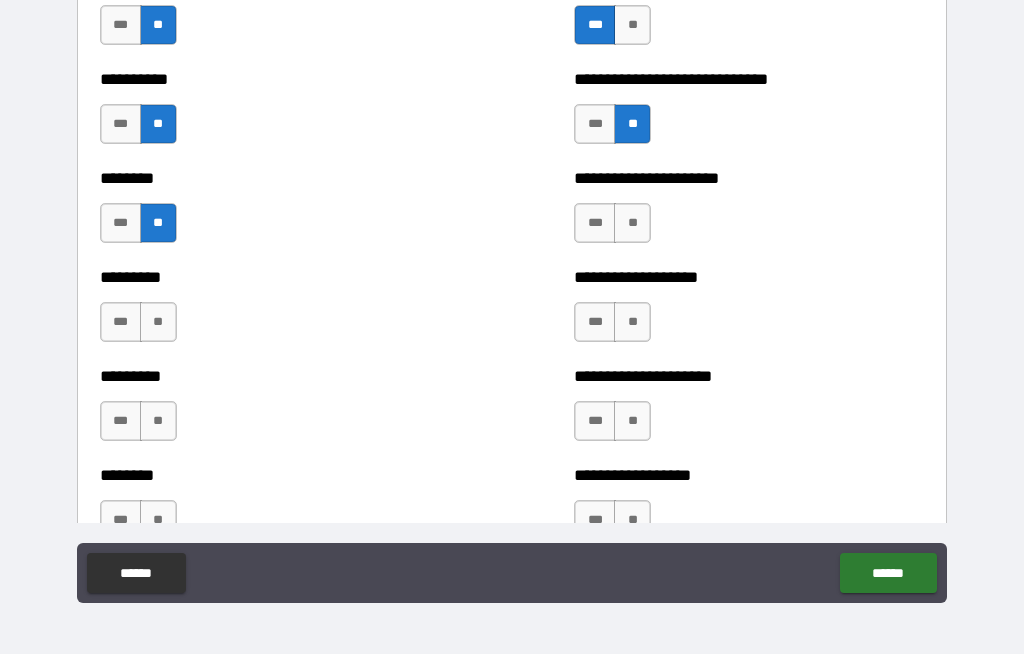 click on "**" at bounding box center (632, 223) 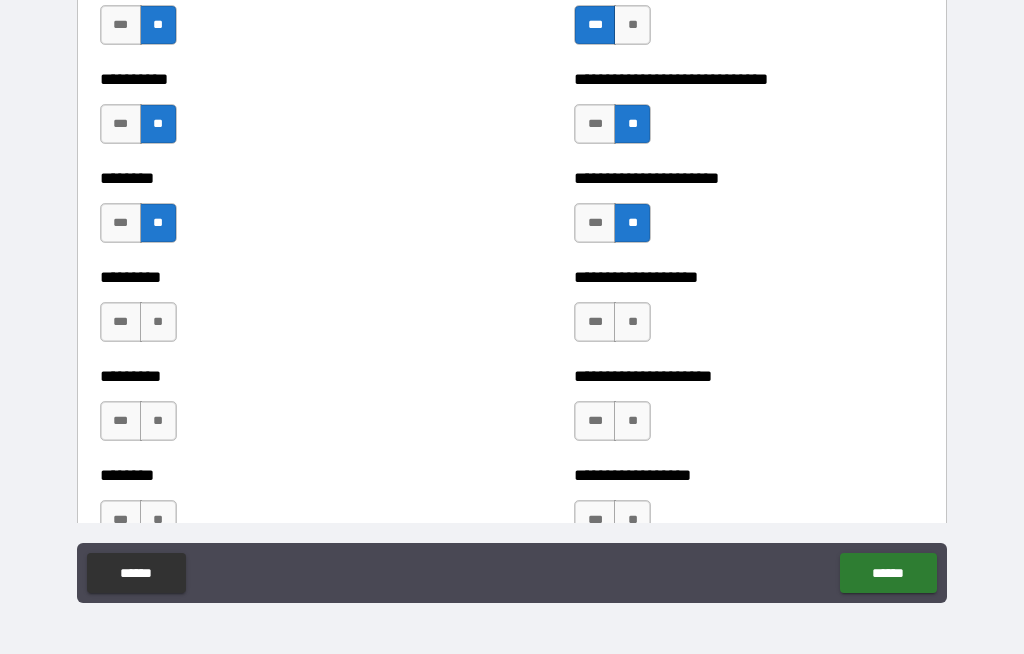 click on "**" at bounding box center (158, 322) 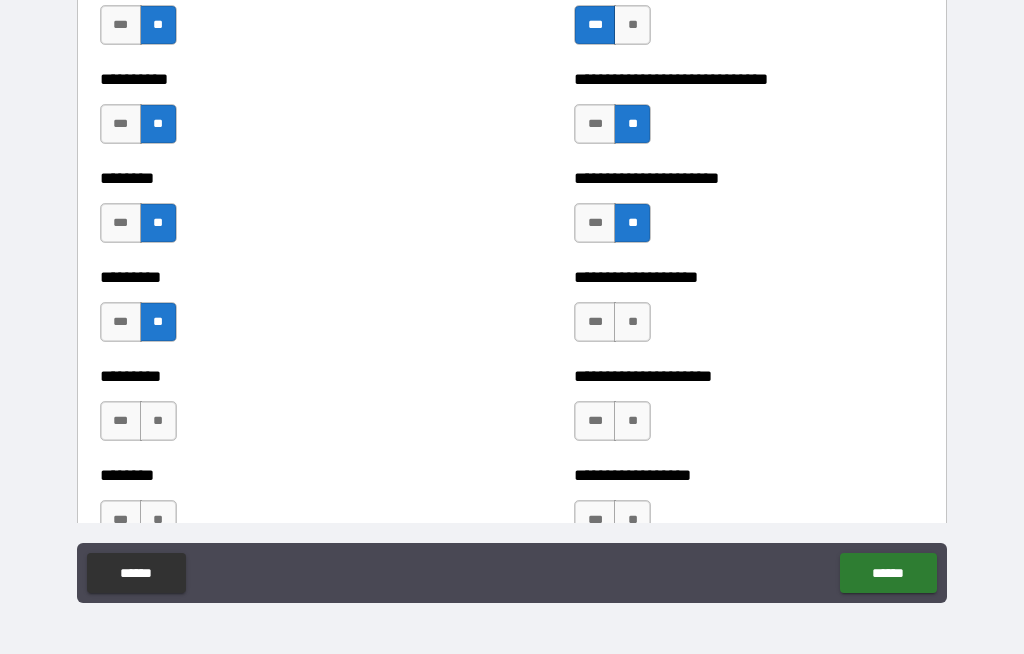 click on "**" at bounding box center (632, 322) 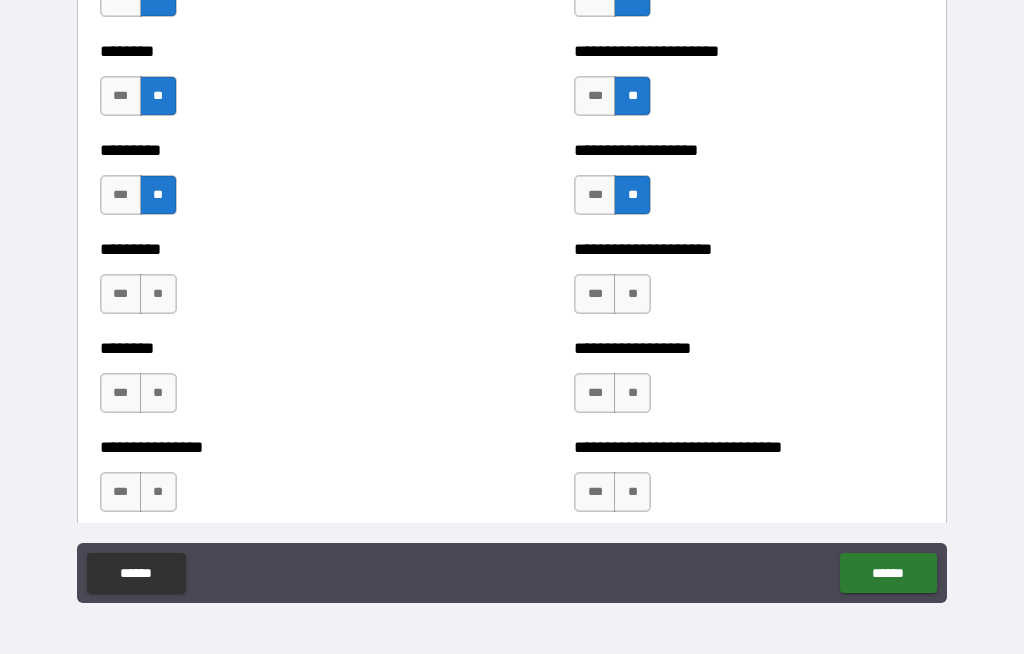 scroll, scrollTop: 7213, scrollLeft: 0, axis: vertical 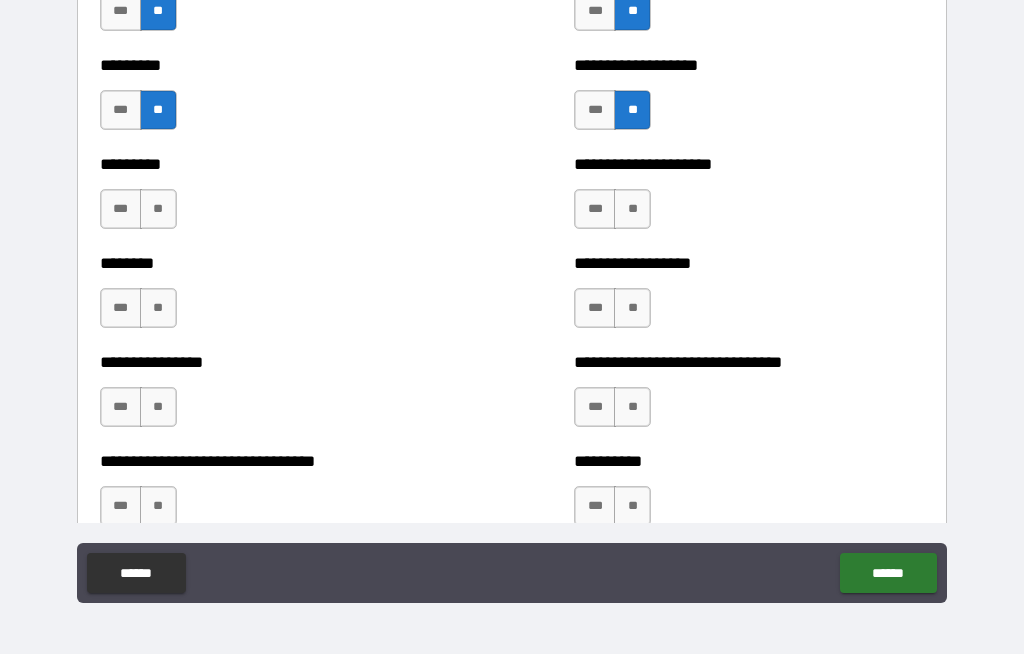 click on "**" at bounding box center [158, 209] 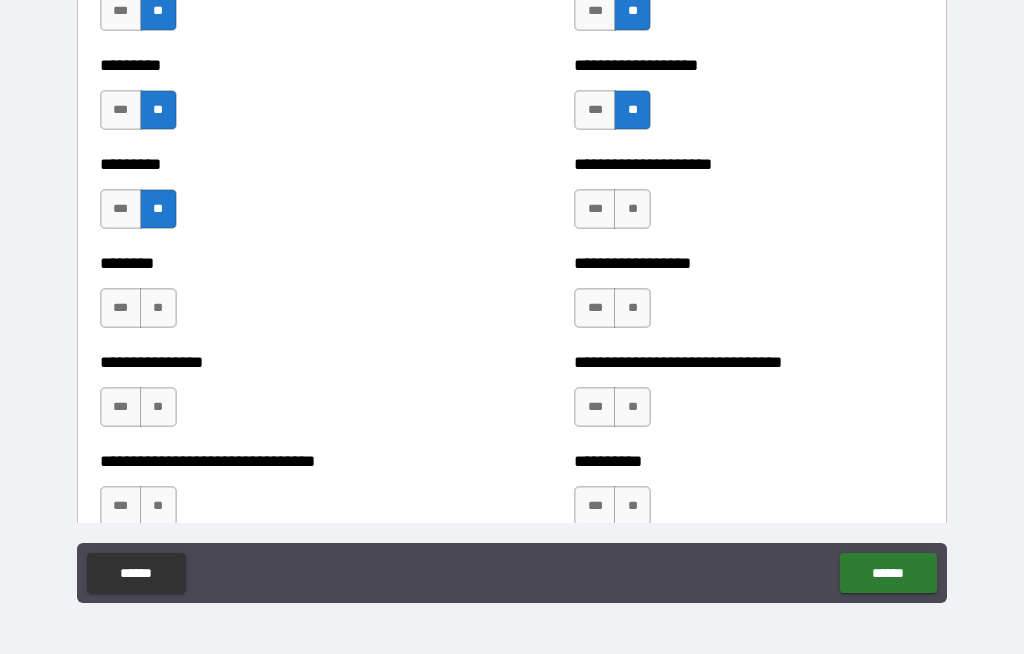 click on "**" at bounding box center [632, 209] 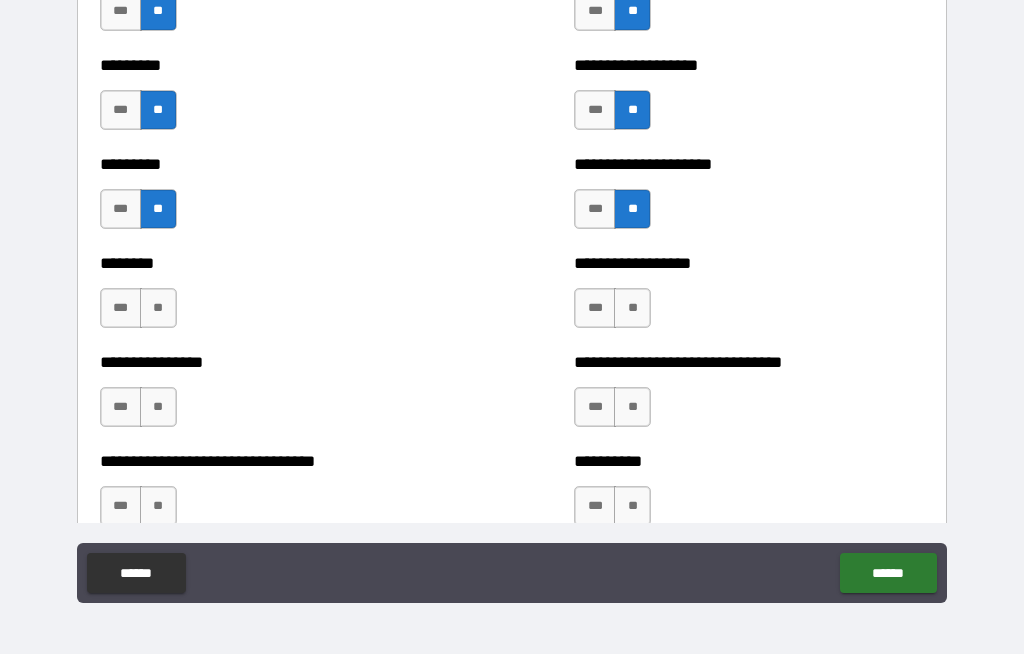 click on "**" at bounding box center [158, 308] 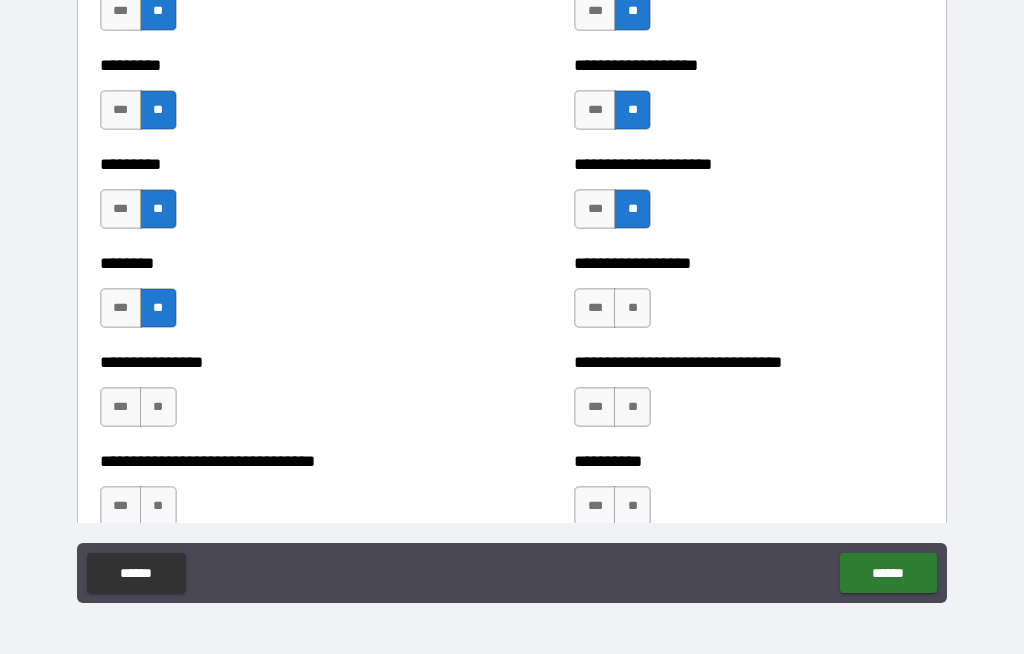 click on "**" at bounding box center (632, 308) 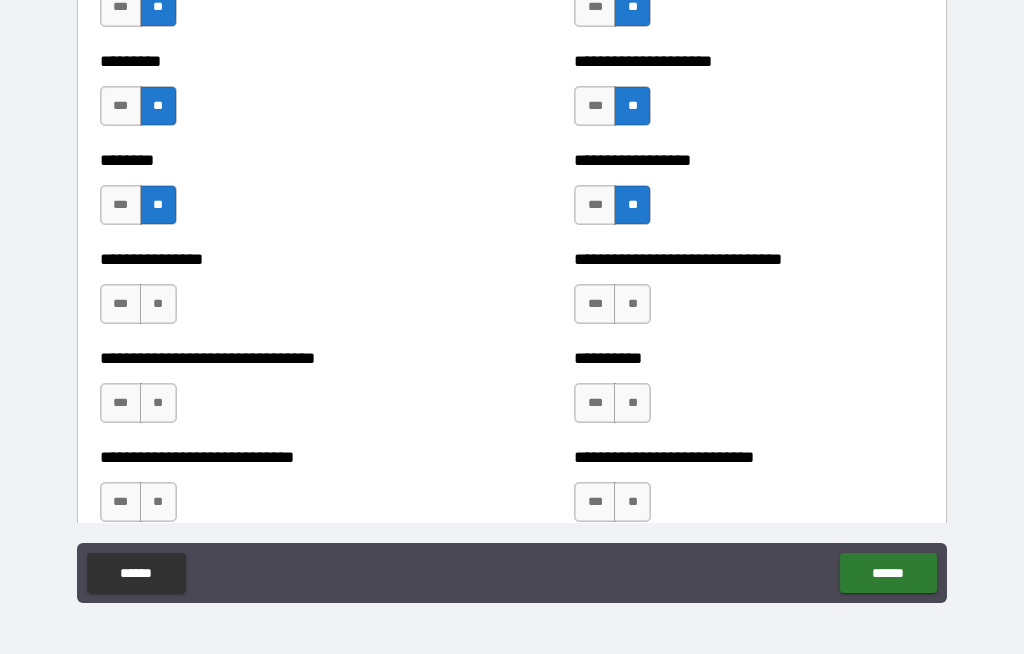 scroll, scrollTop: 7354, scrollLeft: 0, axis: vertical 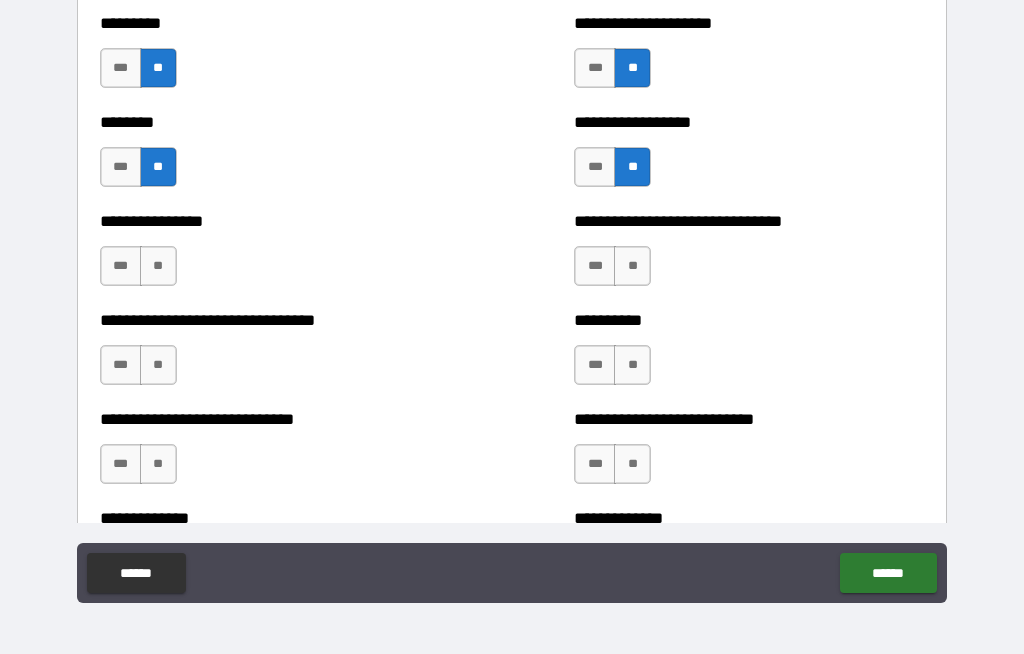 click on "**" at bounding box center (158, 266) 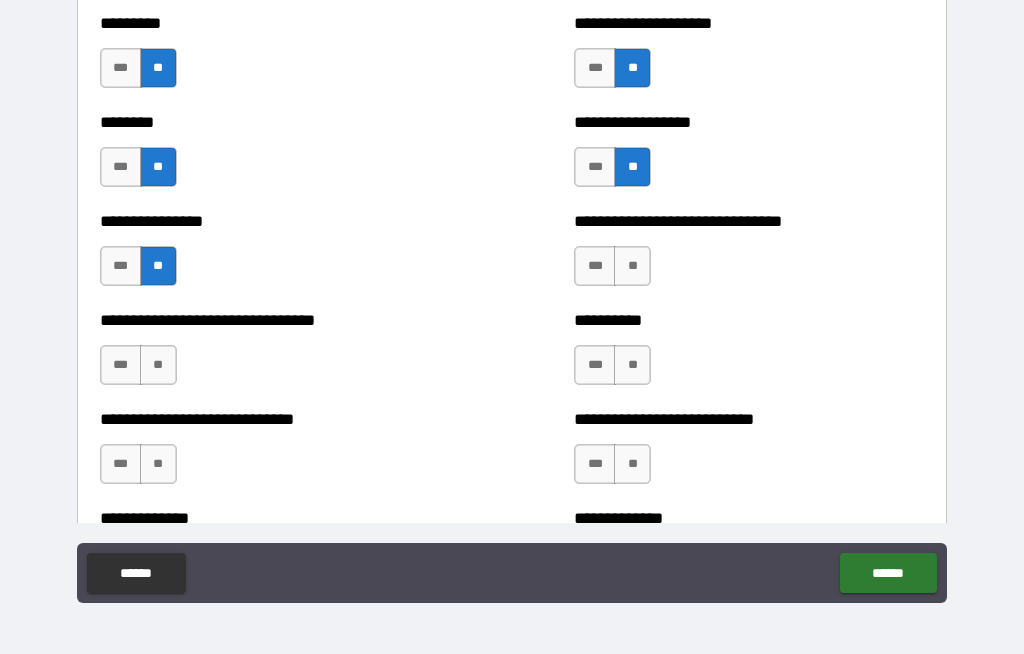 click on "**" at bounding box center (632, 266) 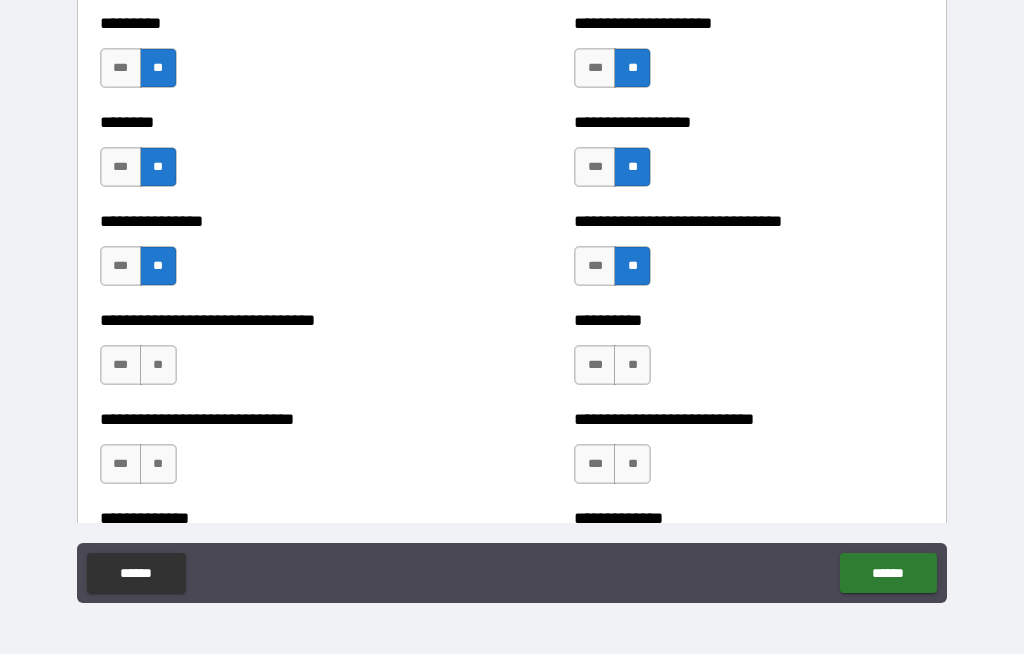scroll, scrollTop: 7464, scrollLeft: 0, axis: vertical 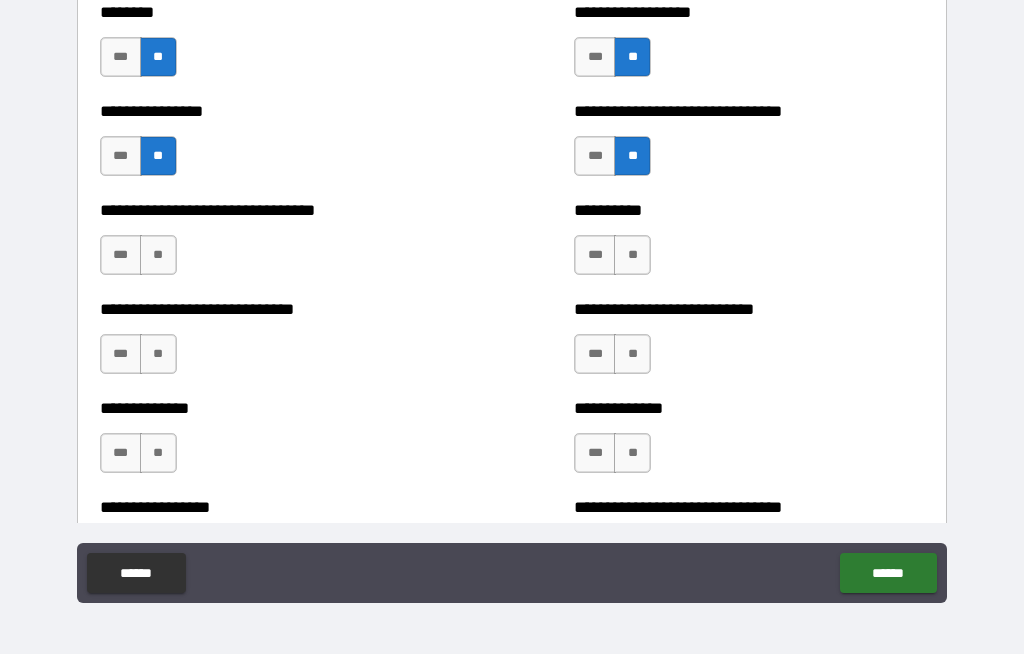 click on "**" at bounding box center (158, 255) 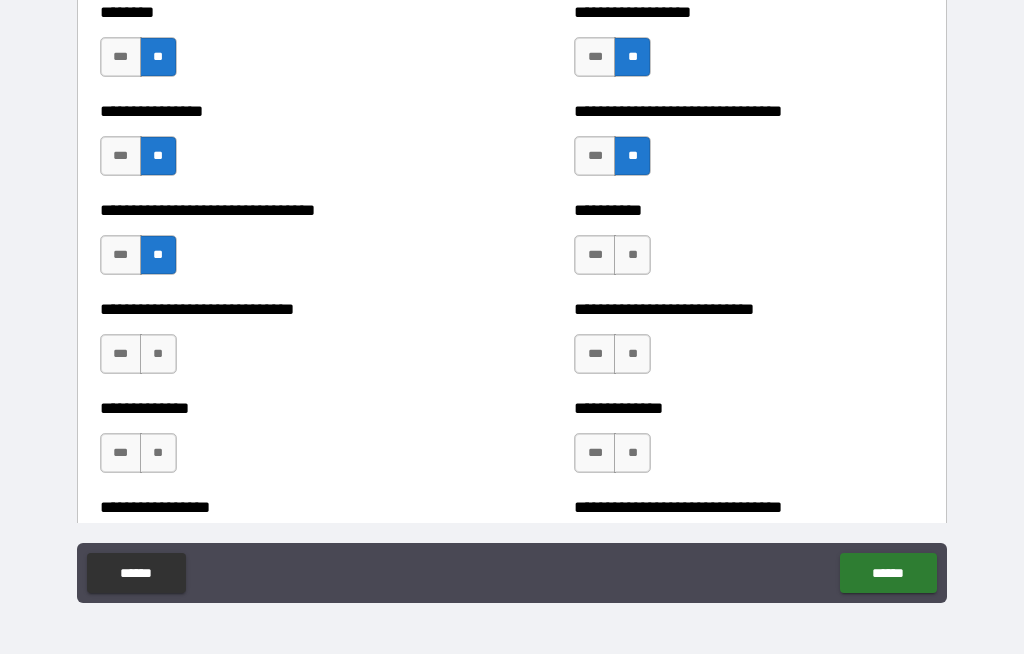 click on "**" at bounding box center [632, 255] 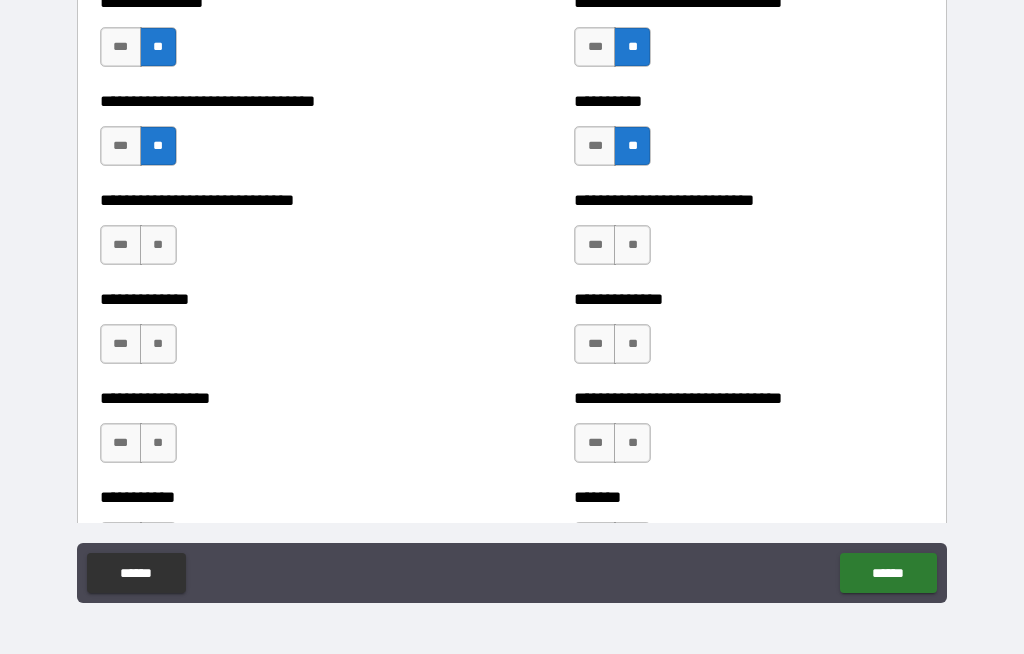 scroll, scrollTop: 7646, scrollLeft: 0, axis: vertical 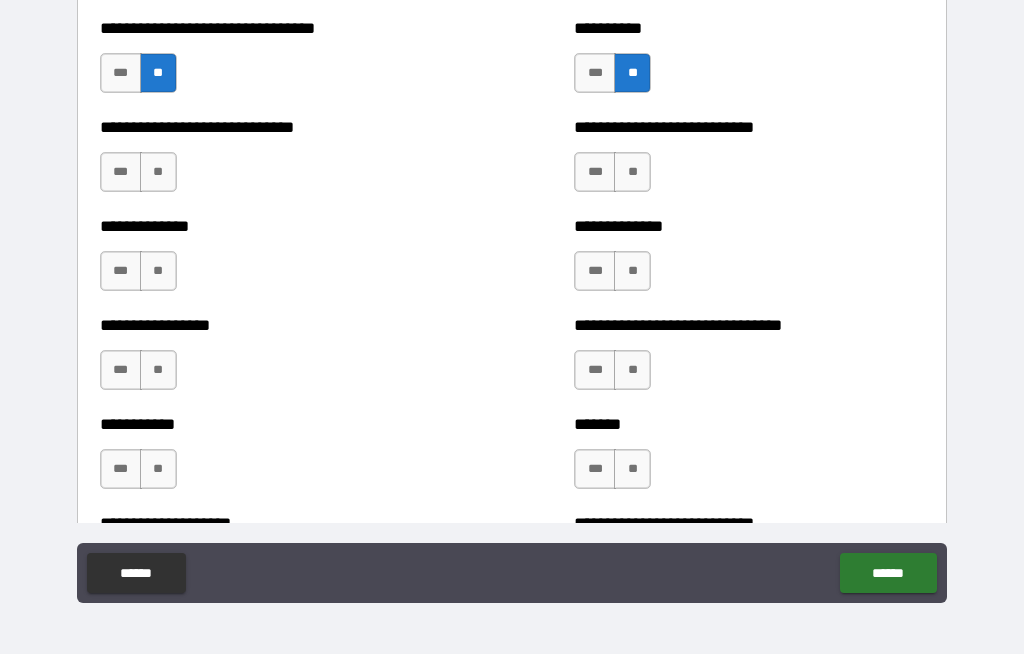 click on "**" at bounding box center (158, 172) 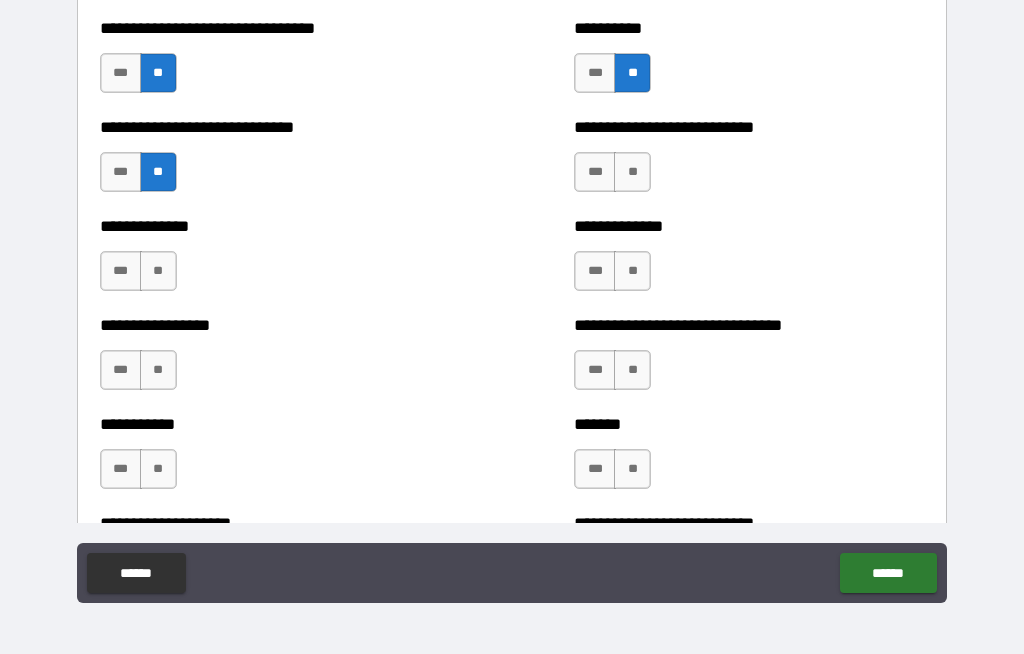 click on "**" at bounding box center [632, 172] 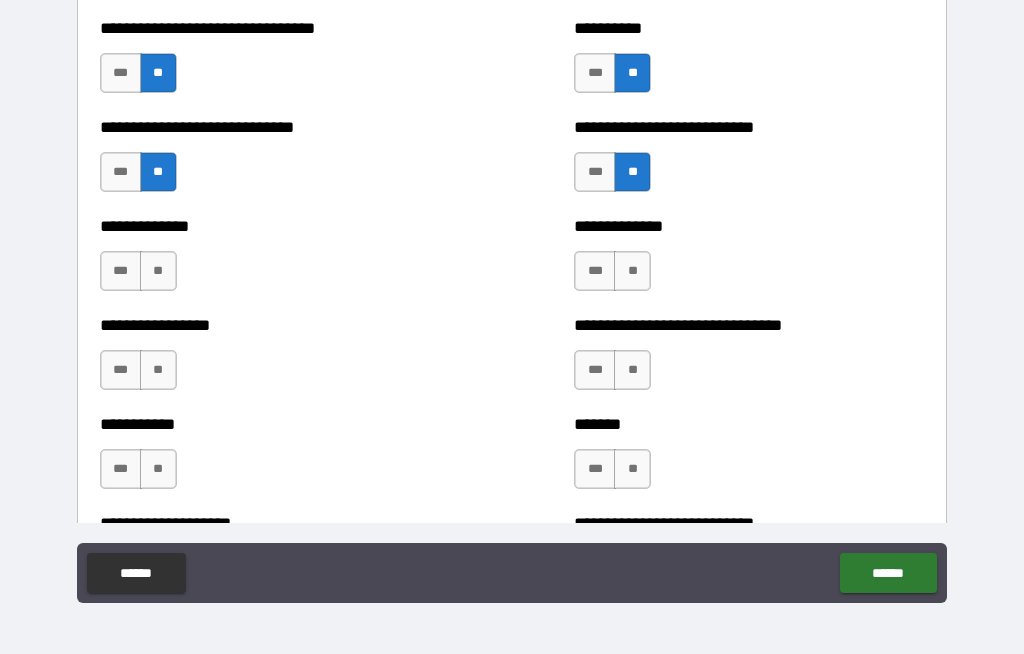 click on "**" at bounding box center (158, 271) 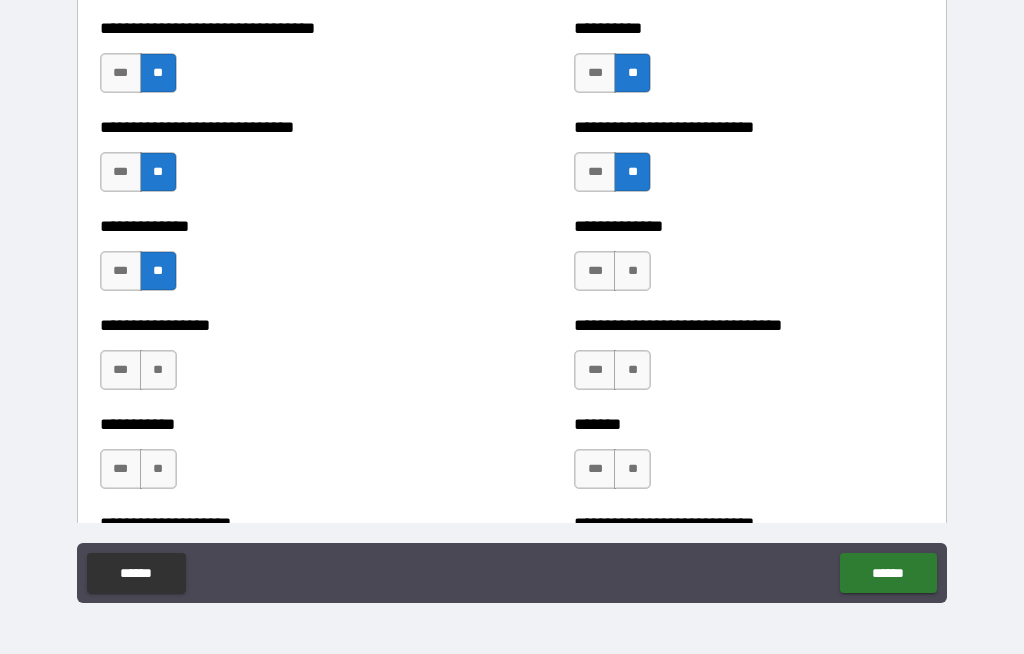 click on "**" at bounding box center [632, 271] 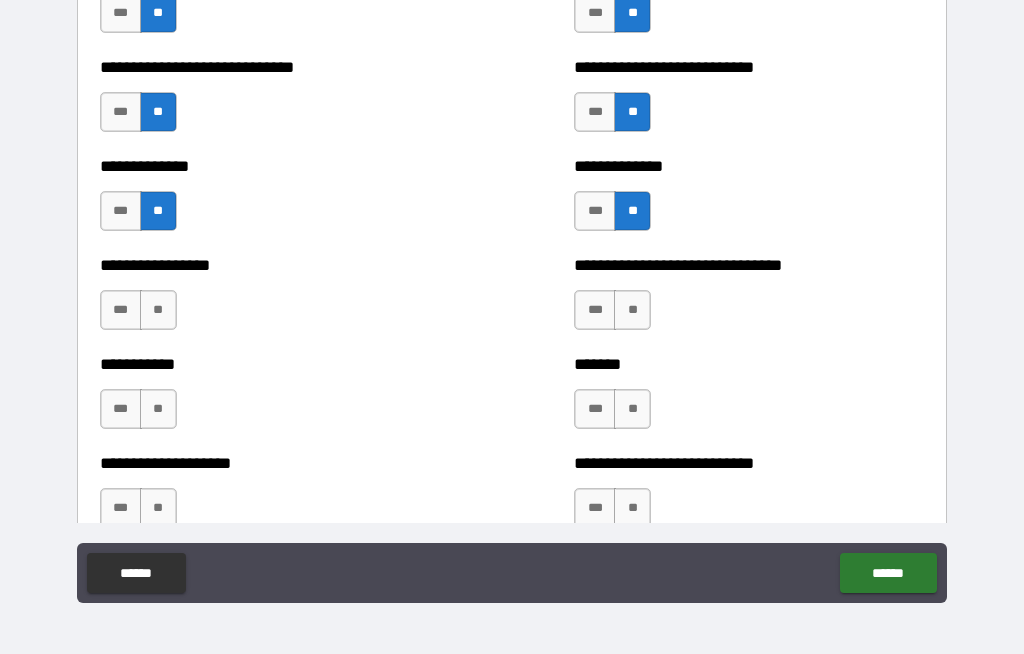 scroll, scrollTop: 7744, scrollLeft: 0, axis: vertical 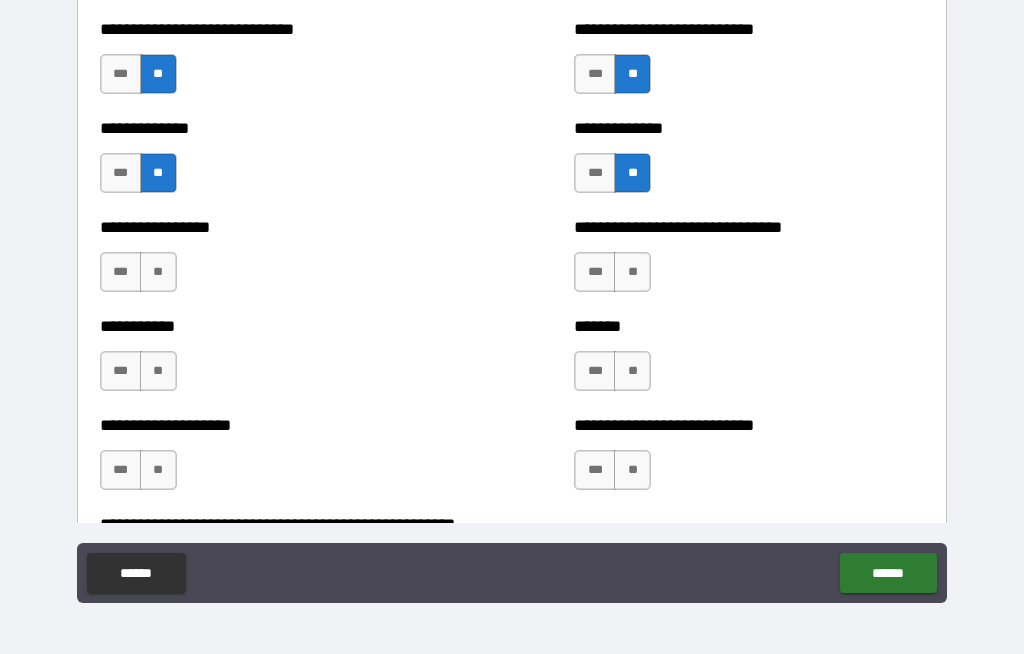 click on "**" at bounding box center (158, 272) 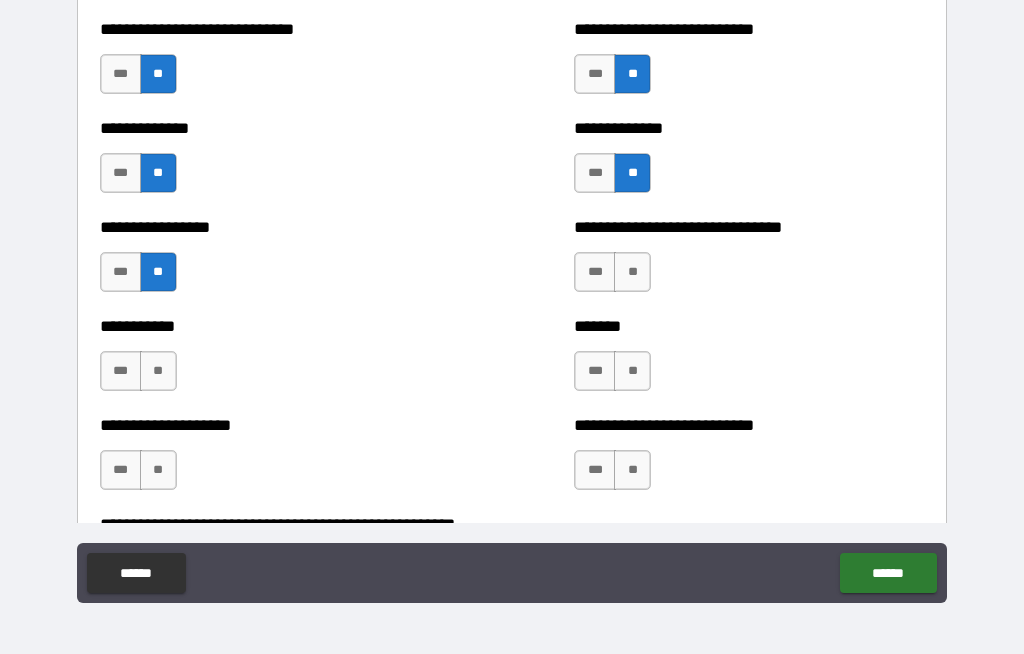 click on "**" at bounding box center [632, 272] 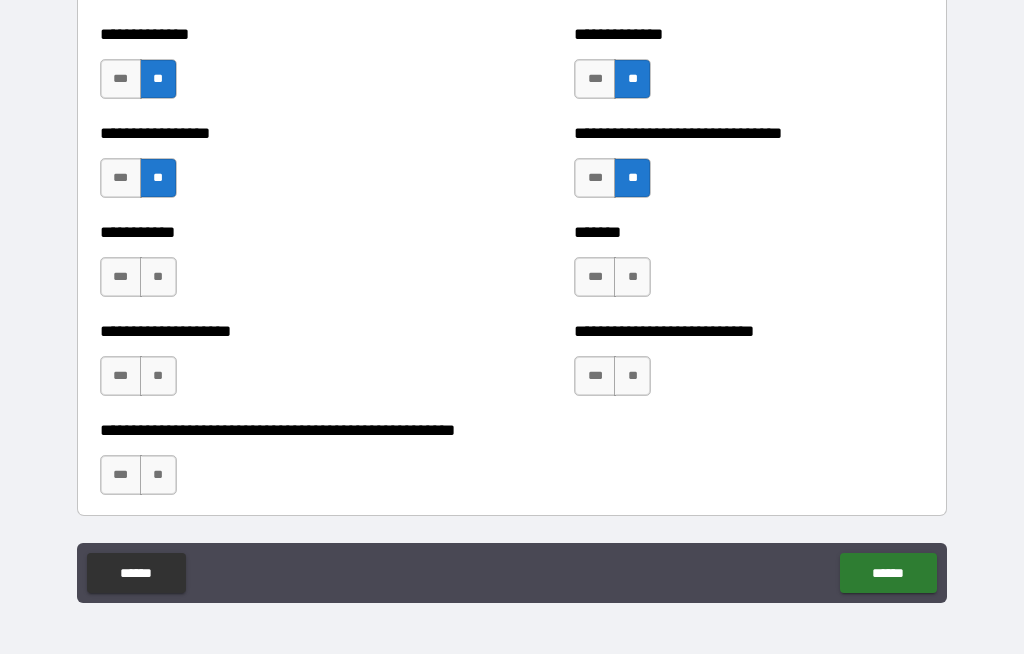 scroll, scrollTop: 7894, scrollLeft: 0, axis: vertical 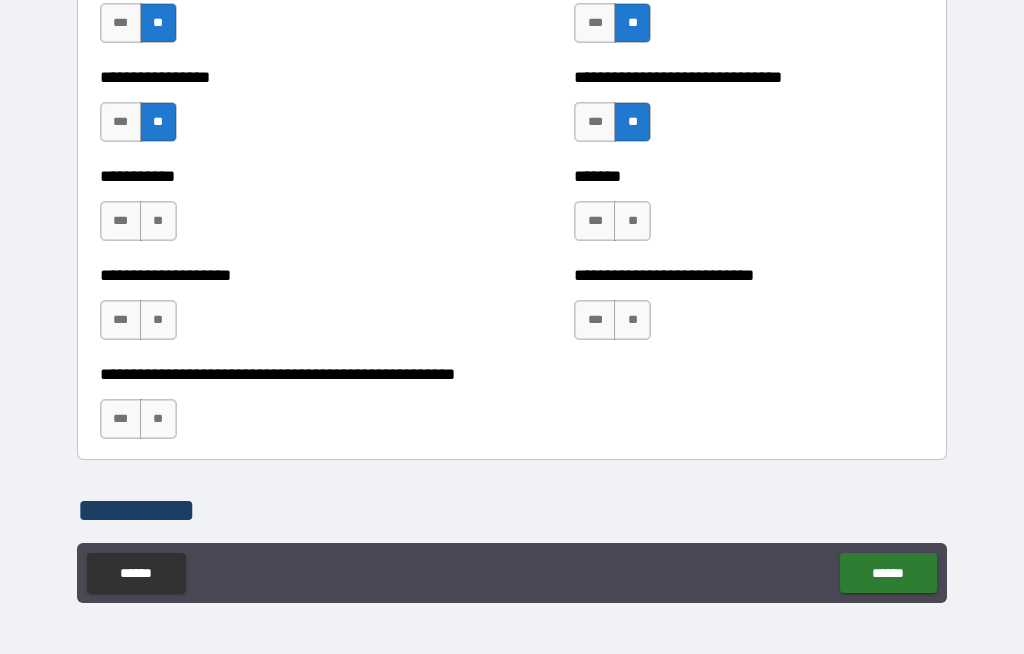 click on "*** **" at bounding box center (141, 226) 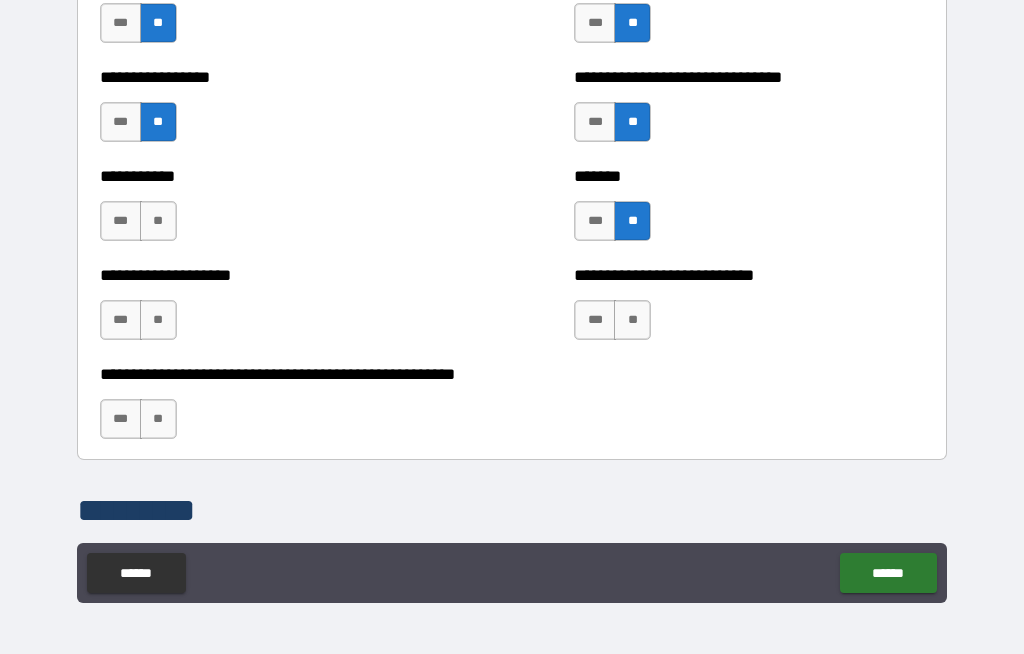 click on "**" at bounding box center (158, 221) 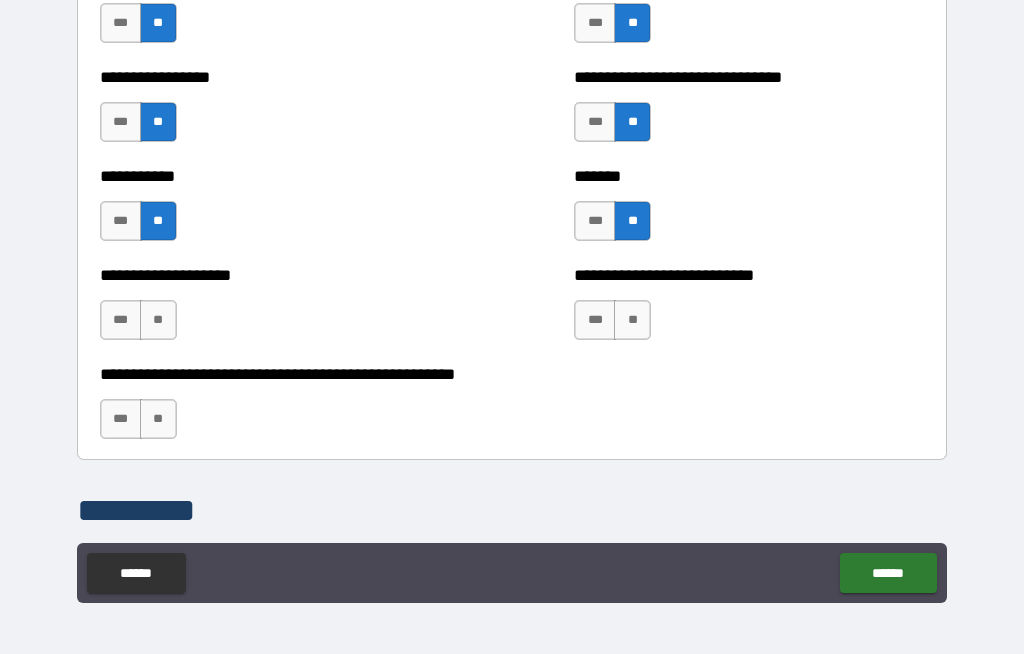 click on "**" at bounding box center [158, 320] 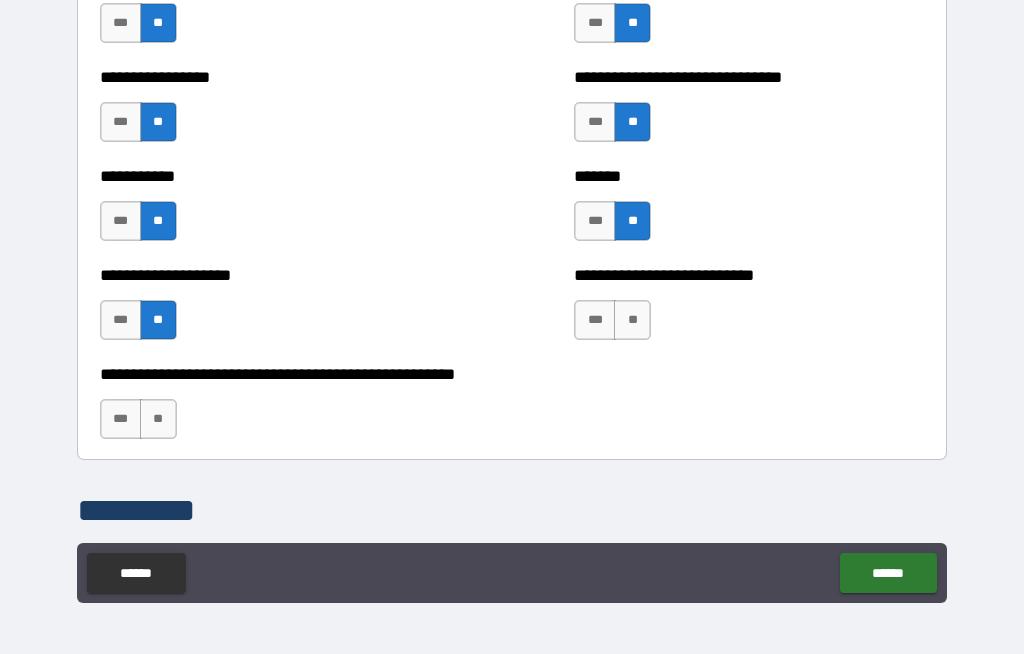 click on "**" at bounding box center [632, 320] 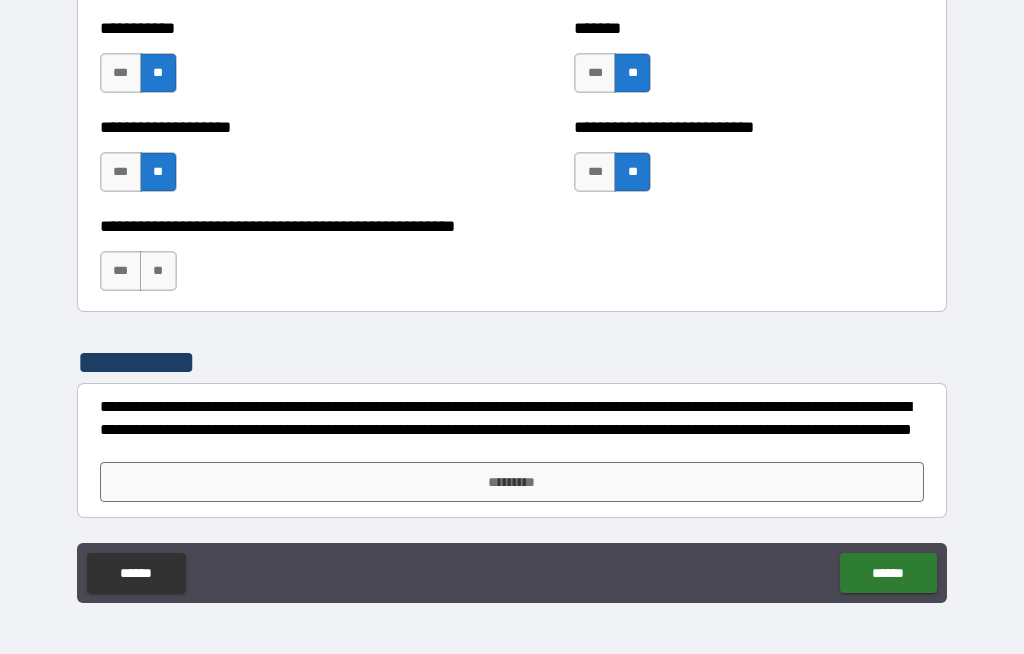 scroll, scrollTop: 8042, scrollLeft: 0, axis: vertical 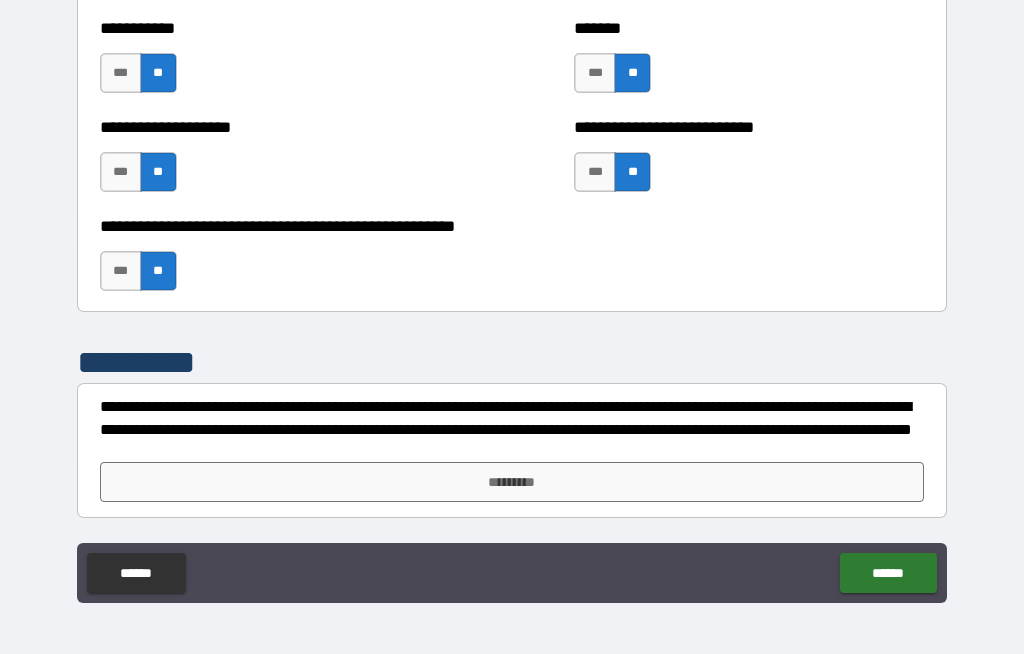 click on "*********" at bounding box center (512, 482) 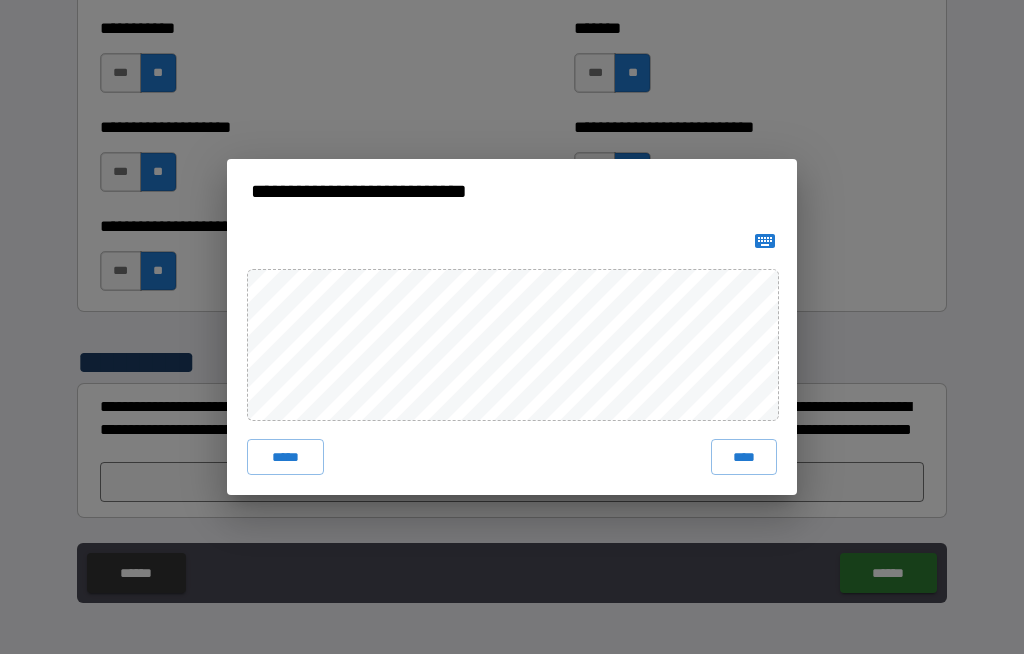 click on "****" at bounding box center (744, 457) 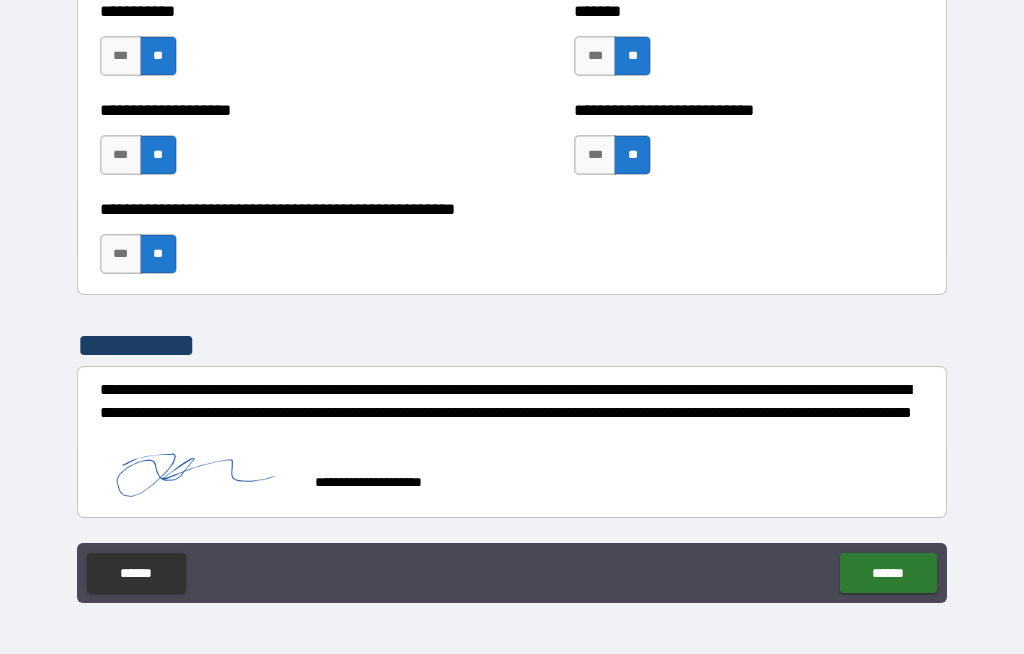 scroll, scrollTop: 8061, scrollLeft: 0, axis: vertical 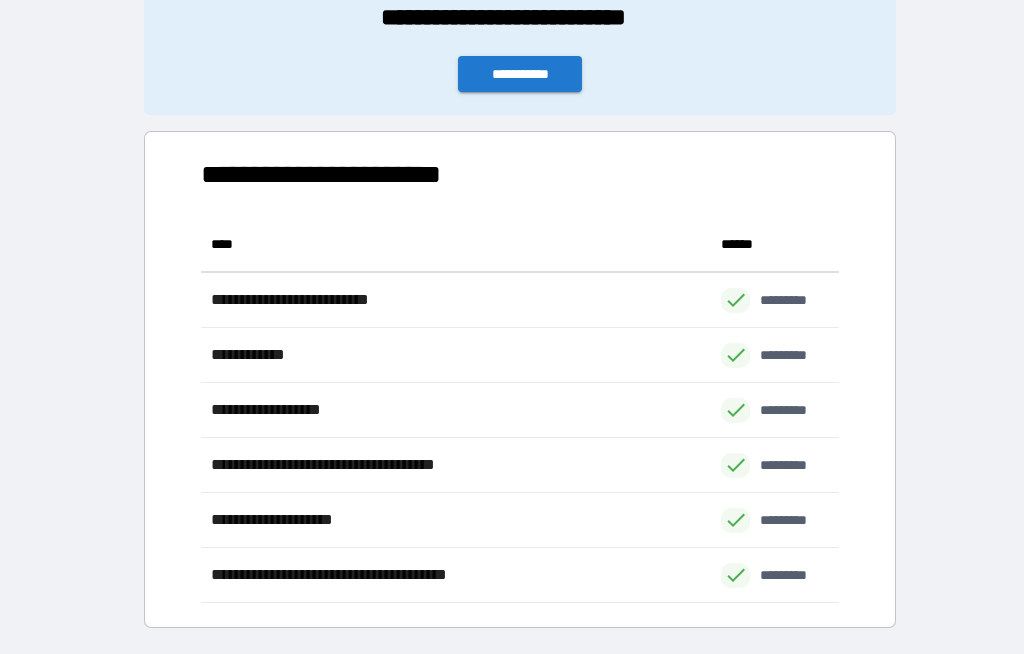 click on "**********" at bounding box center (520, 379) 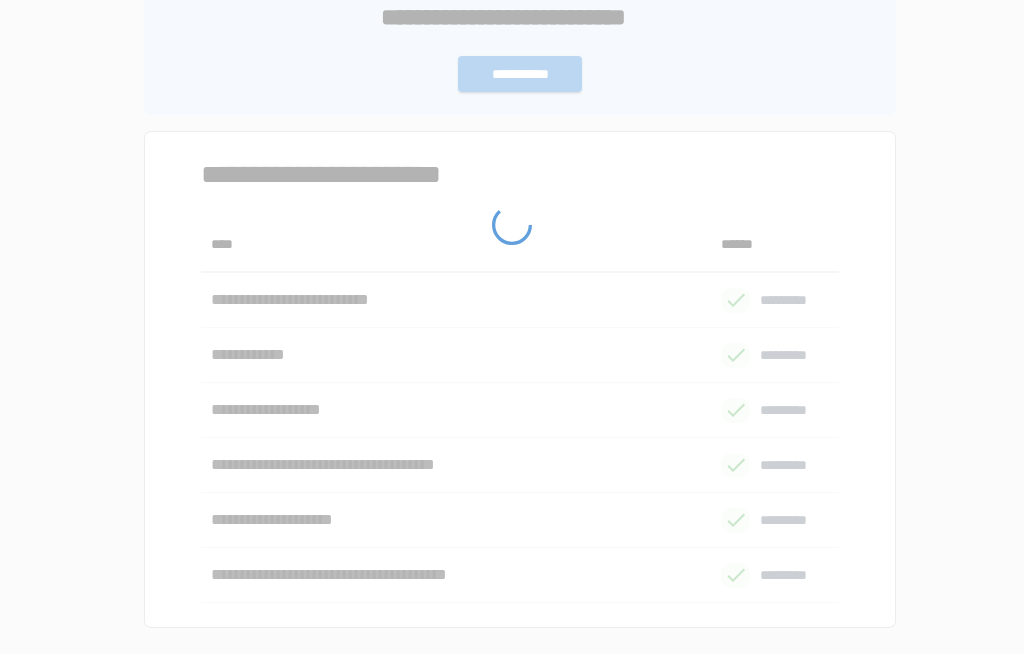 scroll, scrollTop: 0, scrollLeft: 0, axis: both 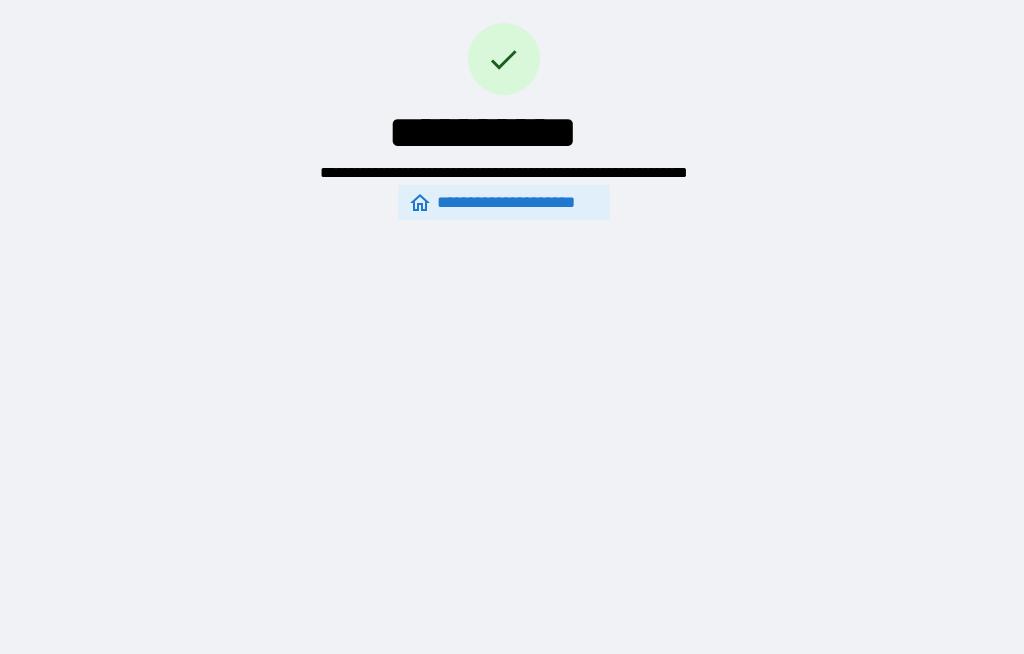 click on "**********" at bounding box center [512, 258] 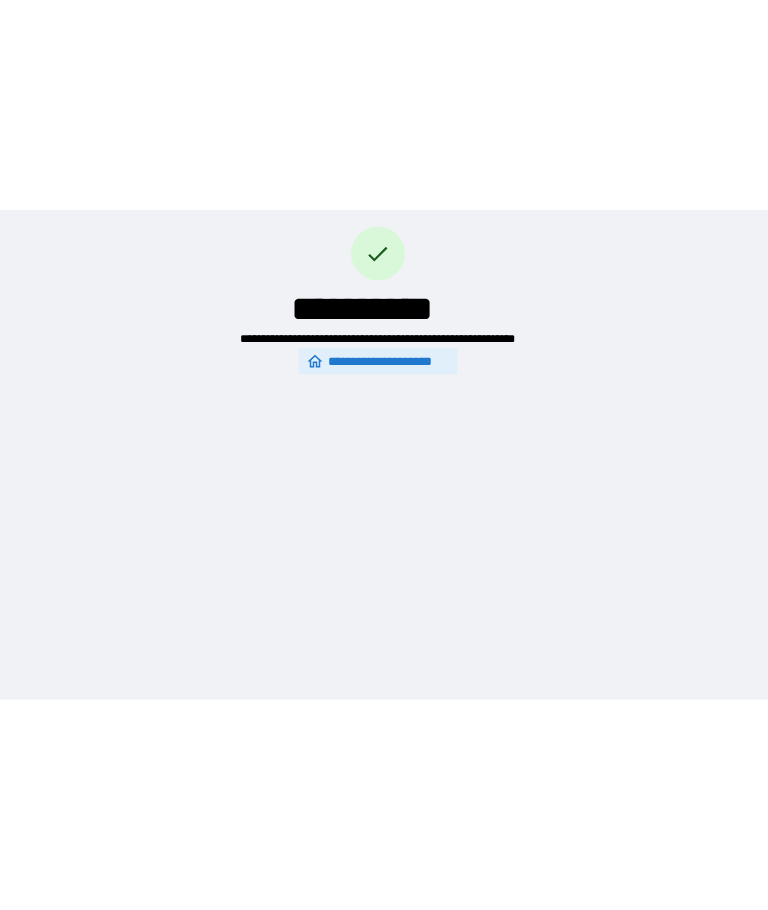 scroll, scrollTop: 0, scrollLeft: 0, axis: both 